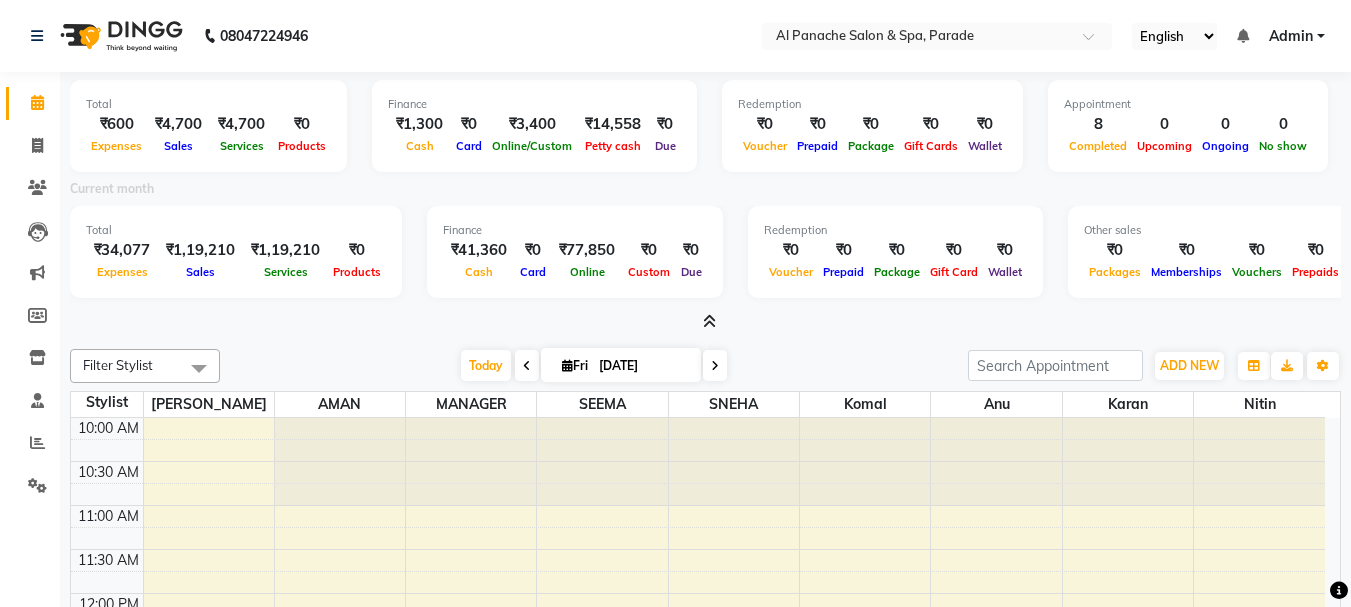 scroll, scrollTop: 0, scrollLeft: 0, axis: both 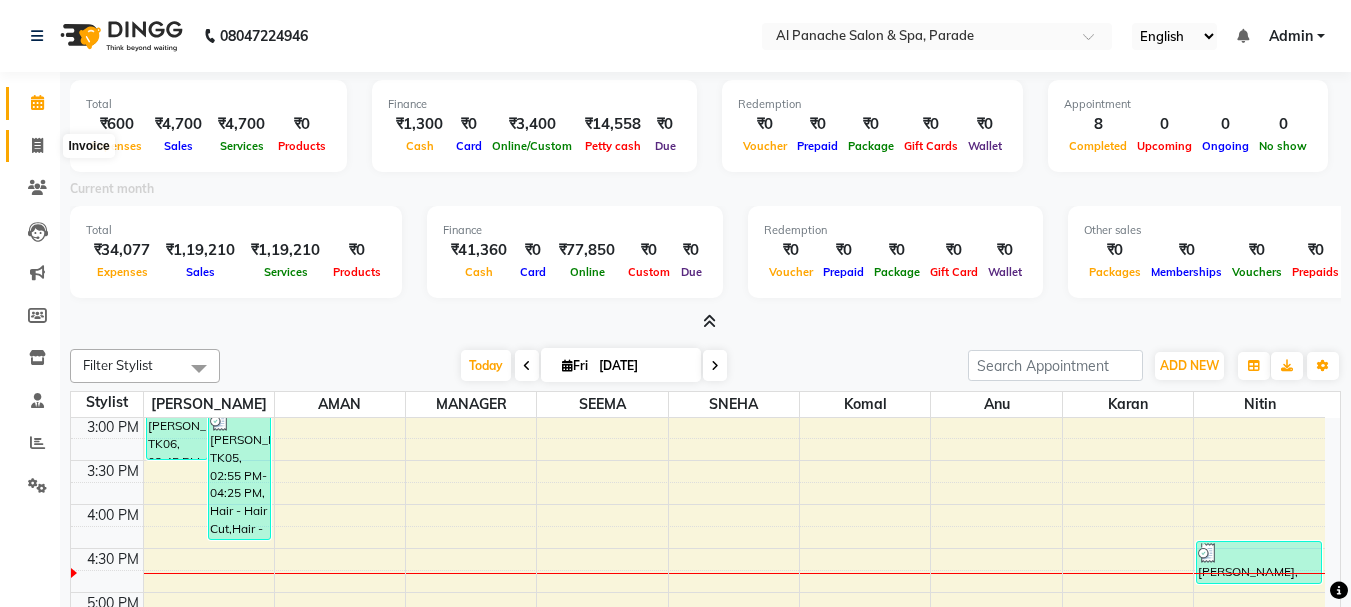 click 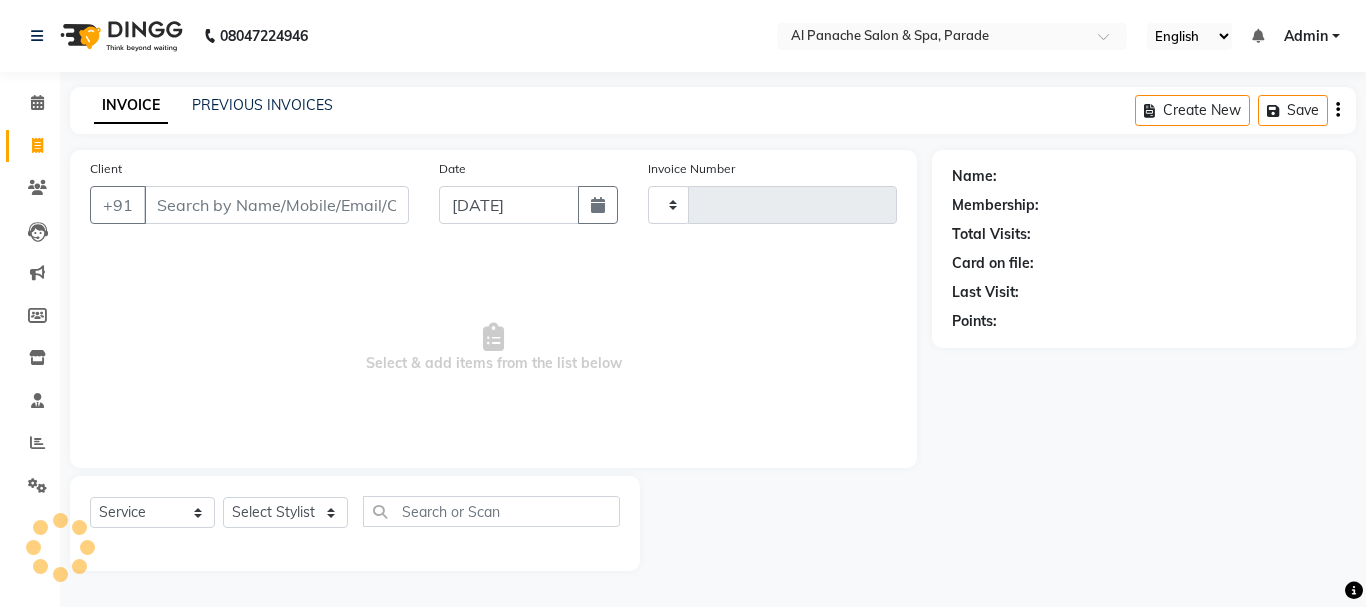 click on "Client" at bounding box center [276, 205] 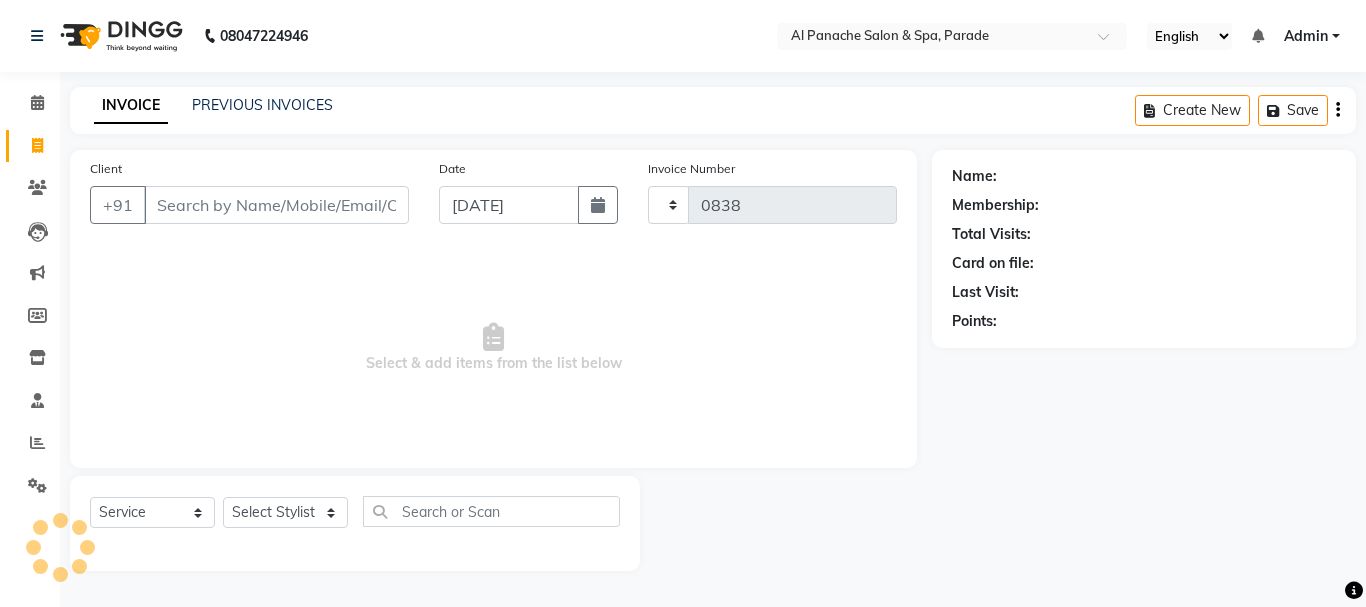 select on "463" 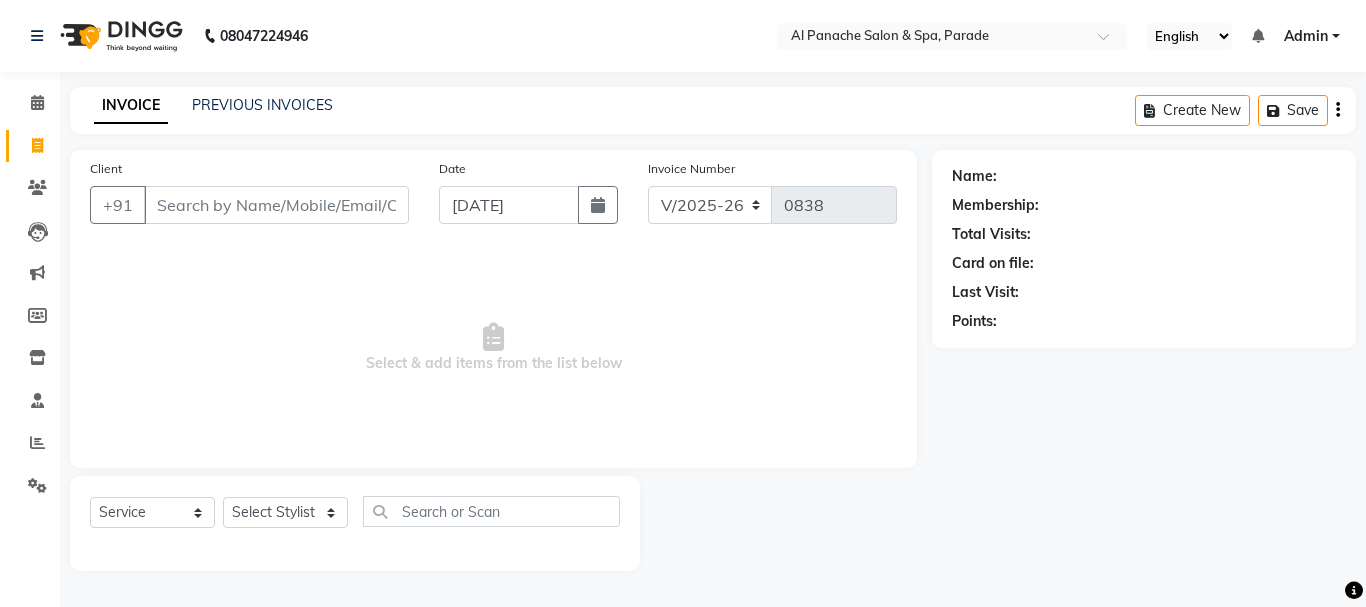 click on "Client" at bounding box center [276, 205] 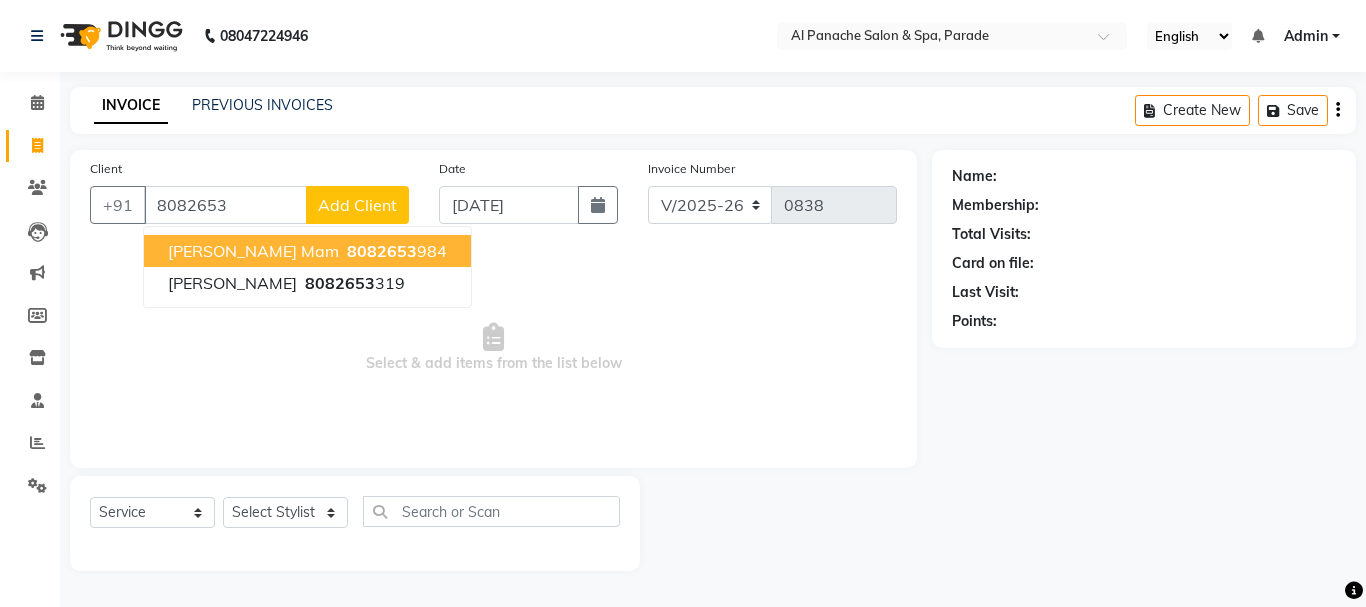 click on "Shagun Mam" at bounding box center [253, 251] 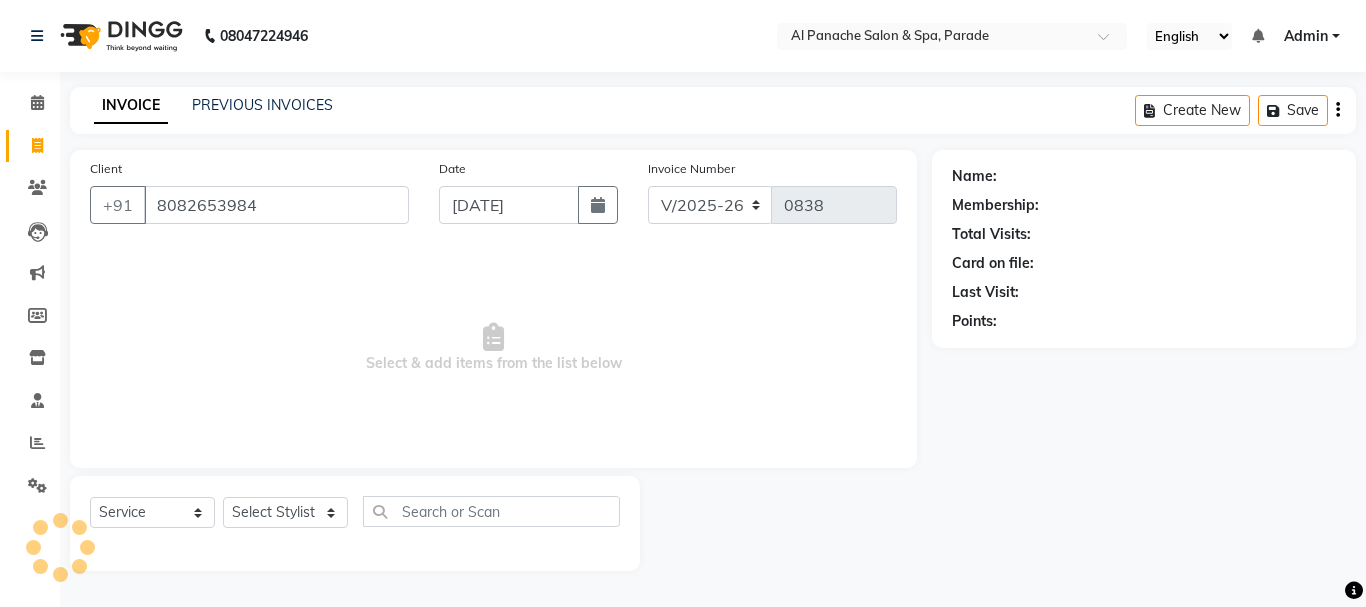 type on "8082653984" 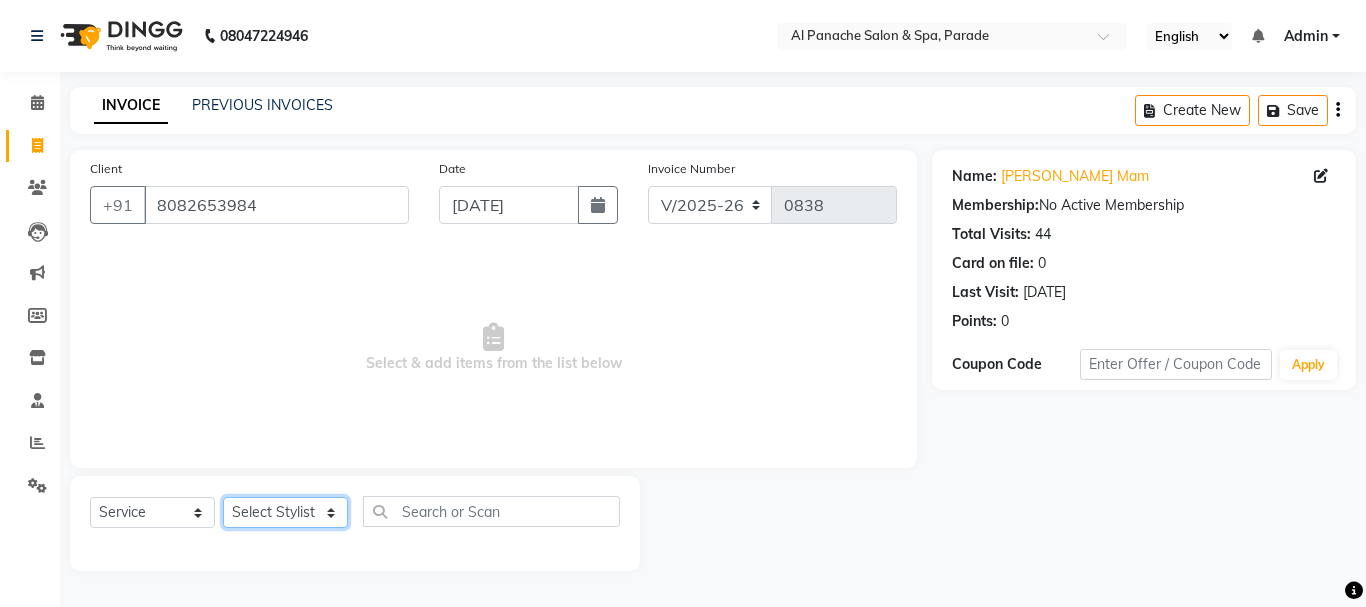 click on "Select Stylist AMAN Anu Karan Komal  MANAGER Nitin RAJVEER  SEEMA SNEHA" 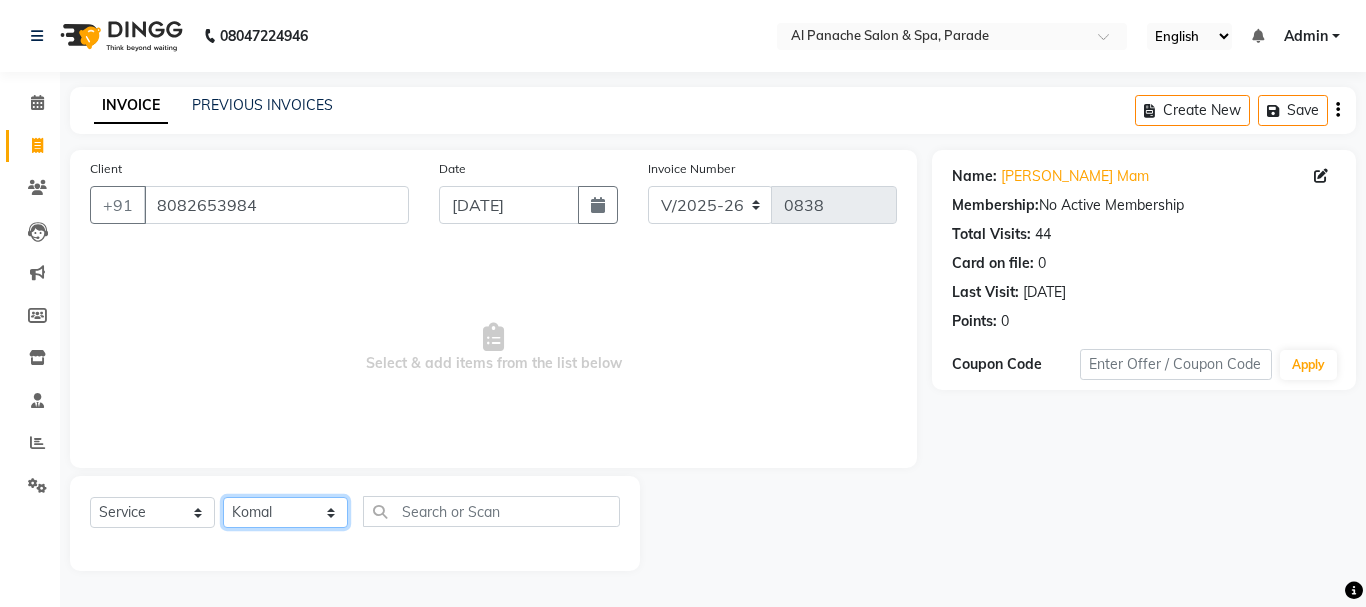 click on "Select Stylist AMAN Anu Karan Komal  MANAGER Nitin RAJVEER  SEEMA SNEHA" 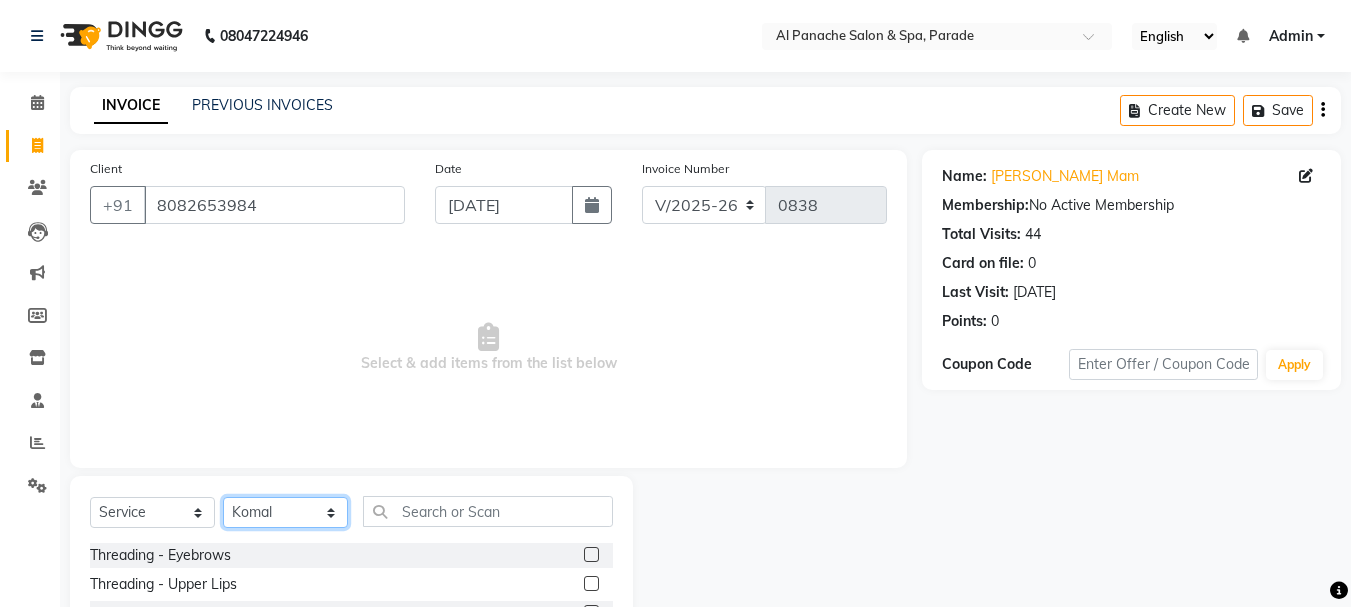 scroll, scrollTop: 194, scrollLeft: 0, axis: vertical 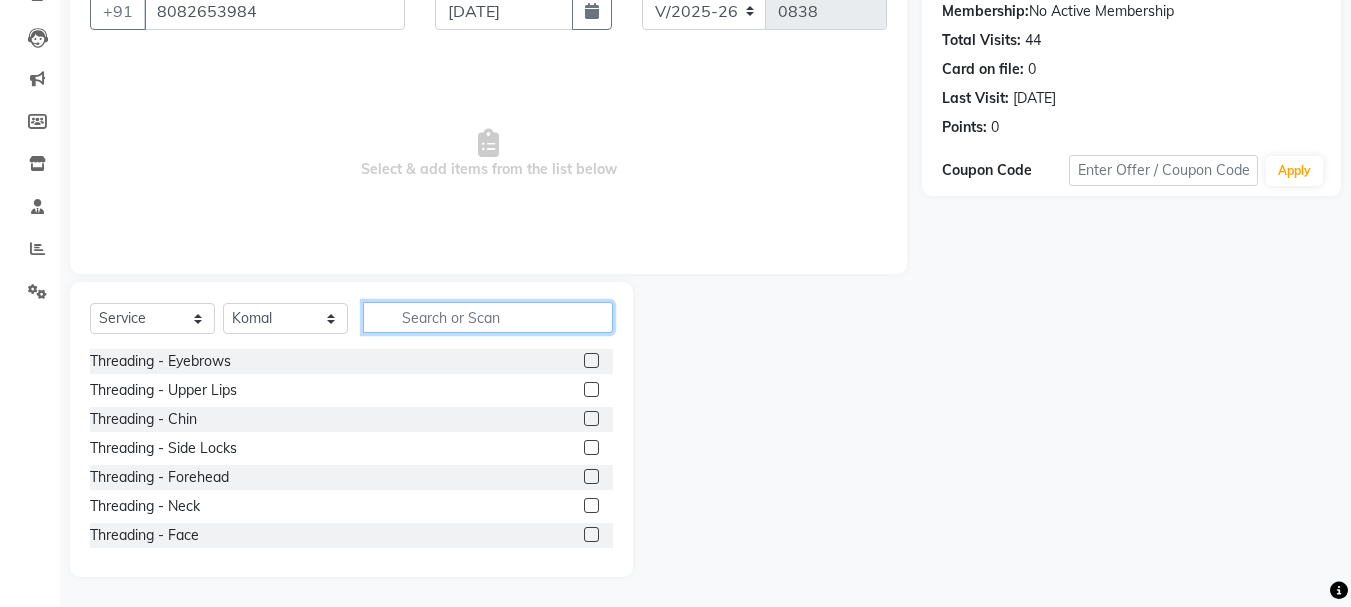 click 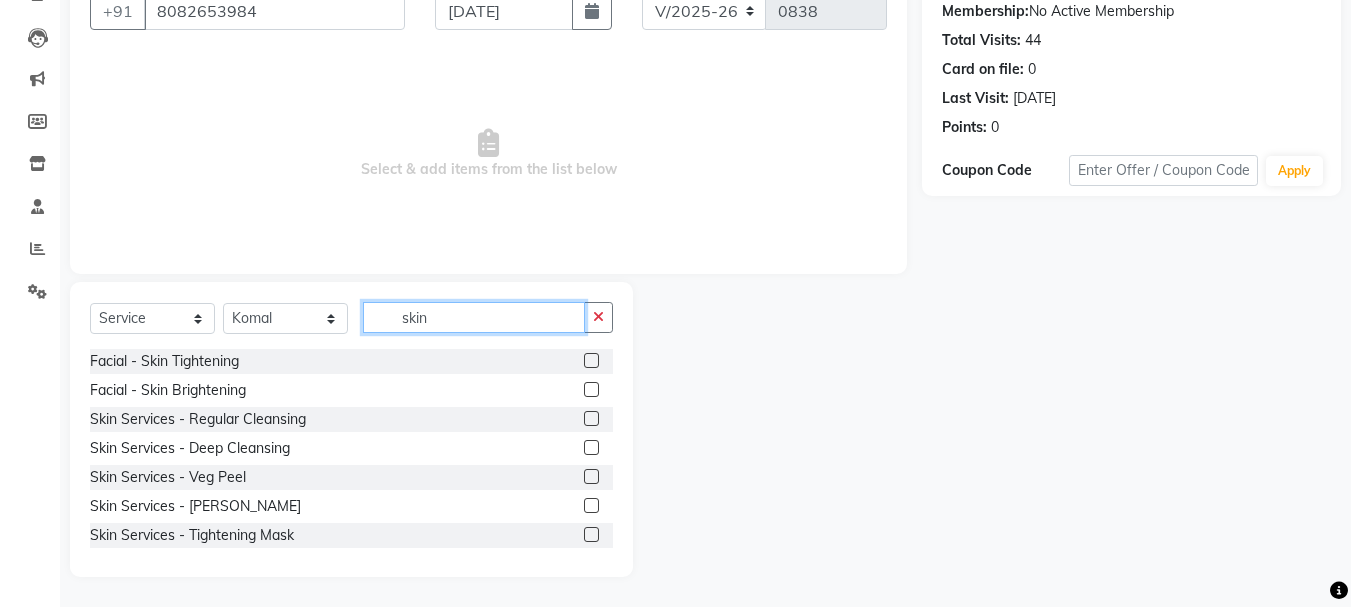 type on "skin" 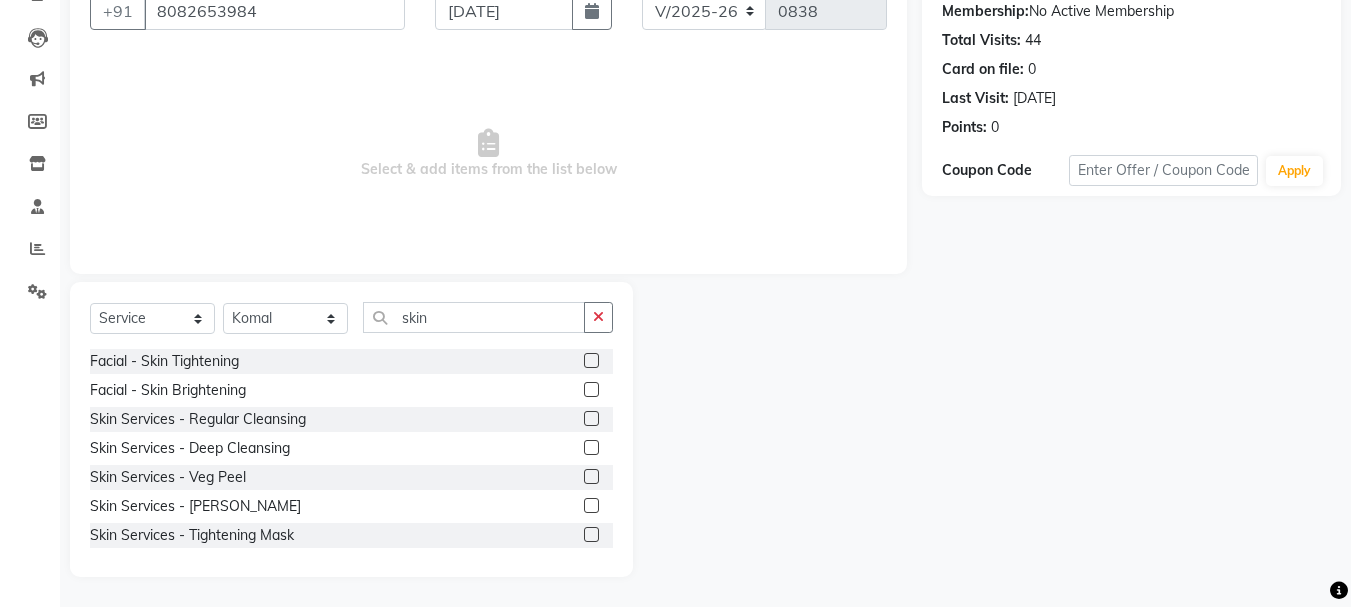 click 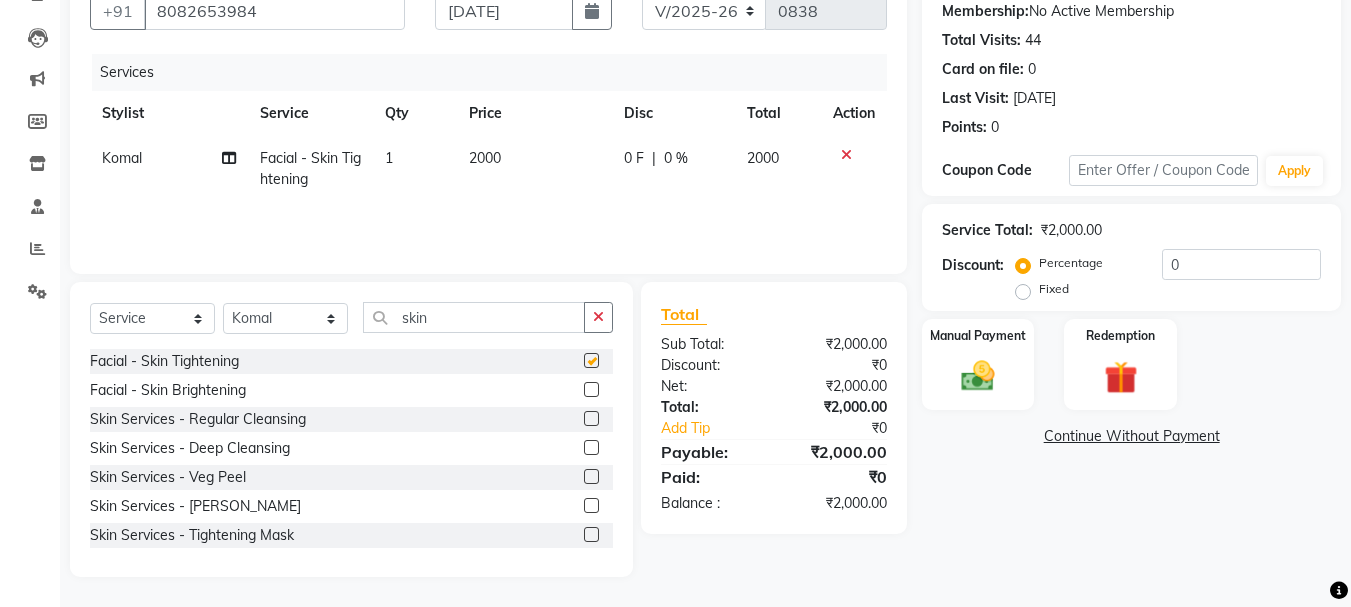checkbox on "false" 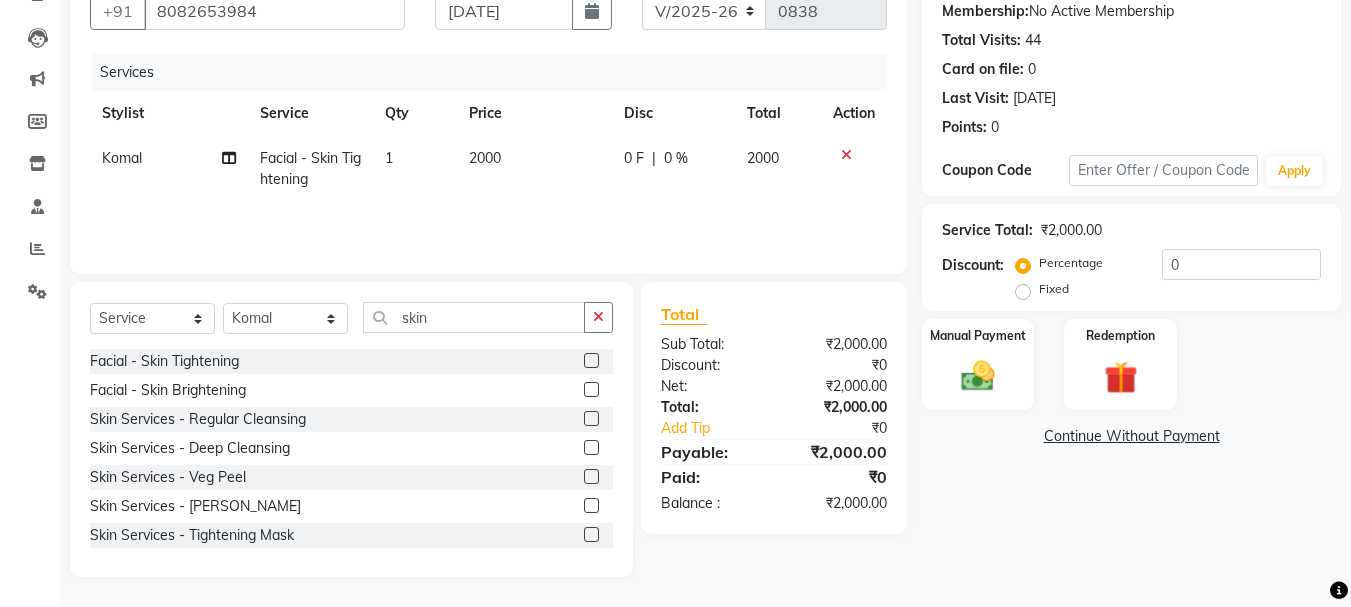 click on "2000" 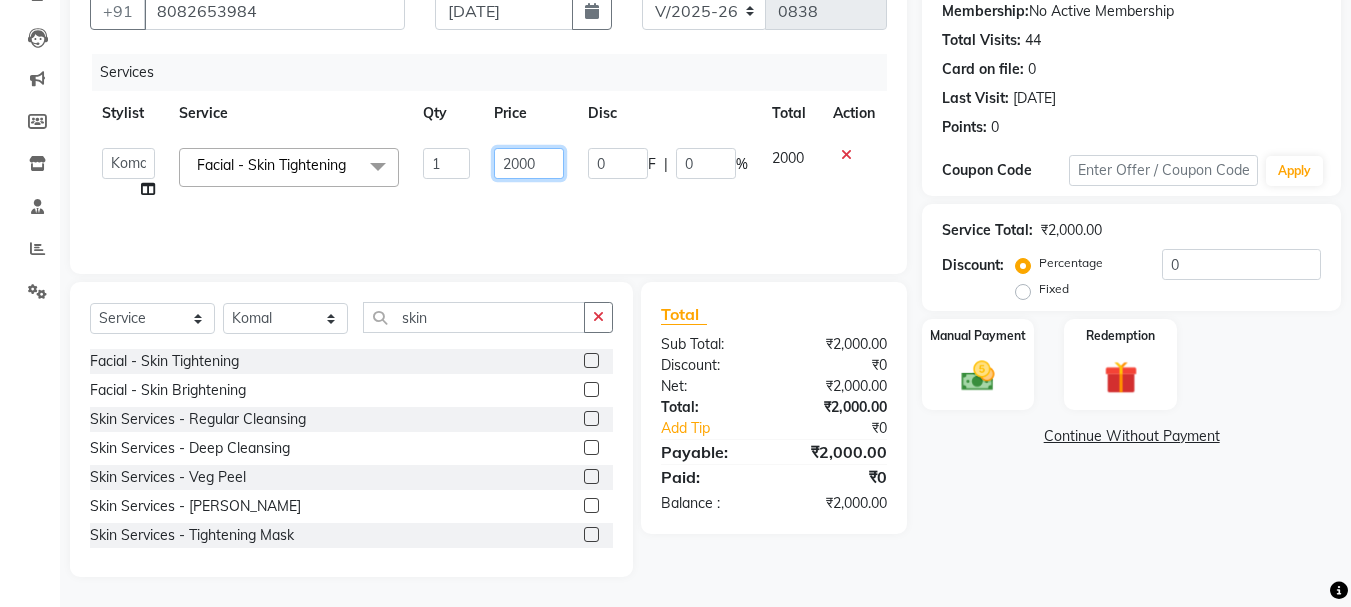 click on "2000" 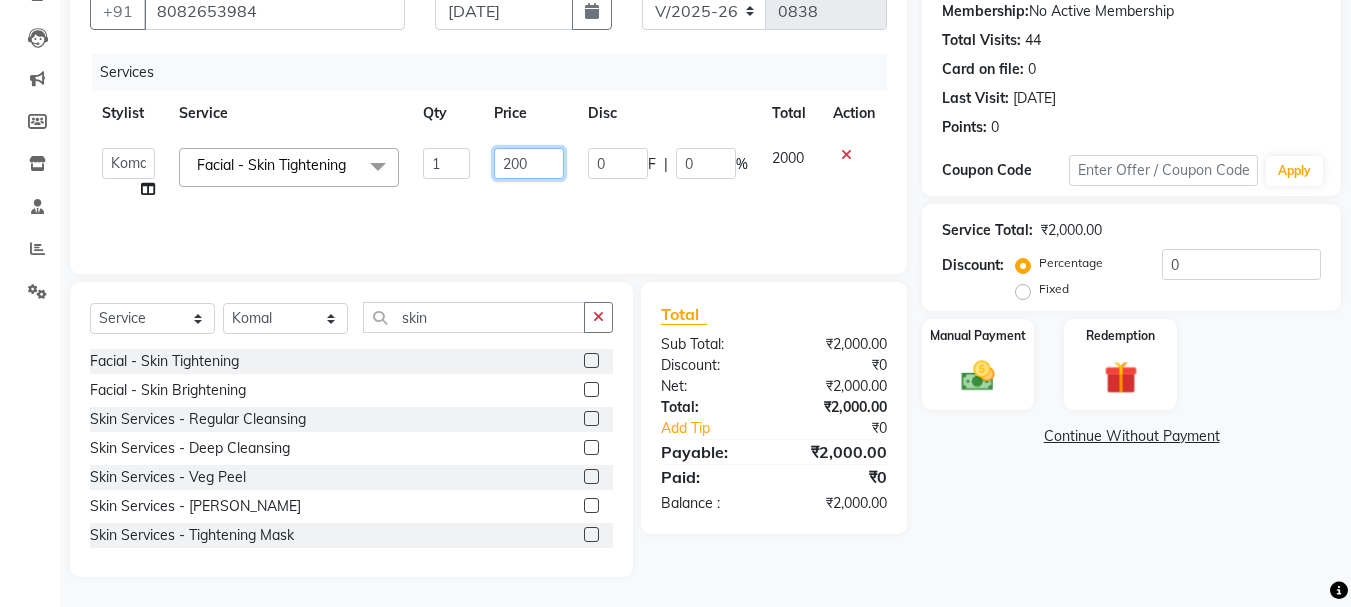 type on "2500" 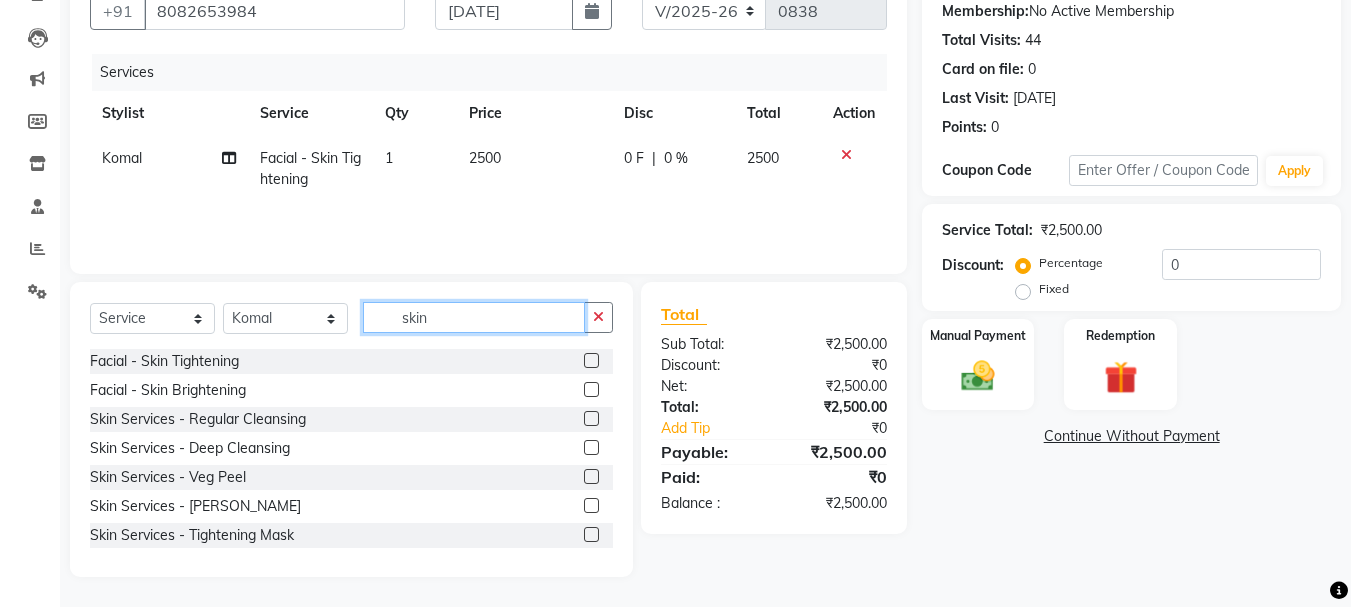 click on "skin" 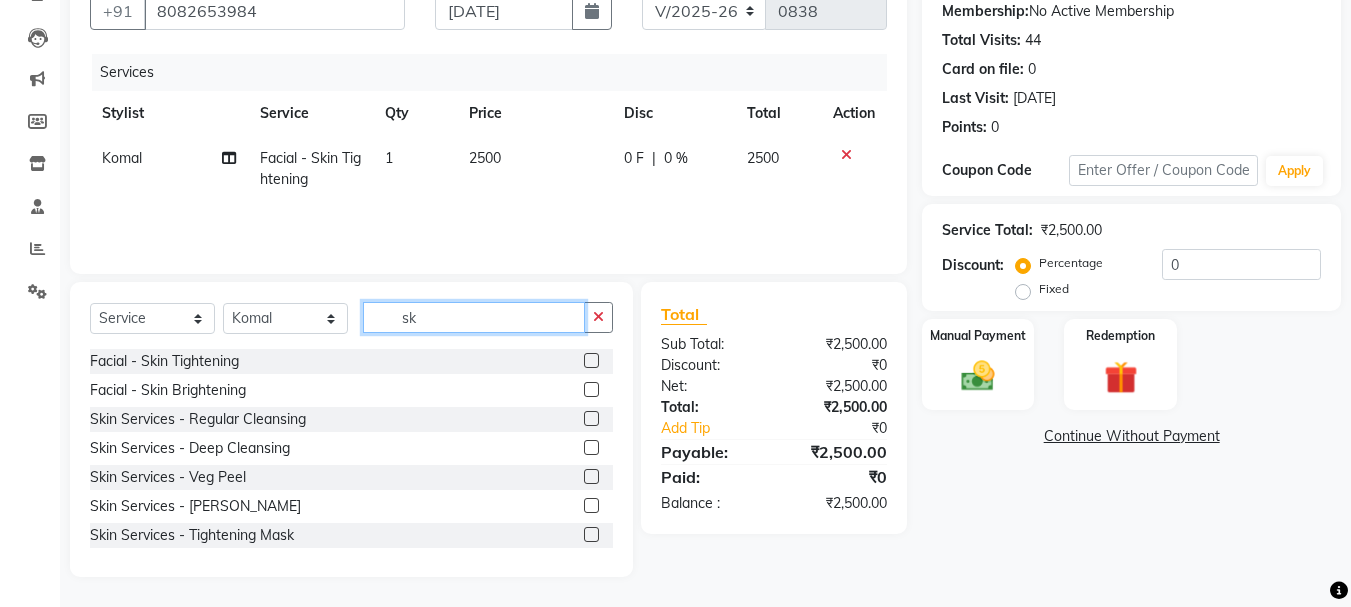 type on "s" 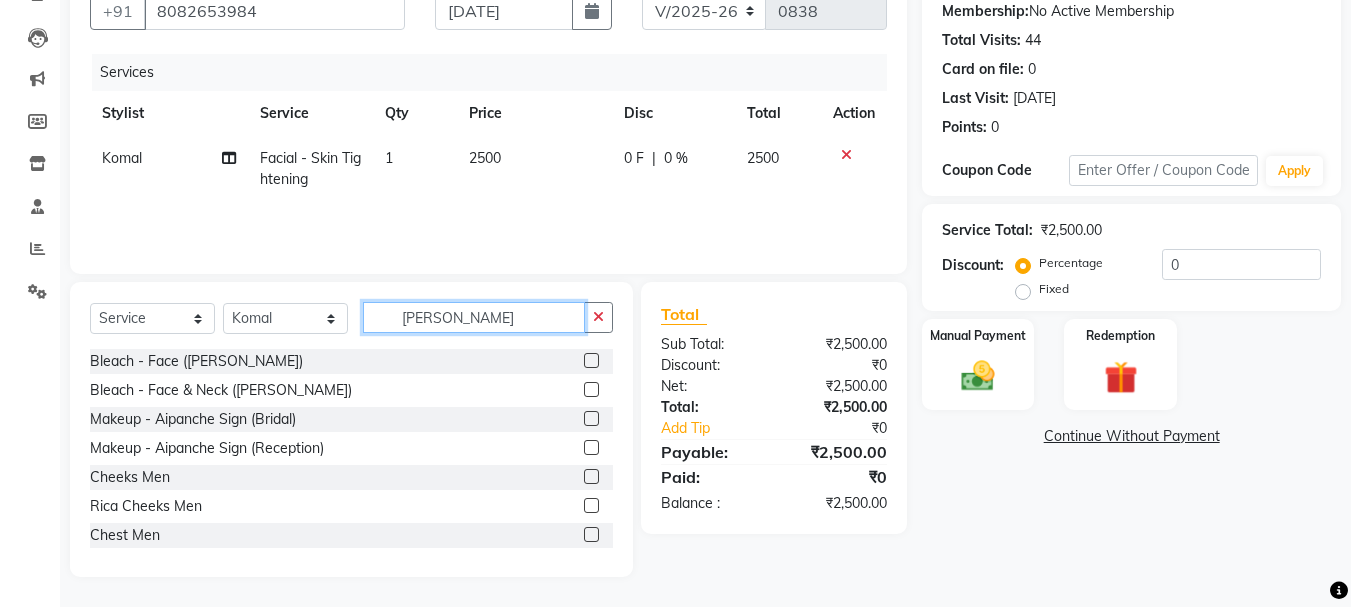 scroll, scrollTop: 151, scrollLeft: 0, axis: vertical 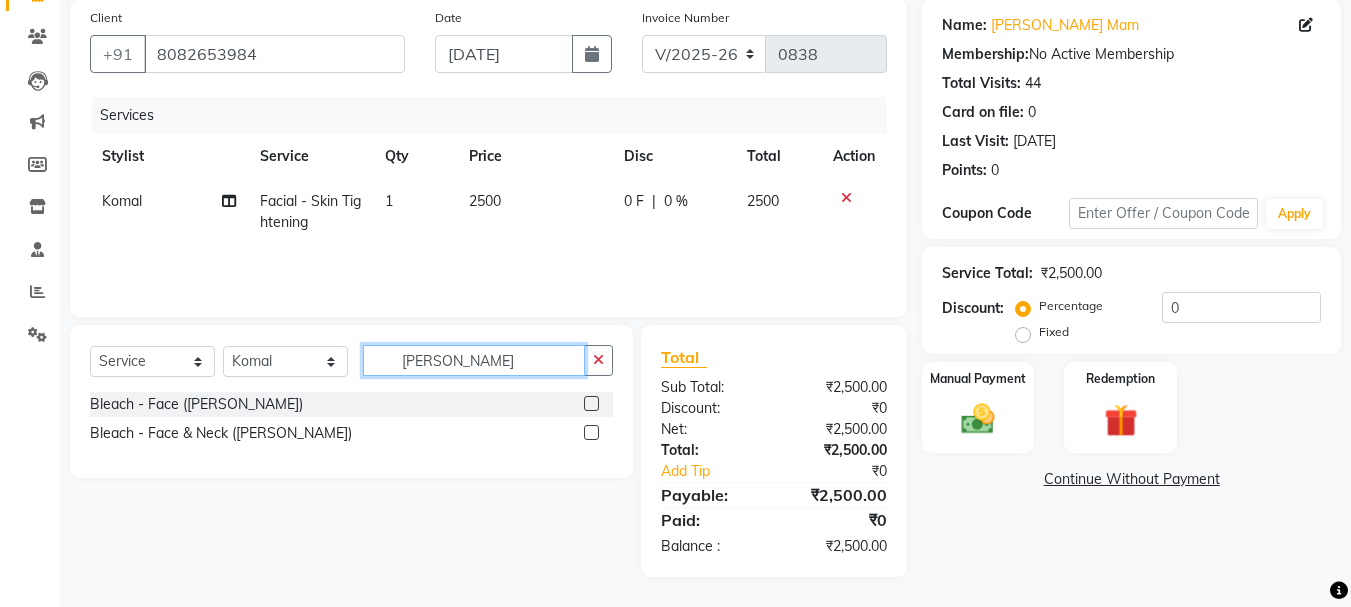 type on "cher" 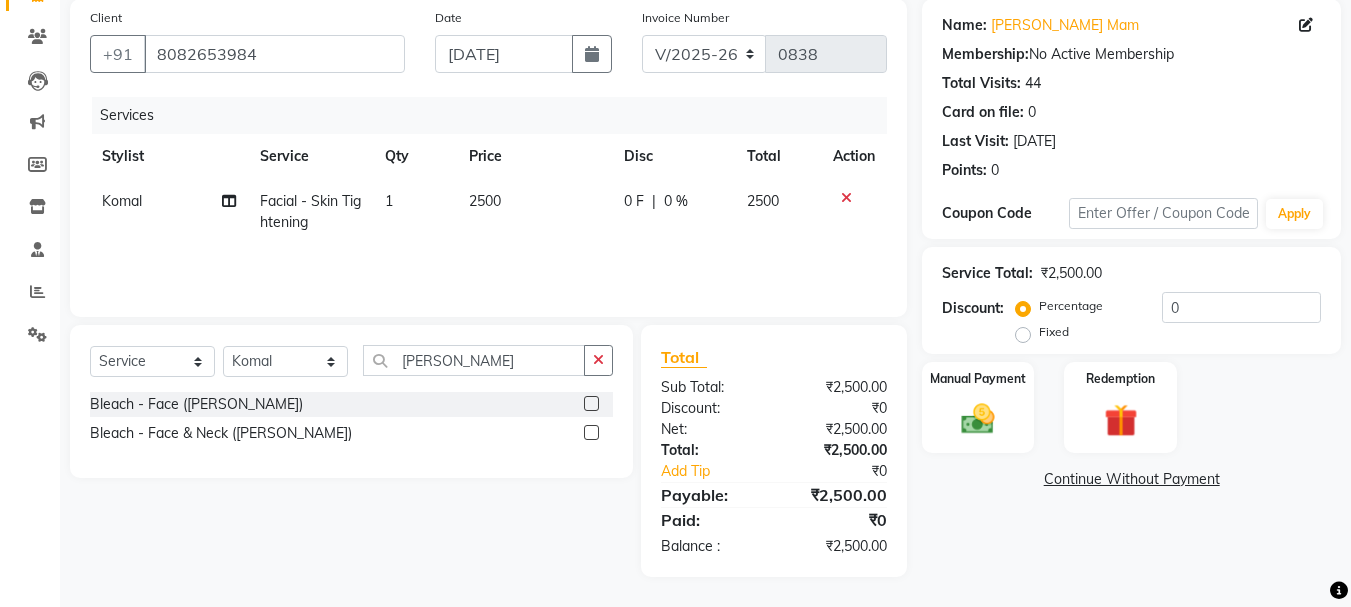 click 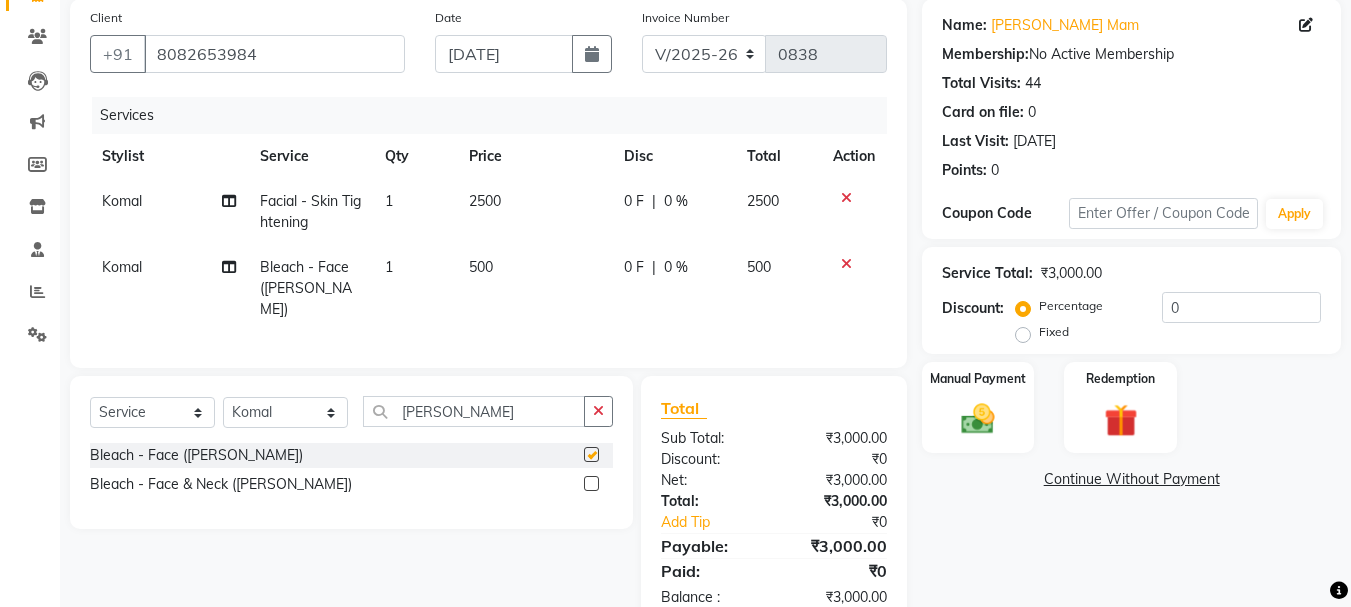 checkbox on "false" 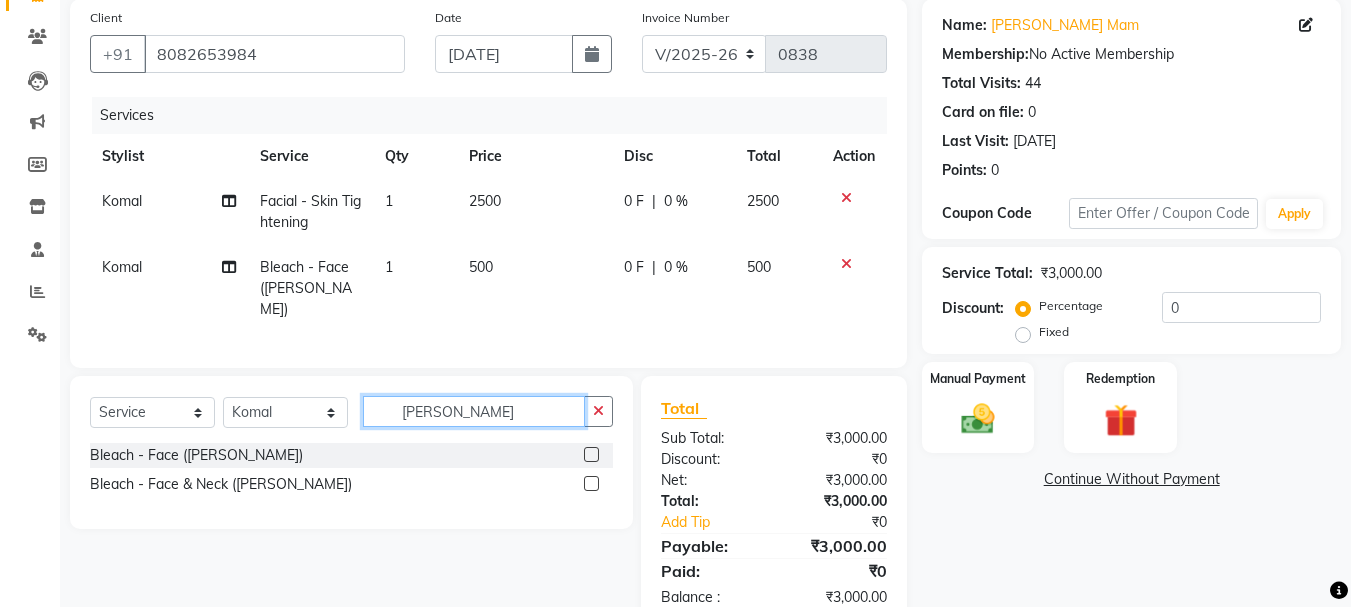 click on "cher" 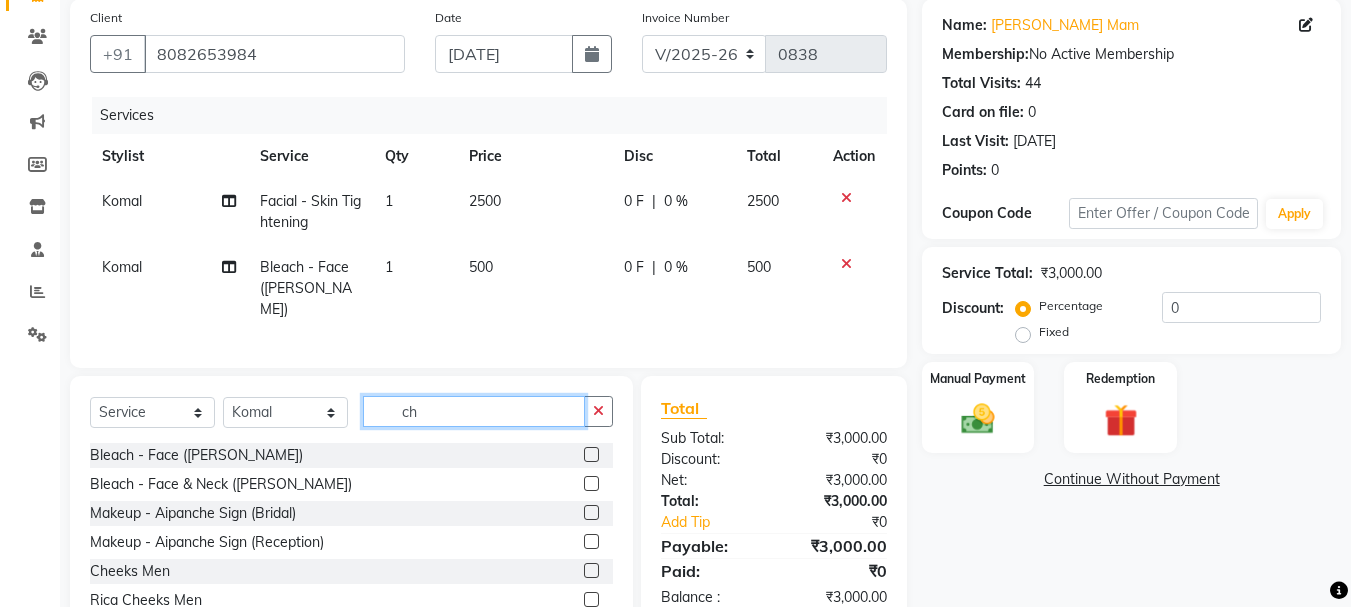 type on "c" 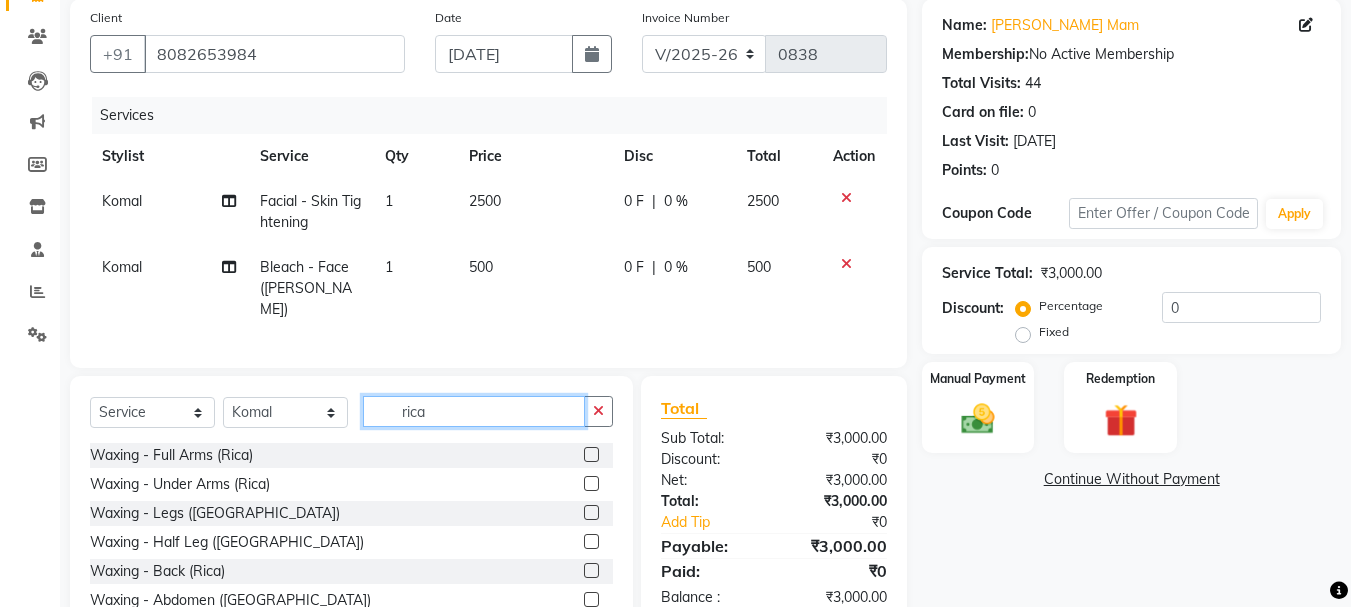 type on "rica" 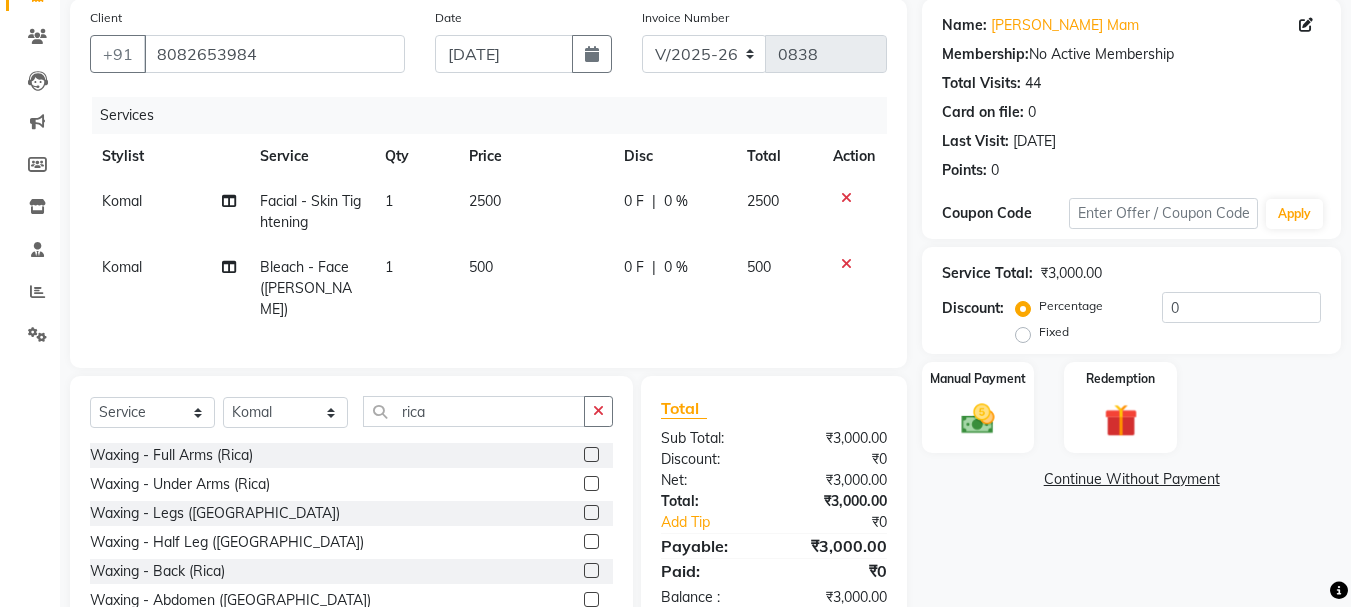 click 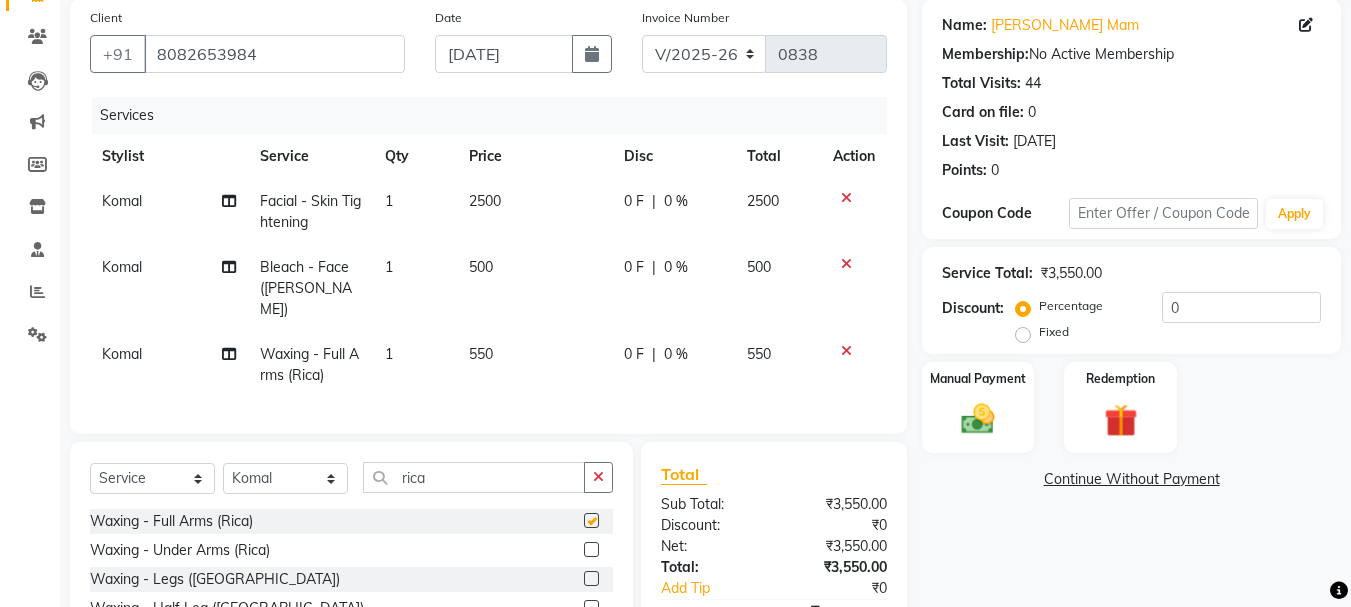 checkbox on "false" 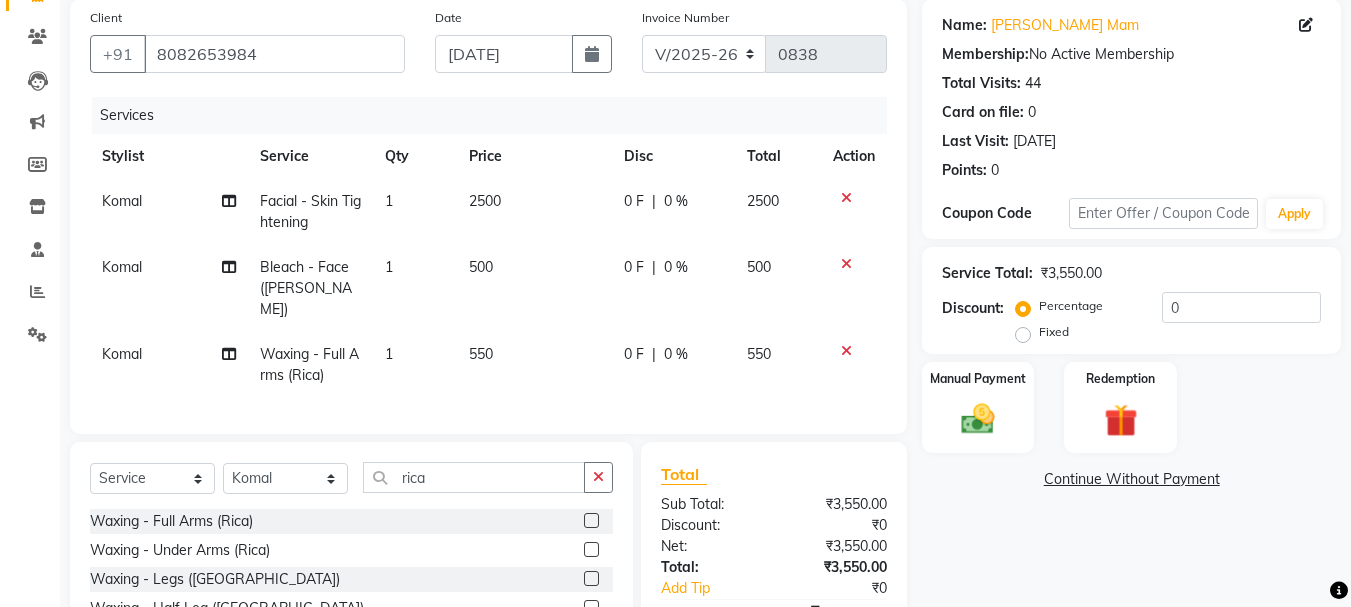click 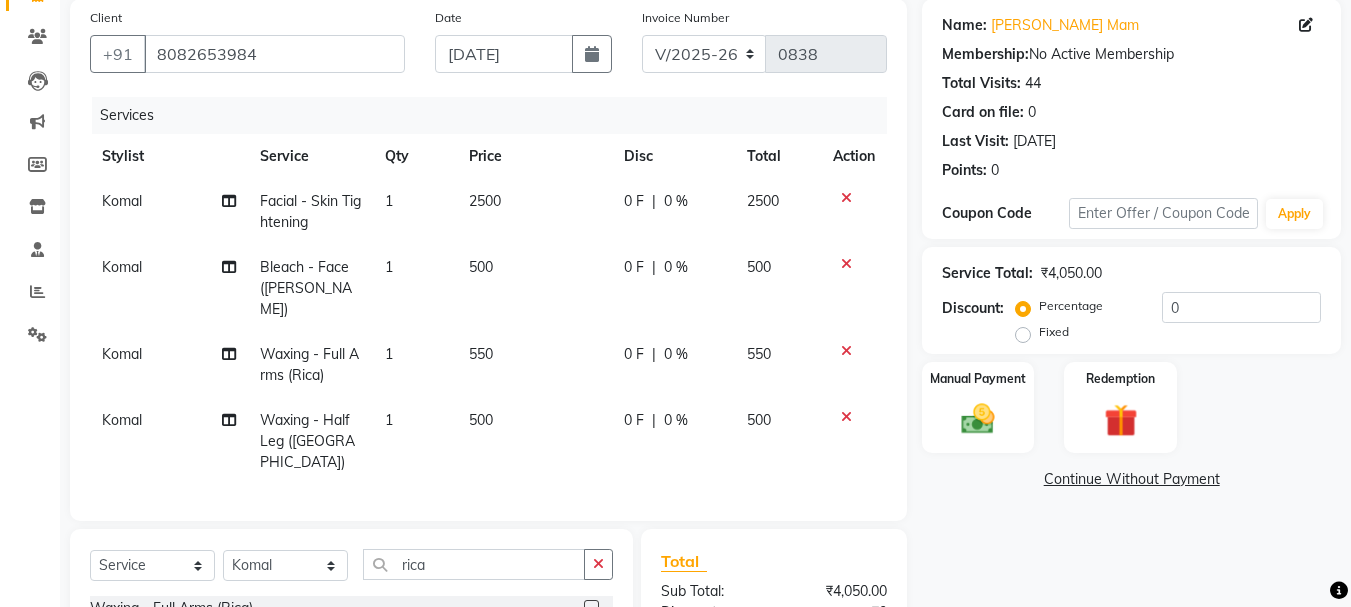 checkbox on "false" 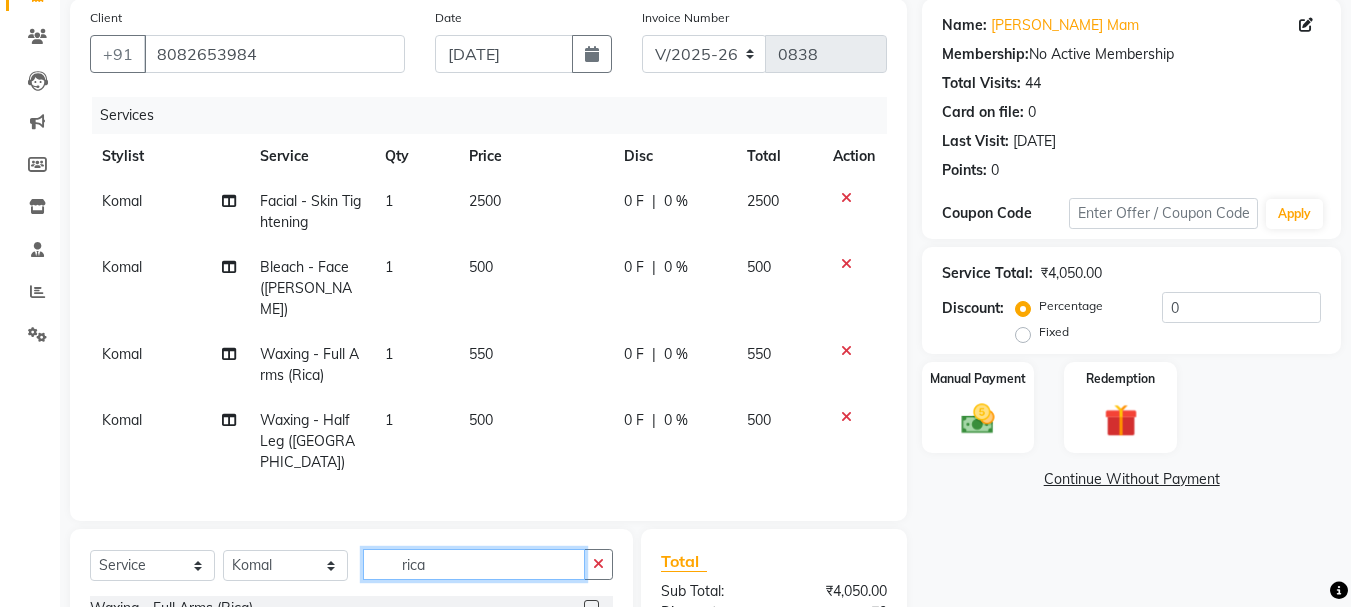 click on "rica" 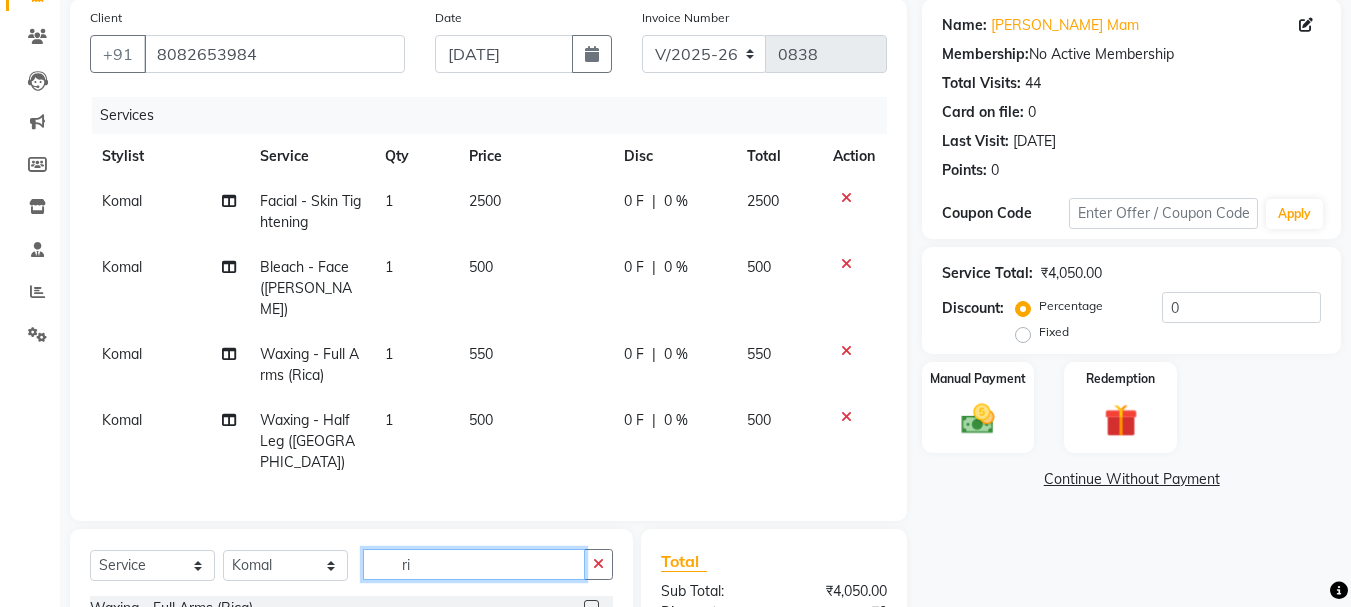 type on "r" 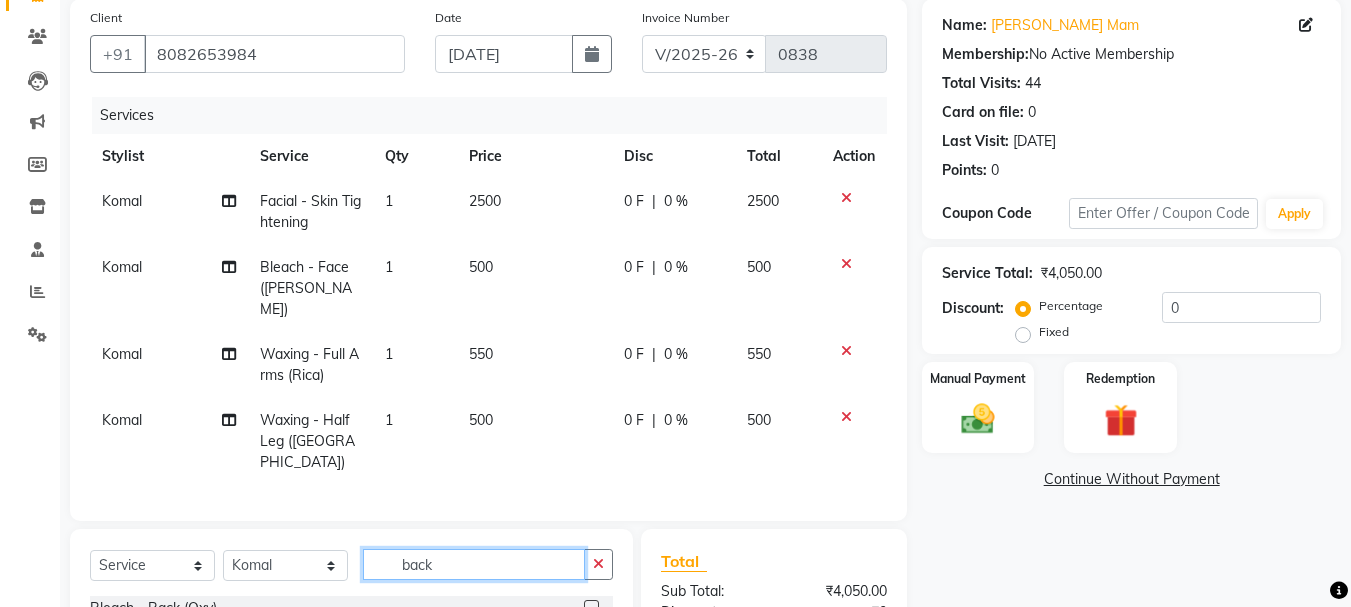 scroll, scrollTop: 345, scrollLeft: 0, axis: vertical 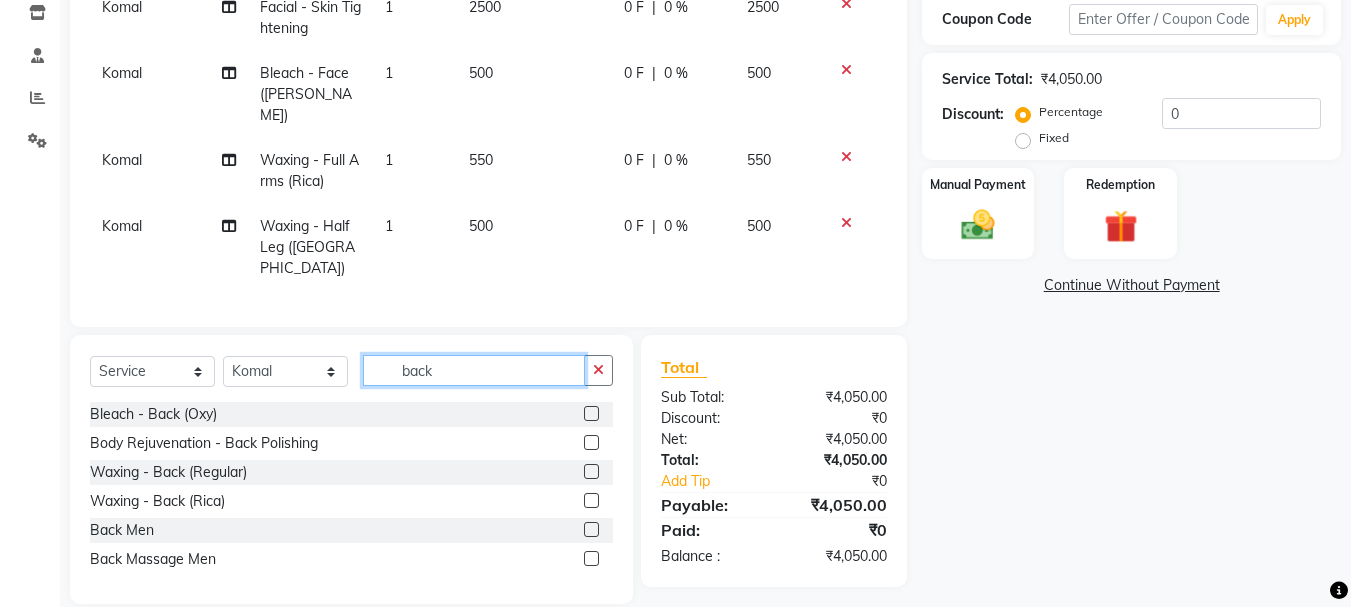 type on "back" 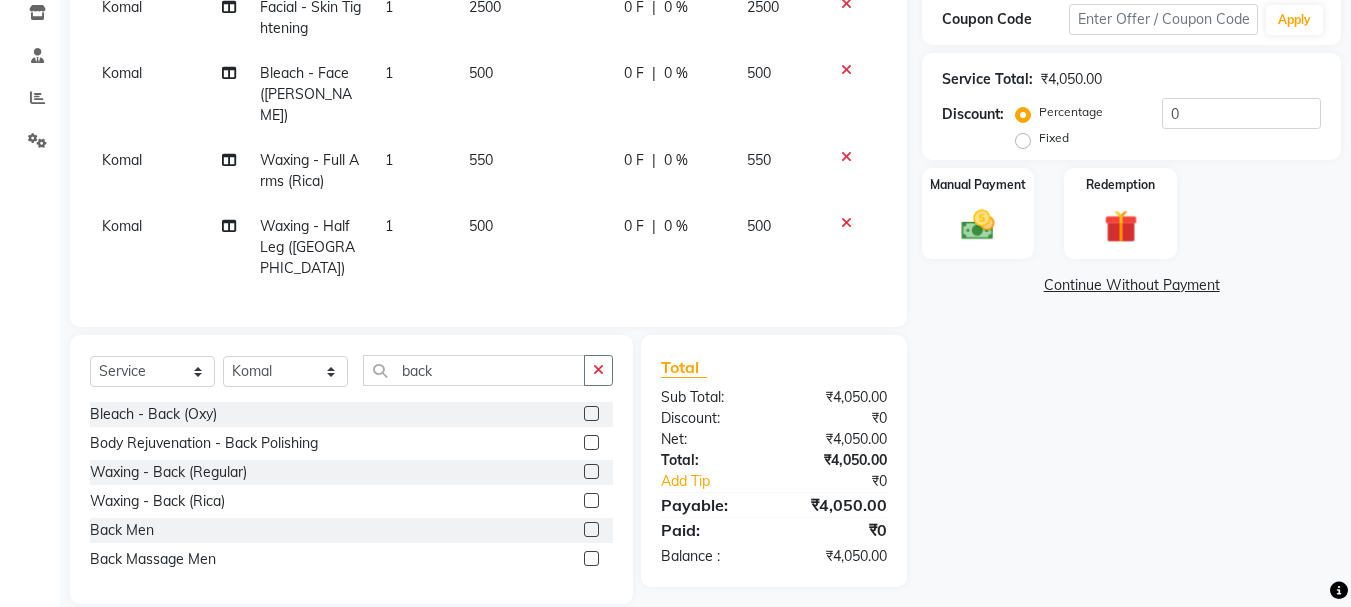click 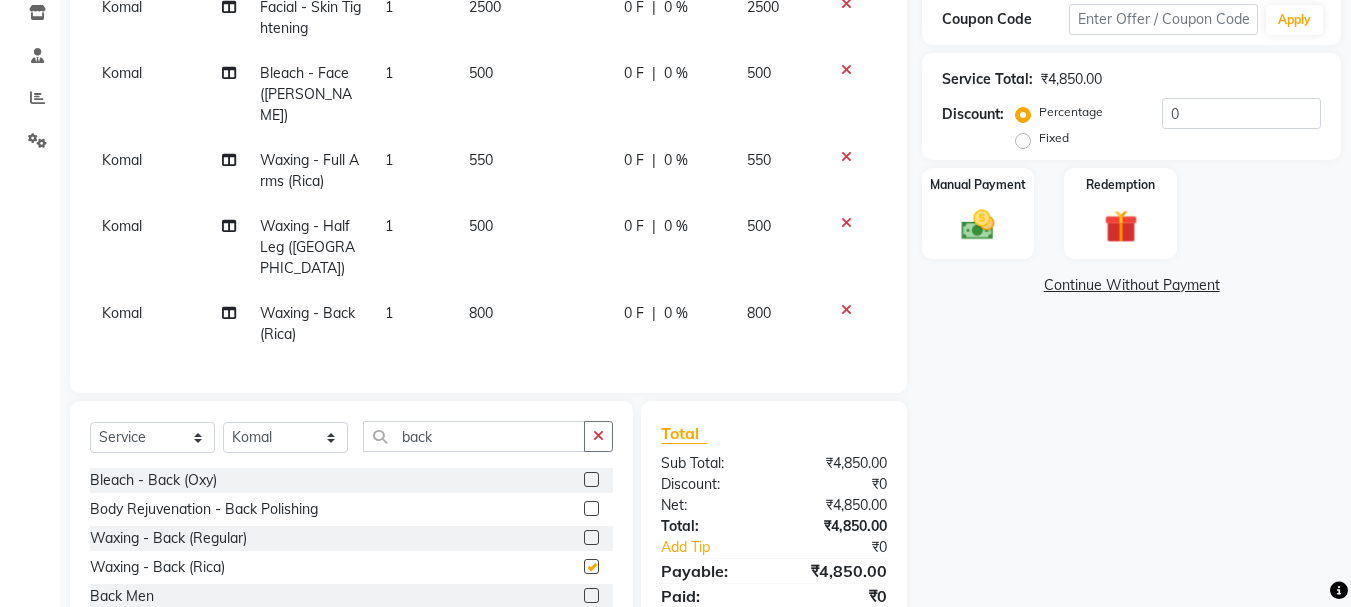 checkbox on "false" 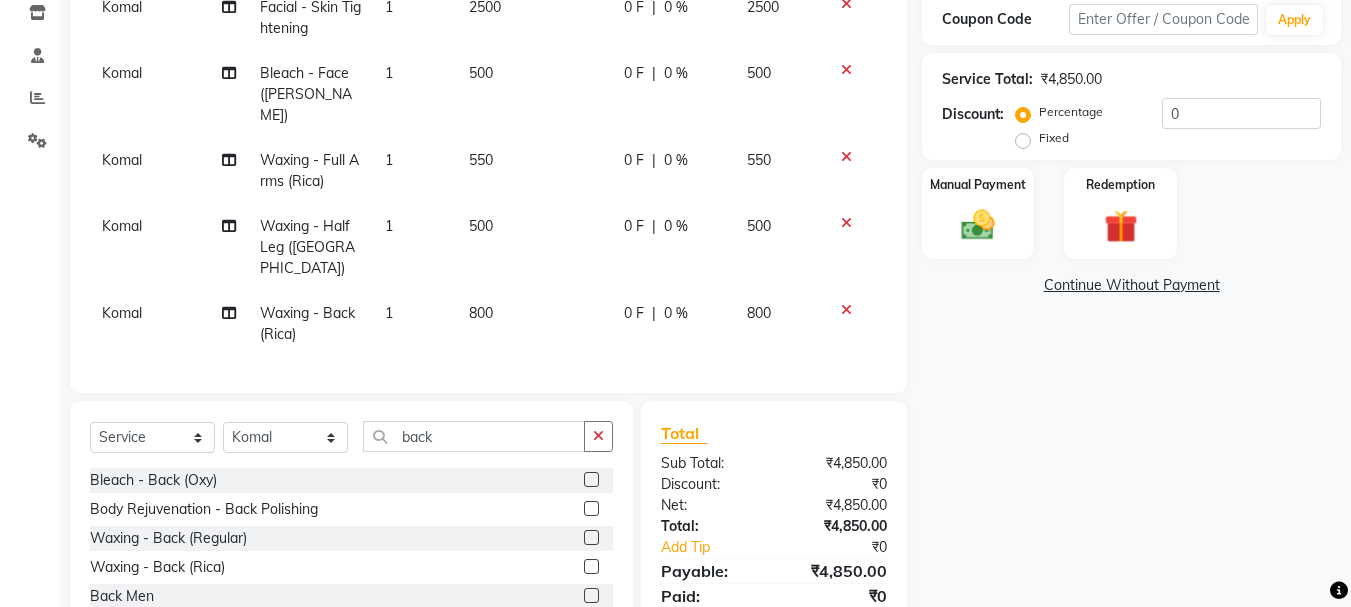 click on "0 F" 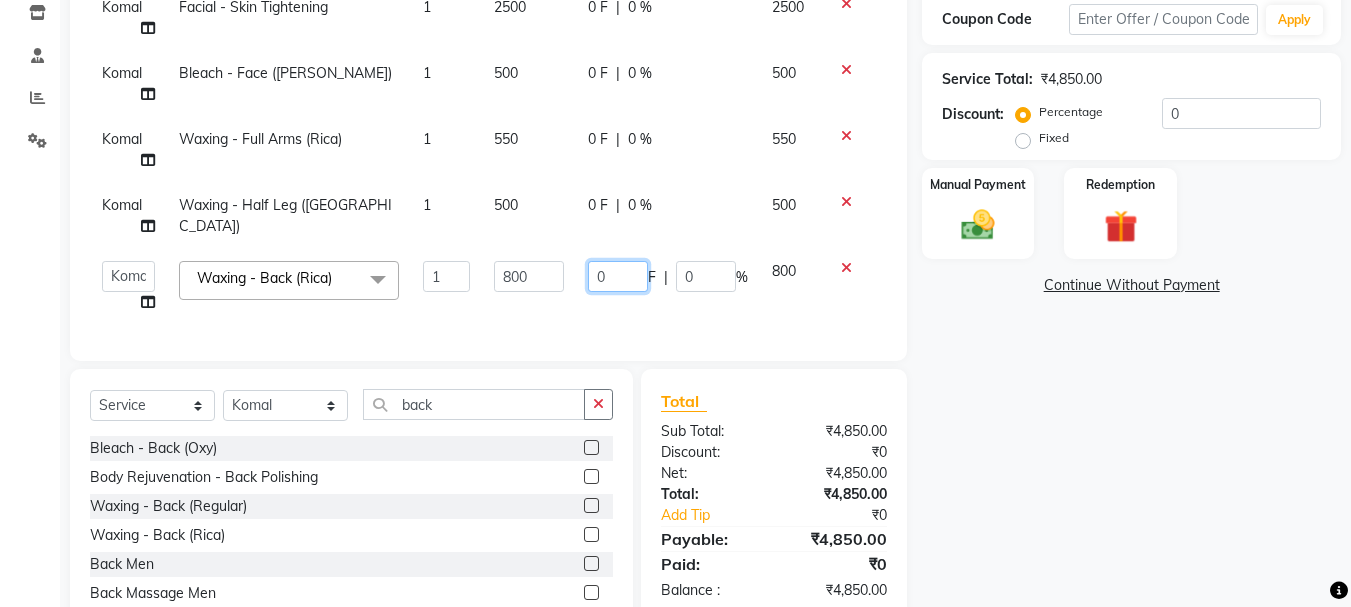 click on "0" 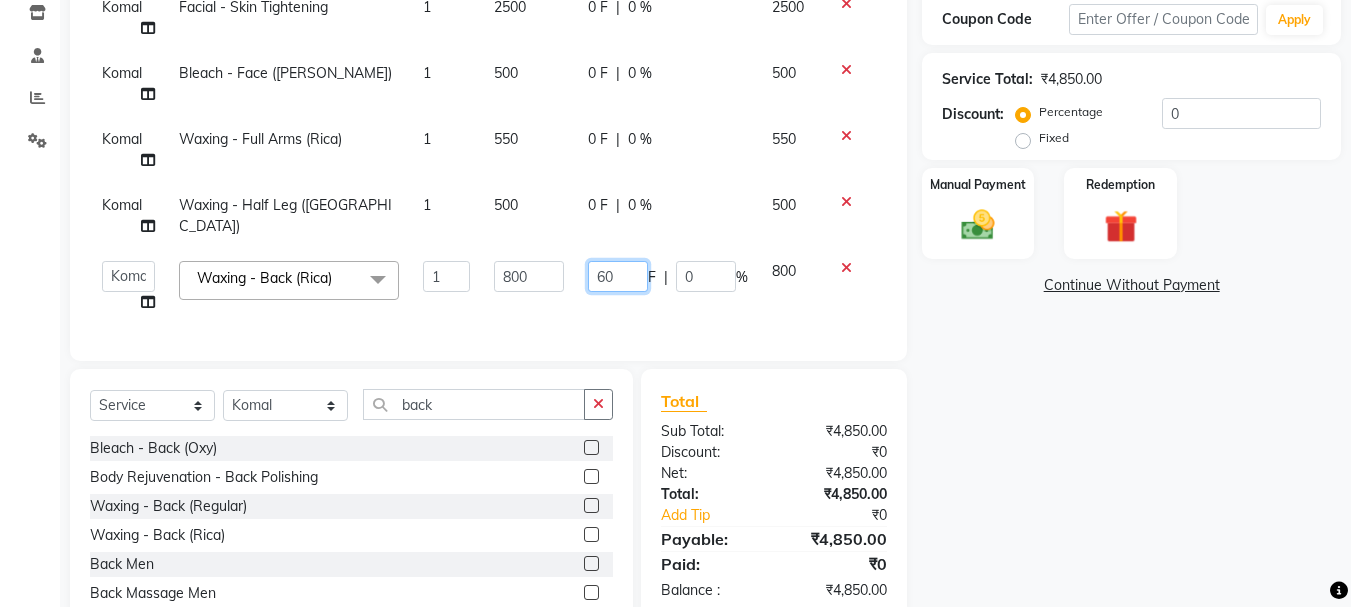 type on "600" 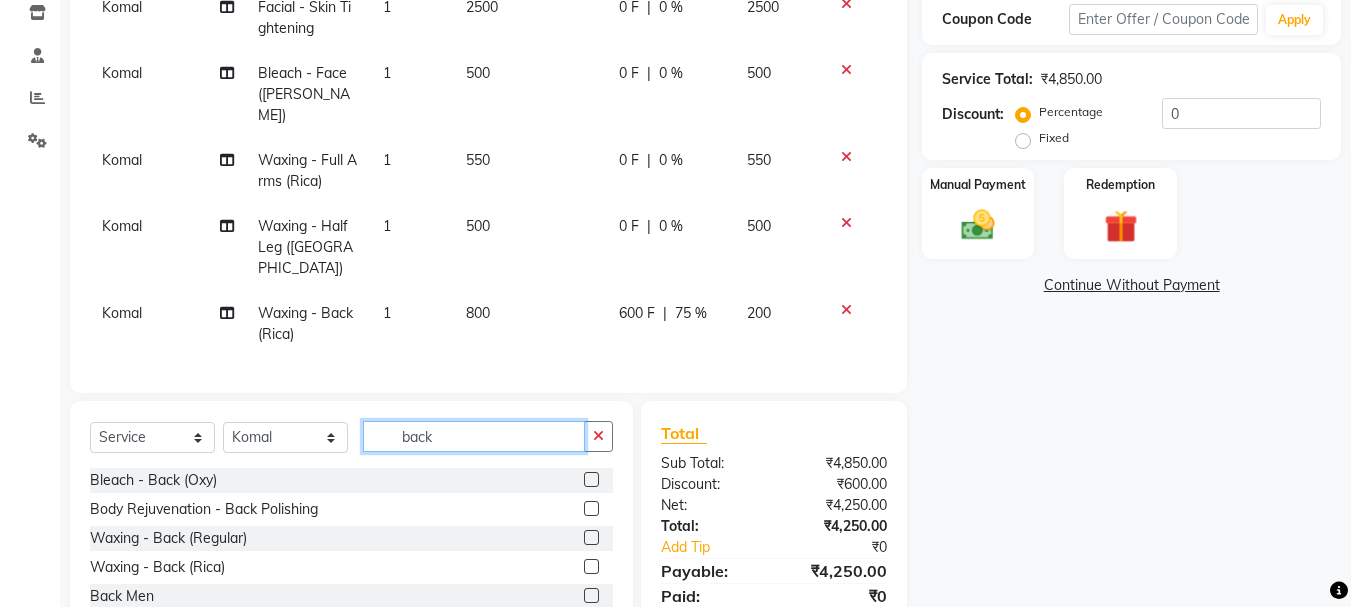 click on "back" 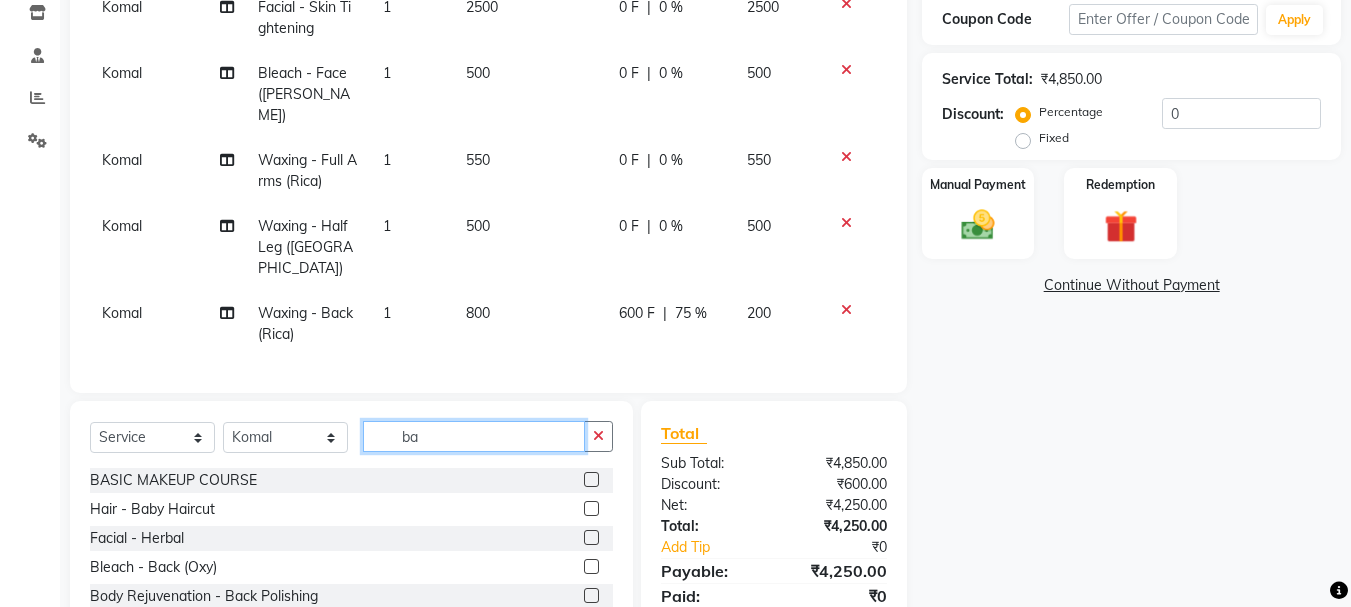 type on "b" 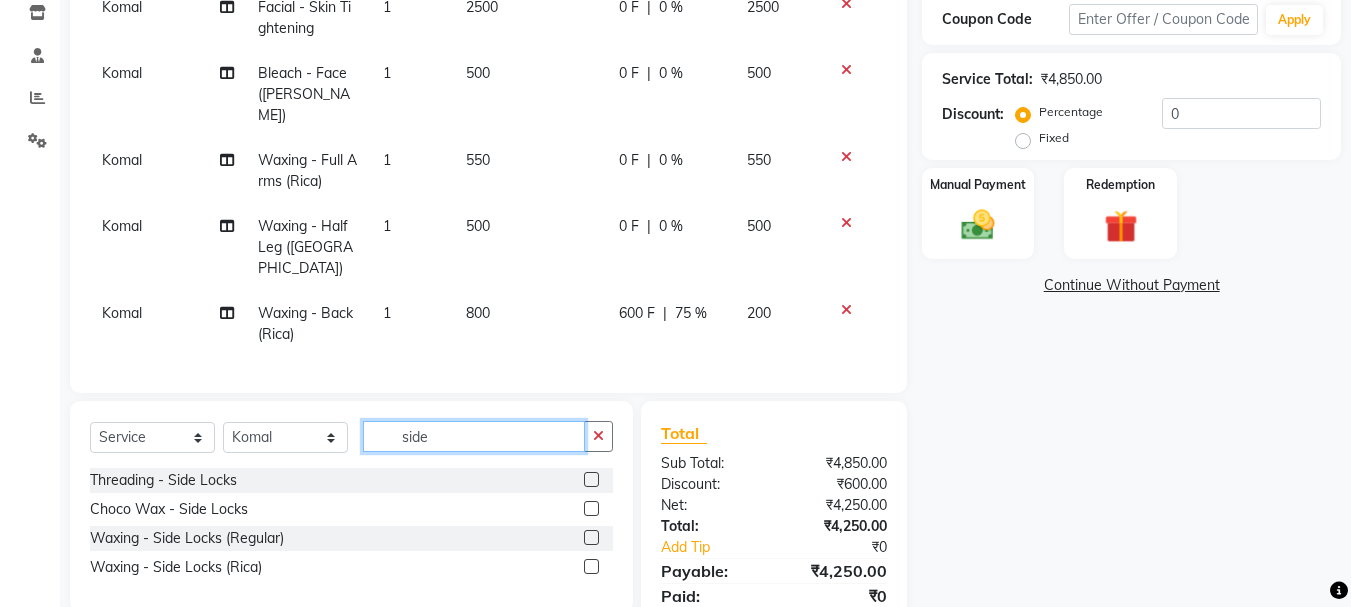 type on "side" 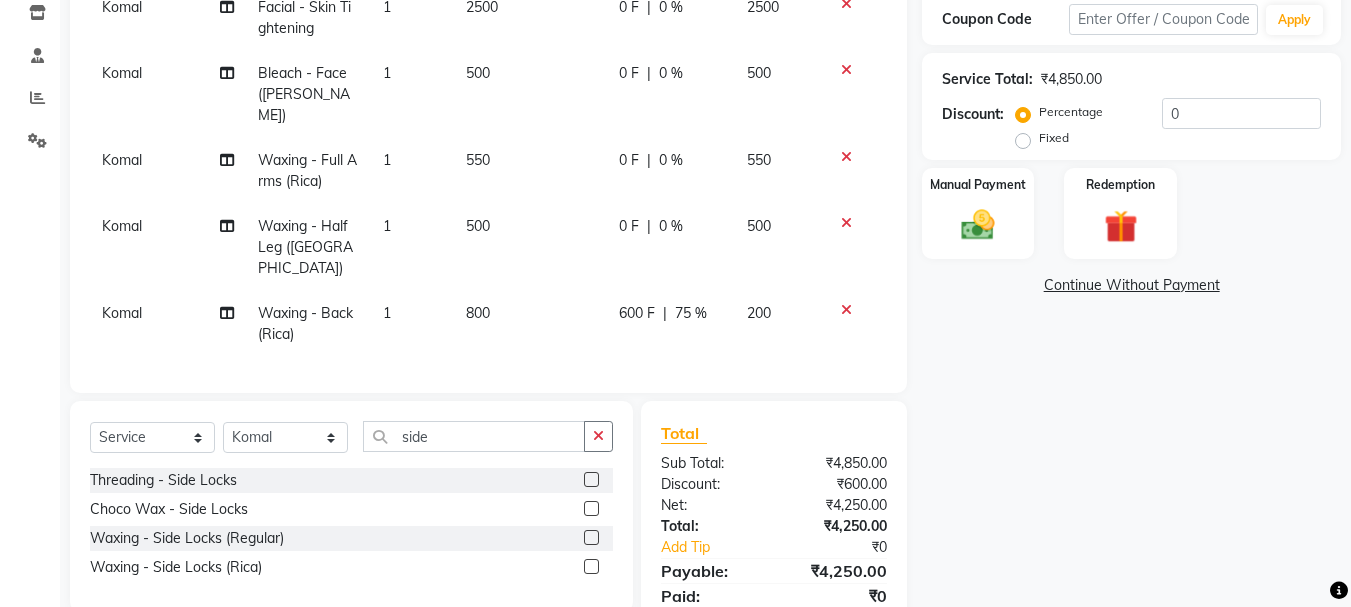 click 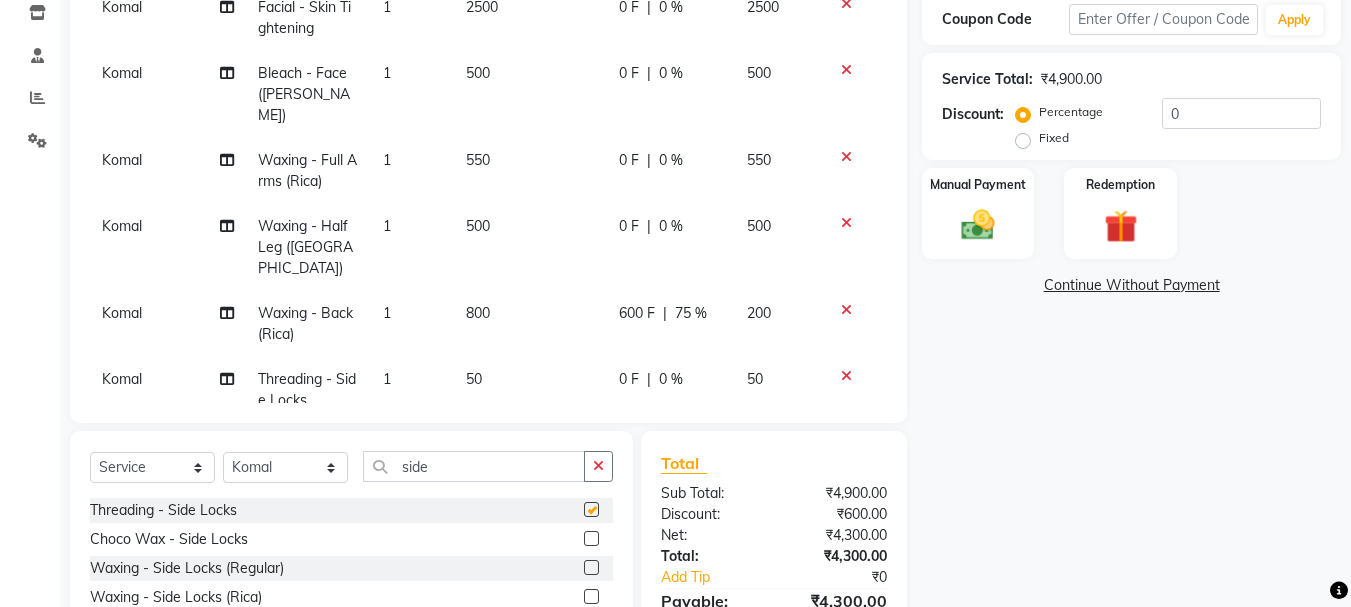 checkbox on "false" 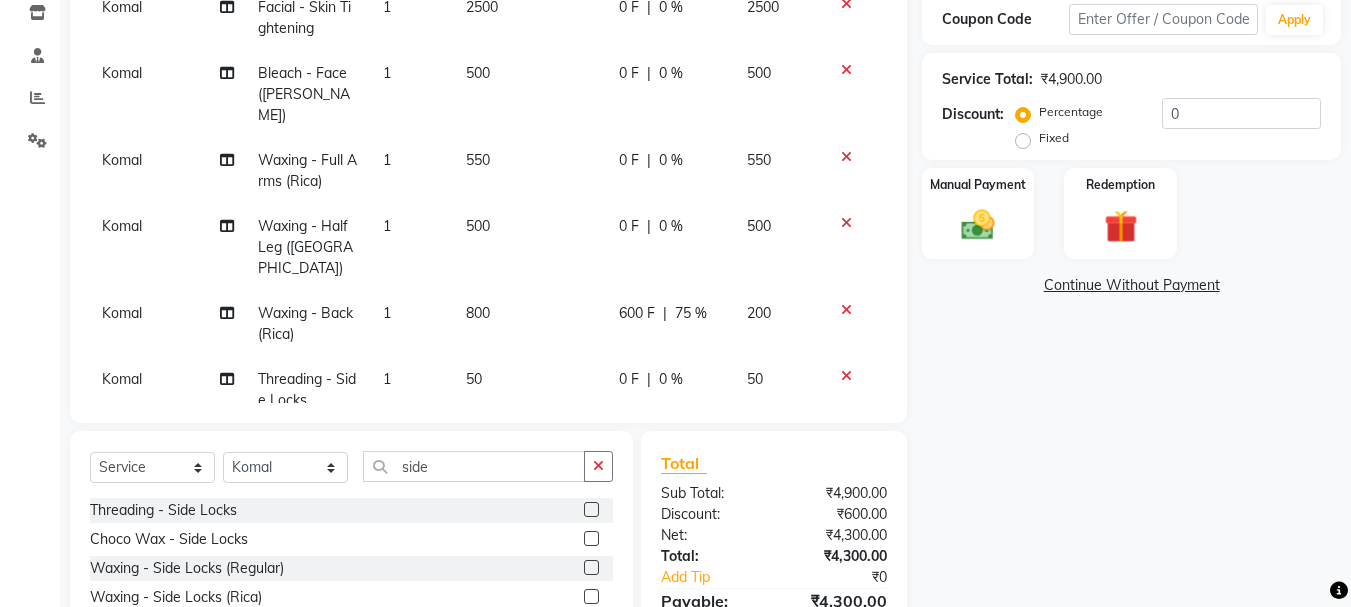 click 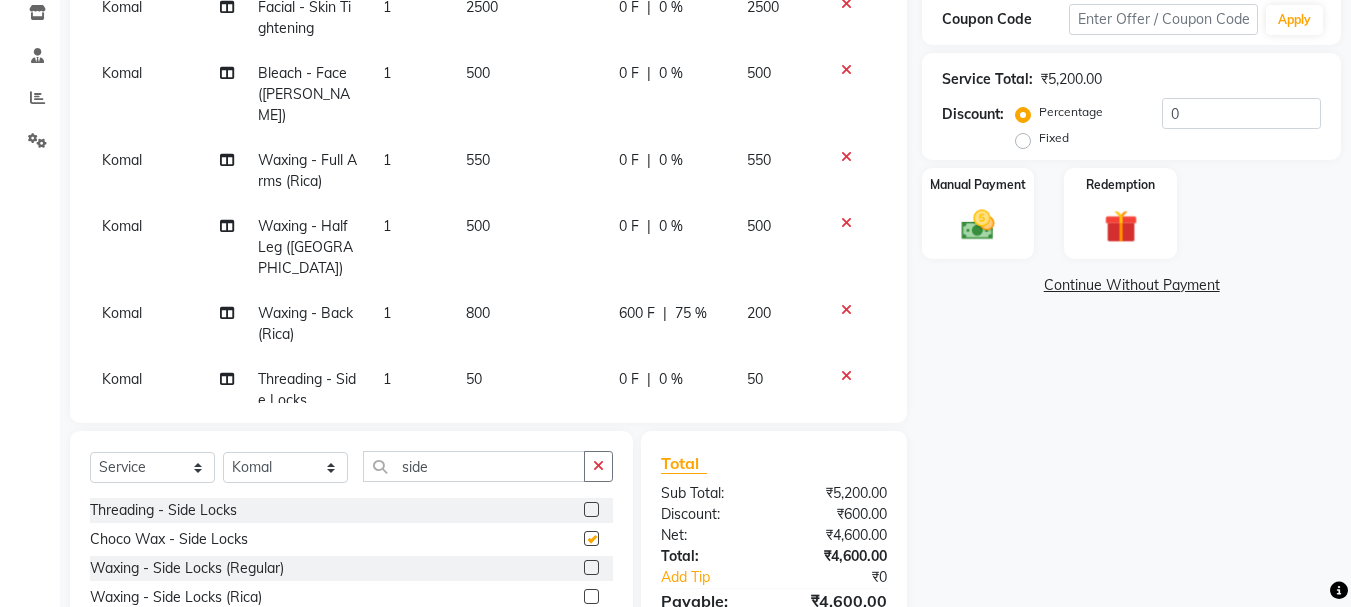 checkbox on "false" 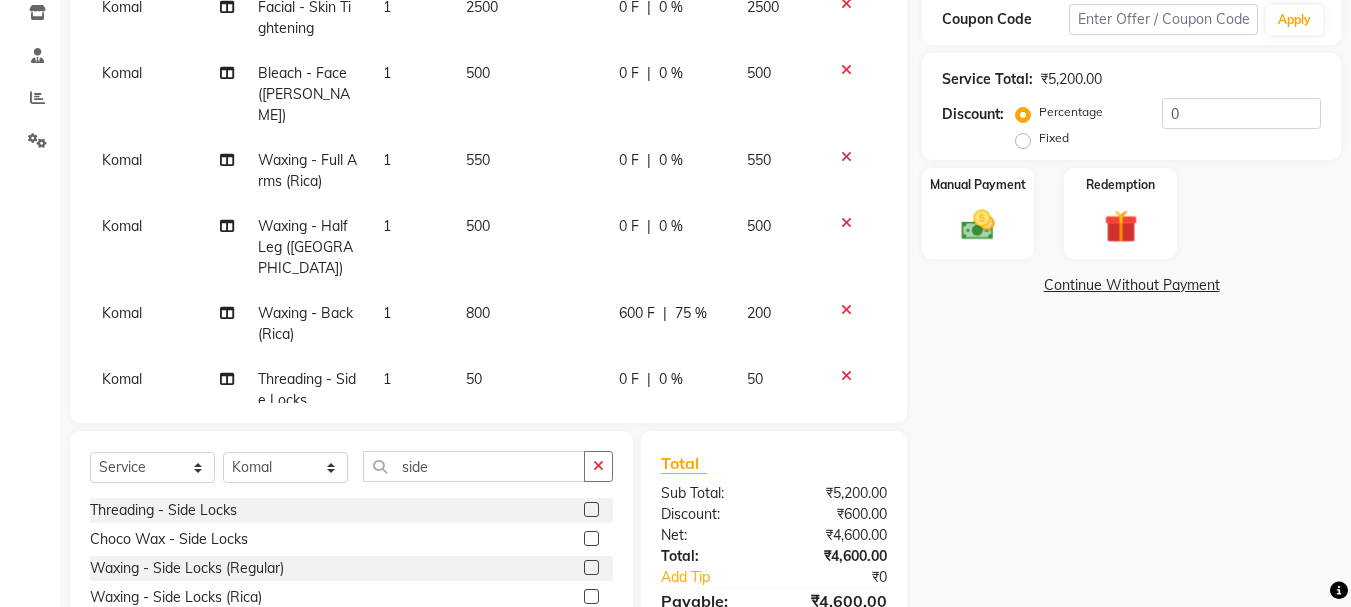 click 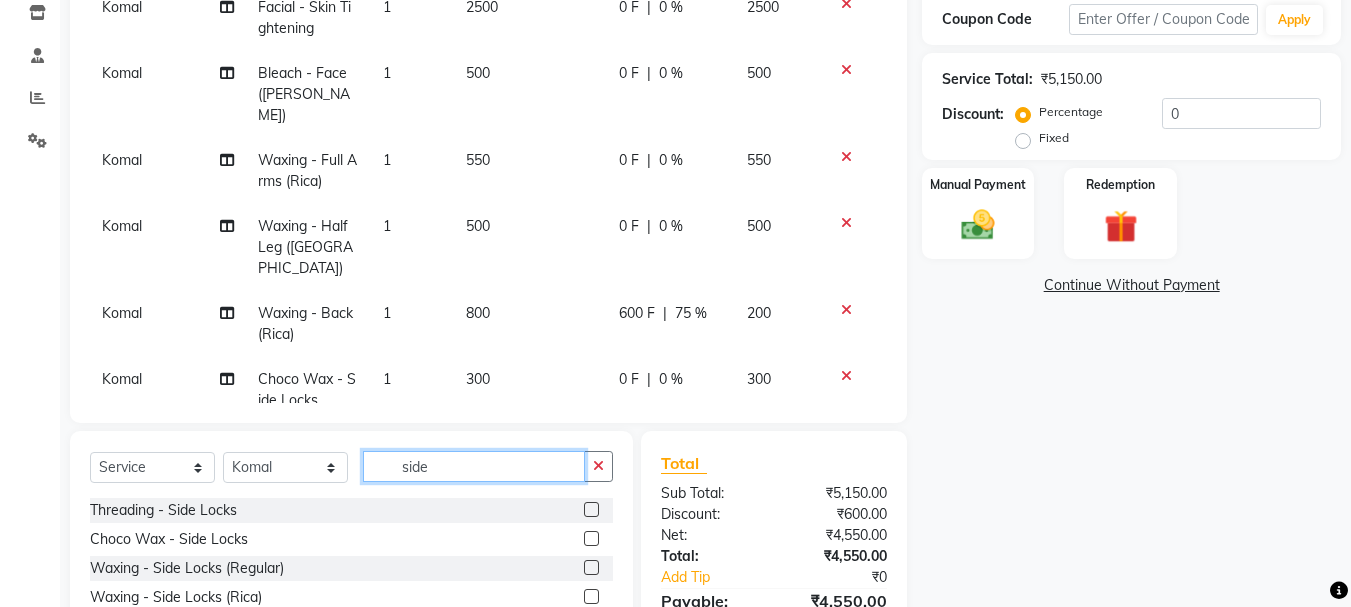 click on "side" 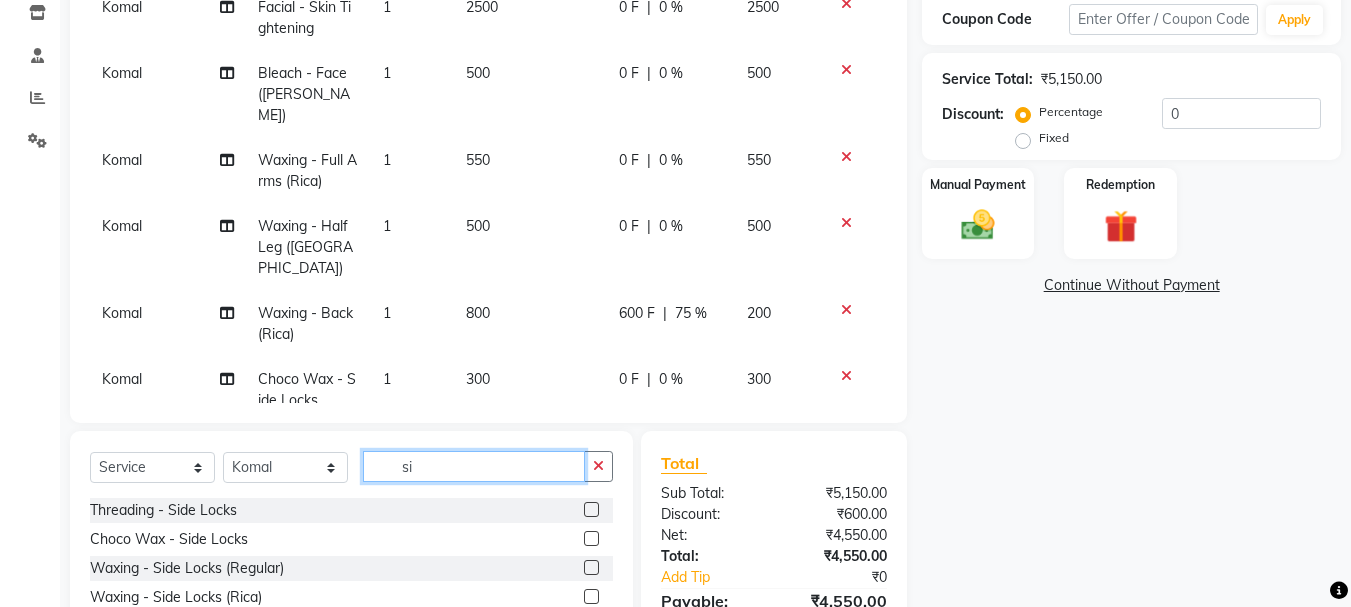 type on "s" 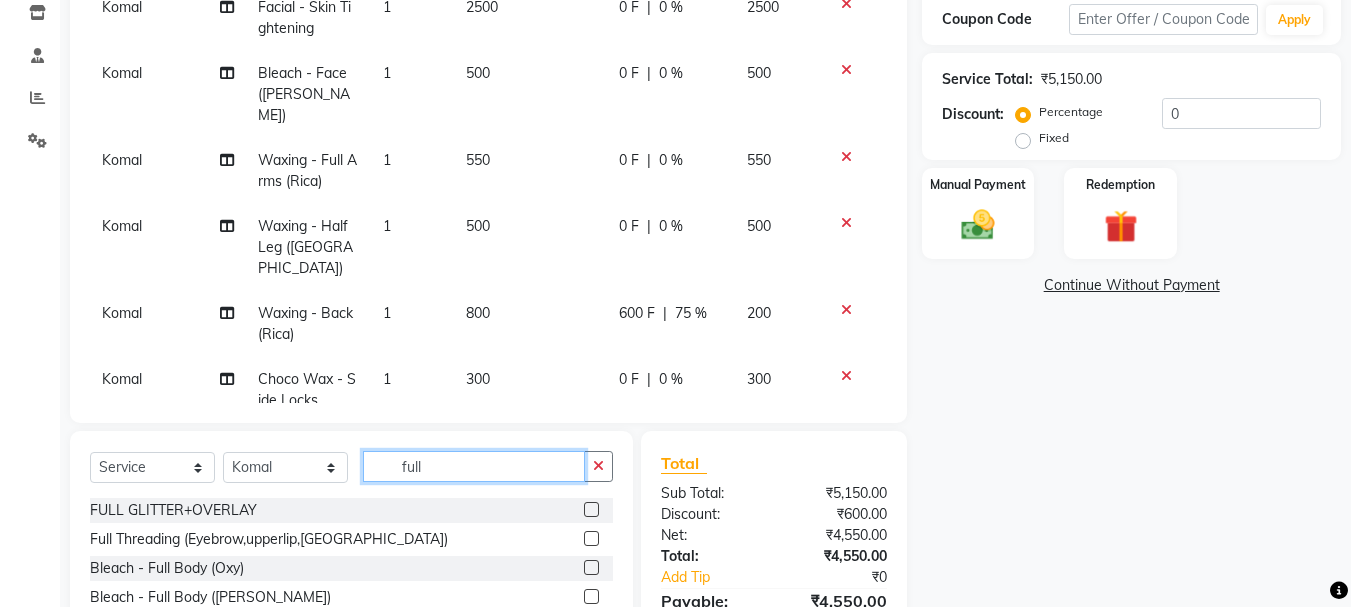 type on "full" 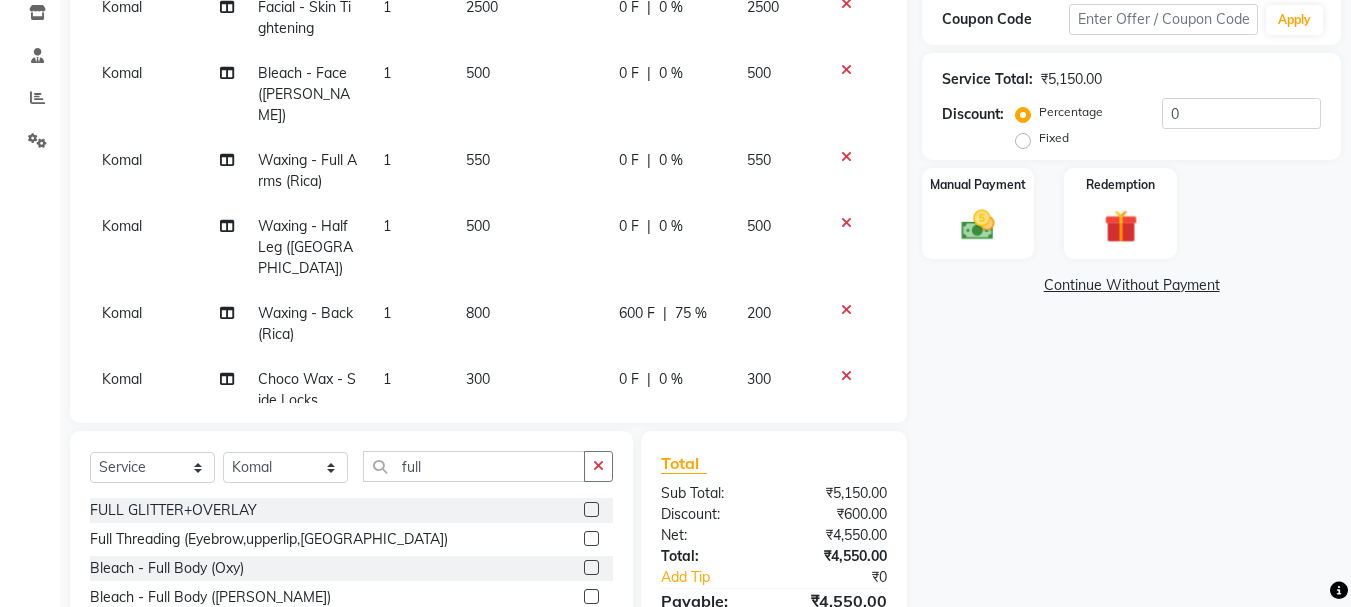 click 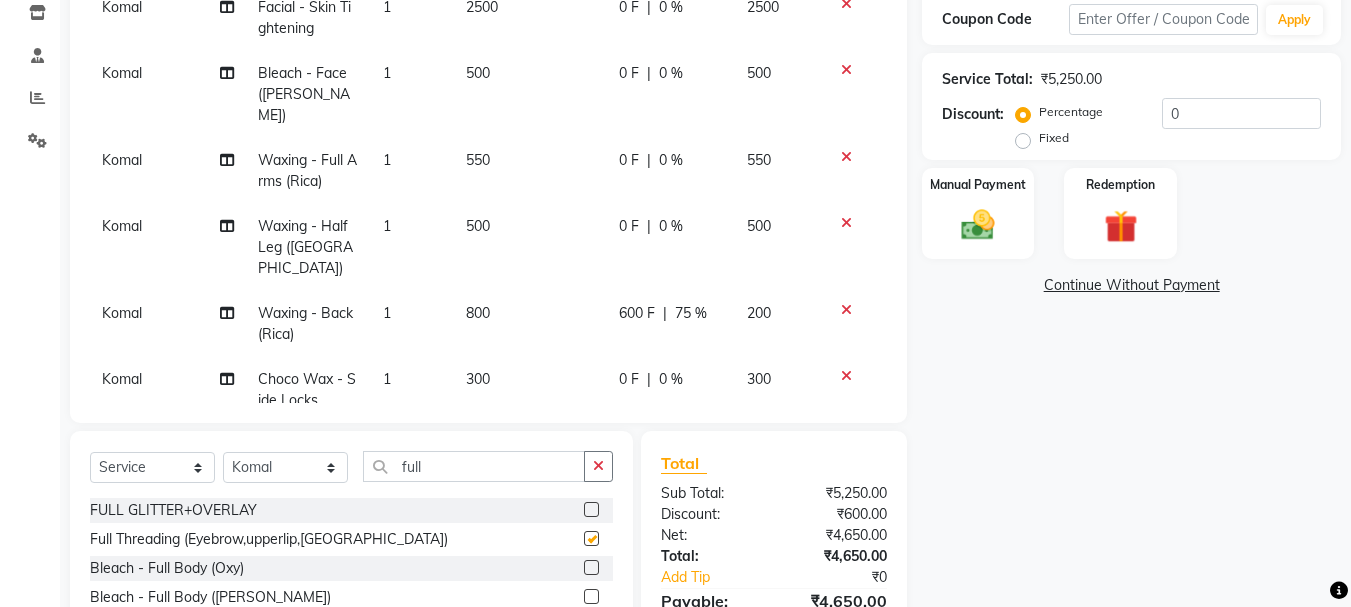 checkbox on "false" 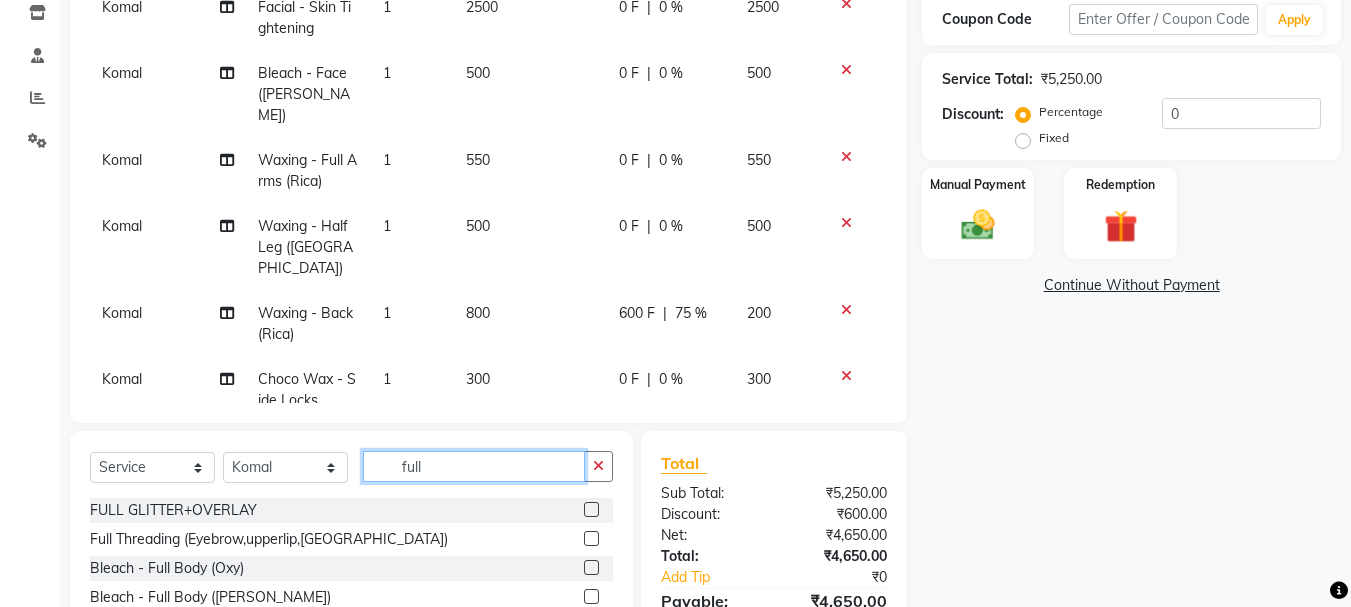 click on "full" 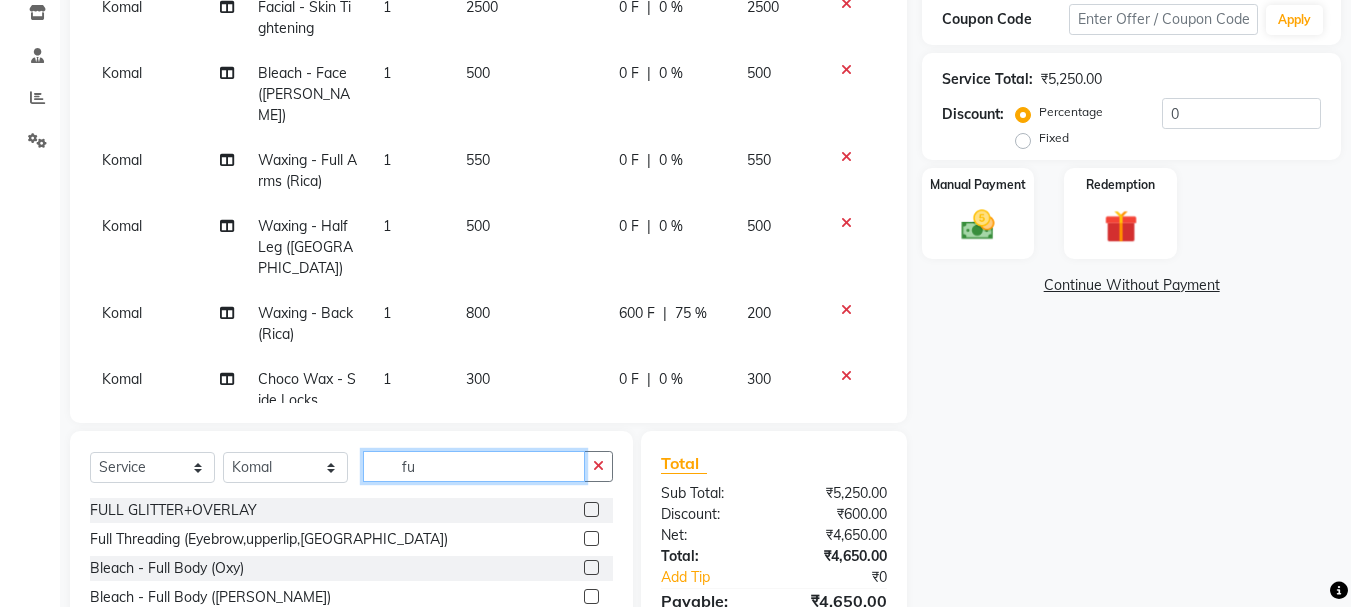 type on "f" 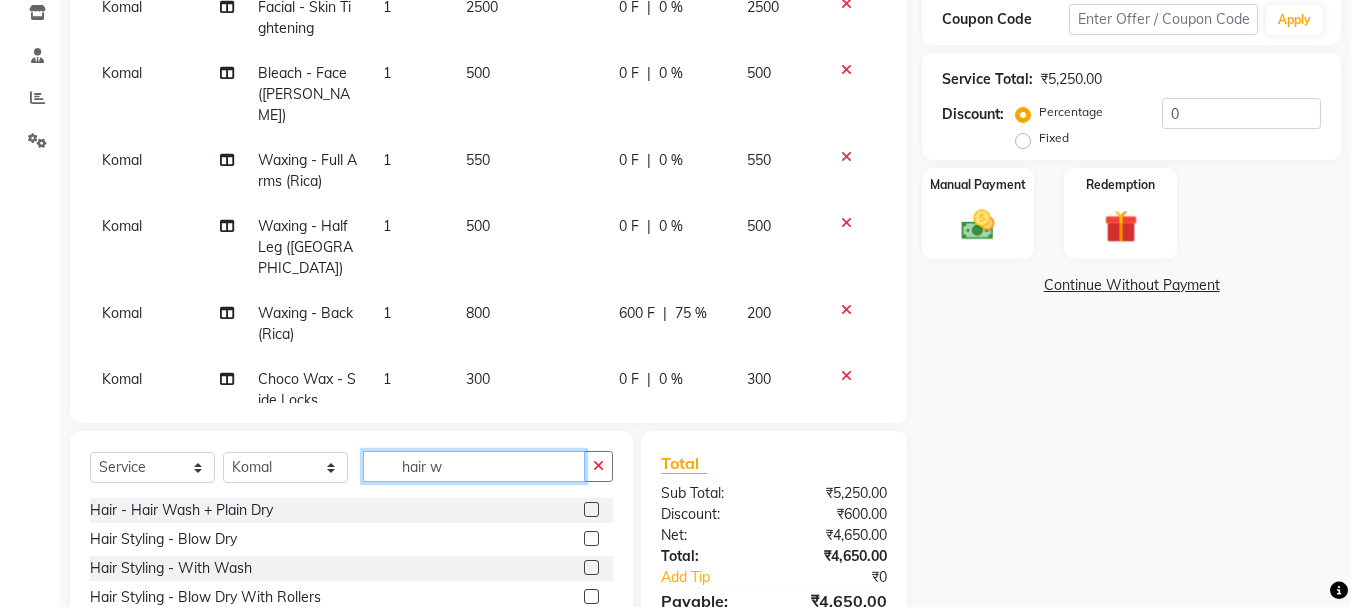 type on "hair w" 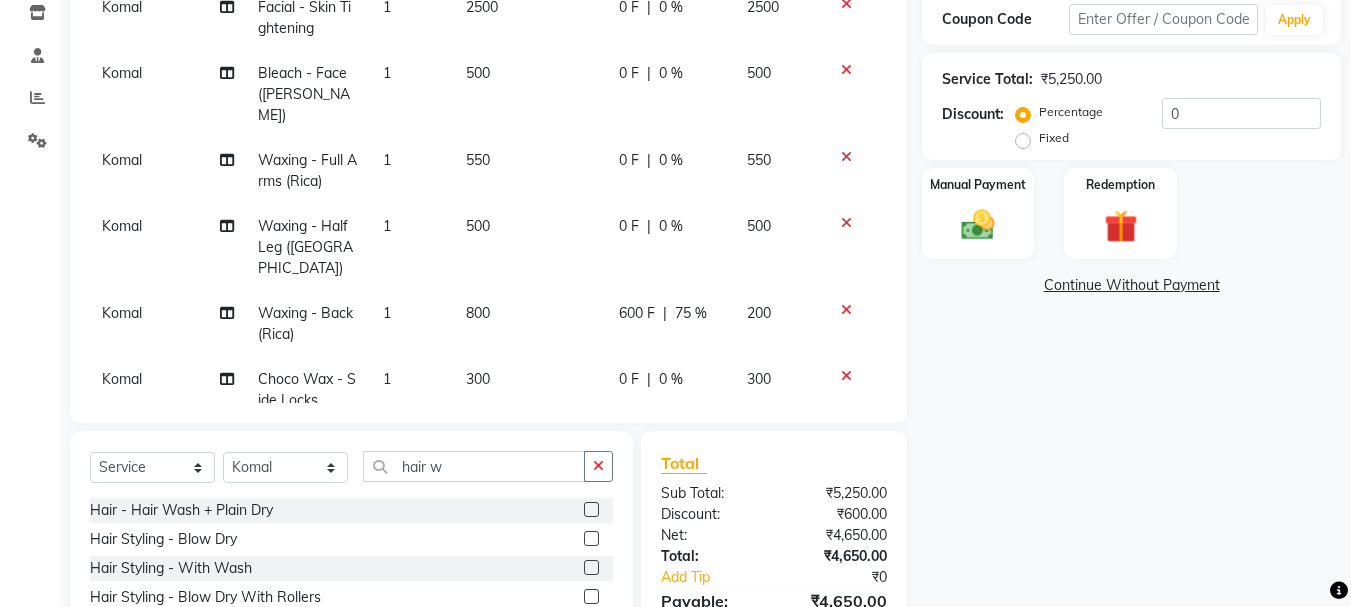 click 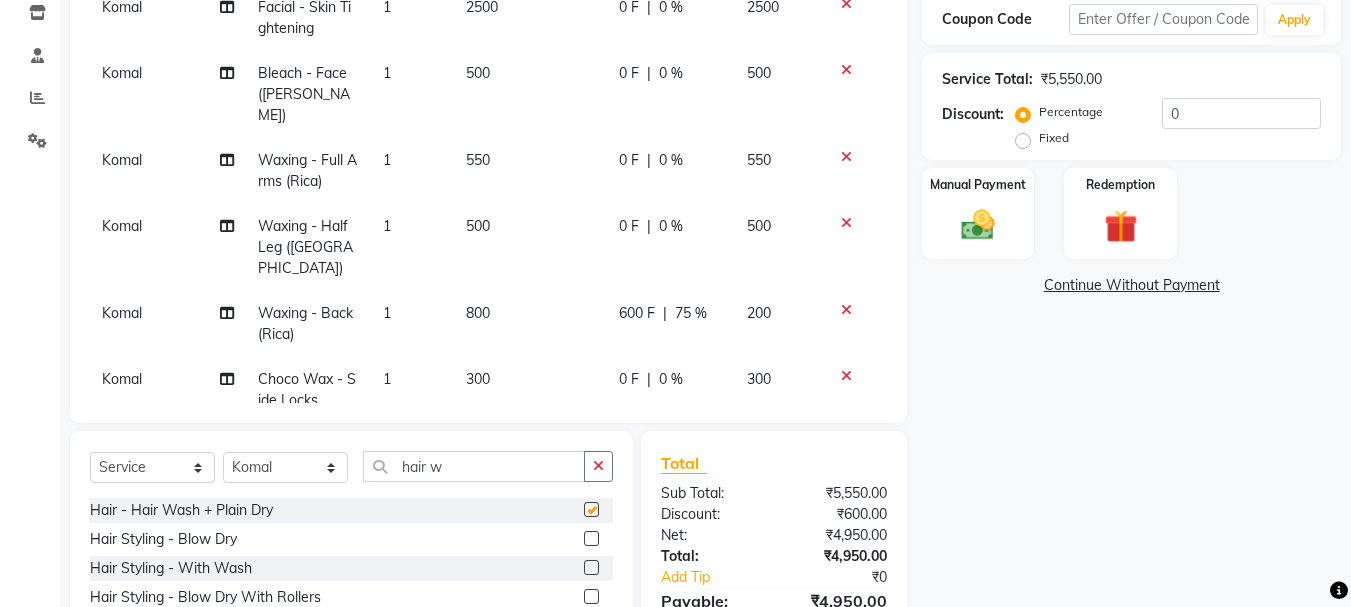 checkbox on "false" 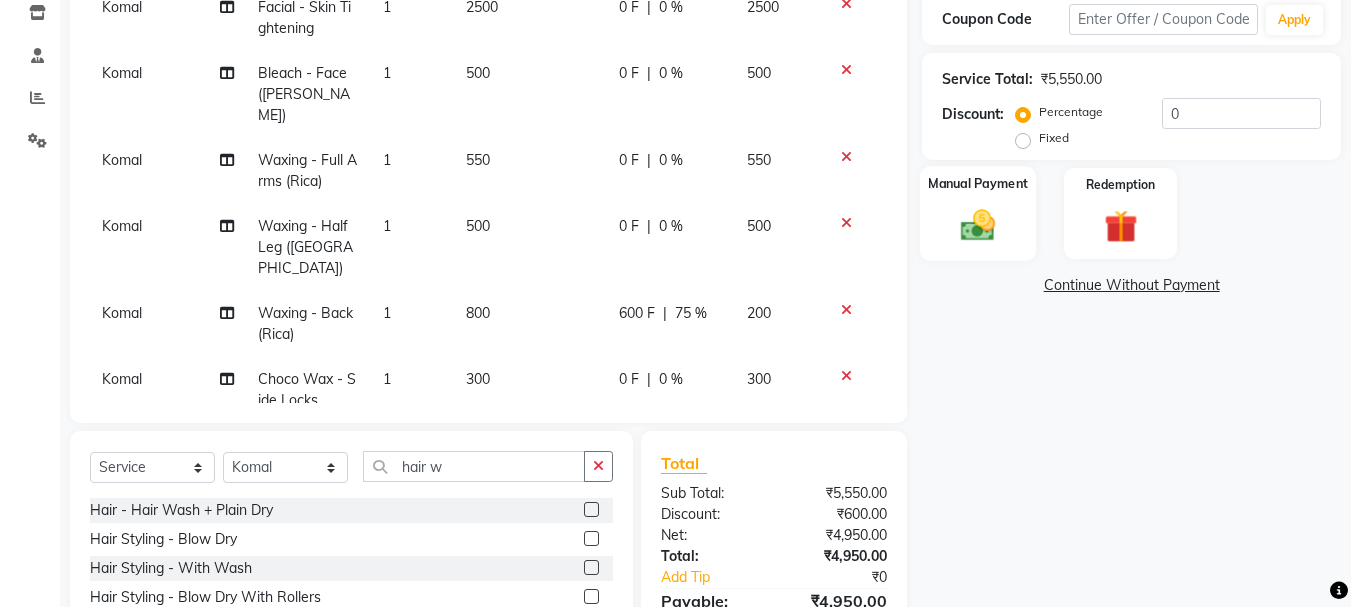 click 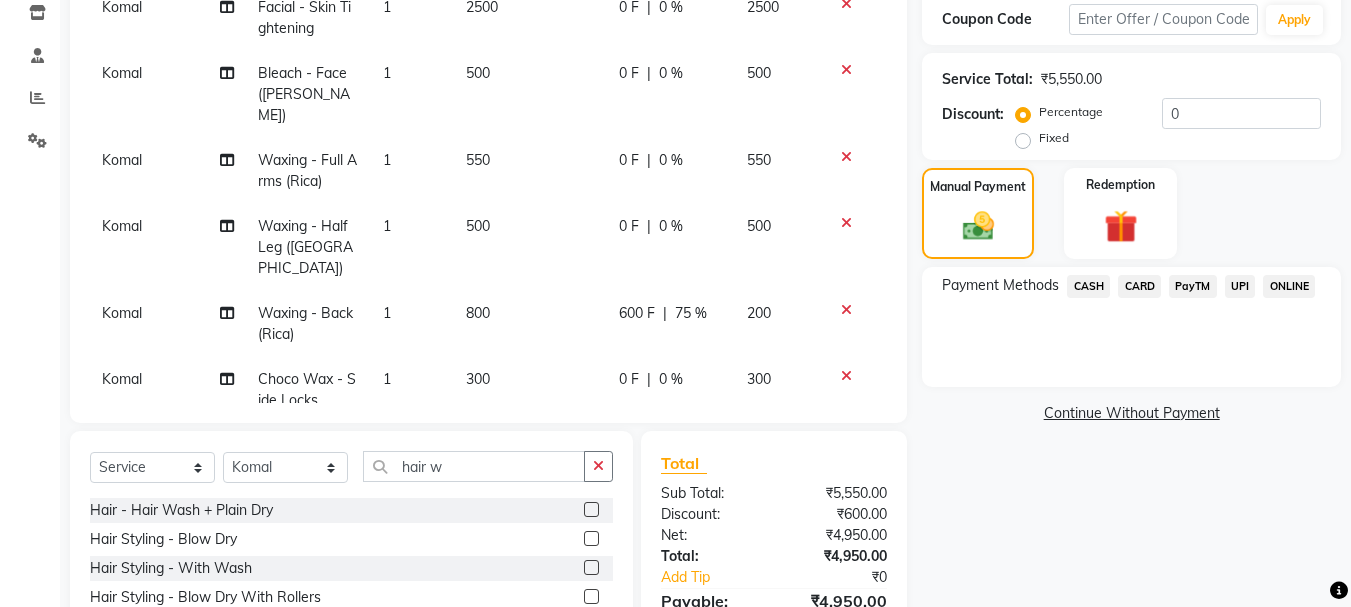 scroll, scrollTop: 468, scrollLeft: 0, axis: vertical 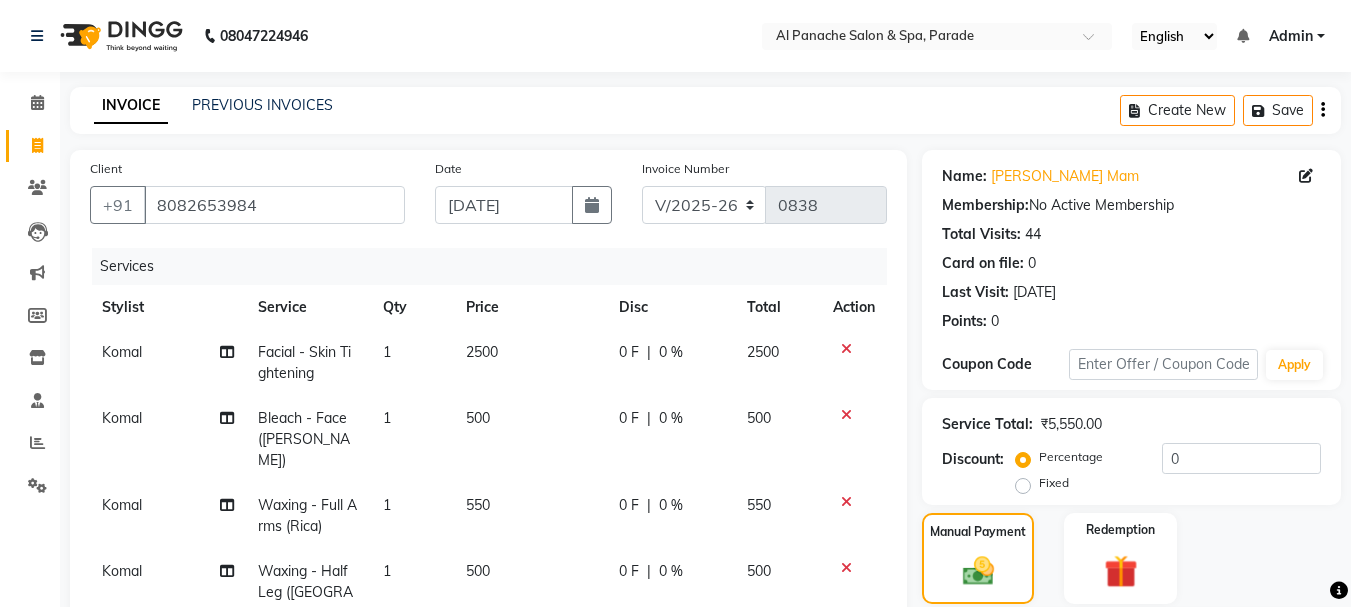 click on "Fixed" 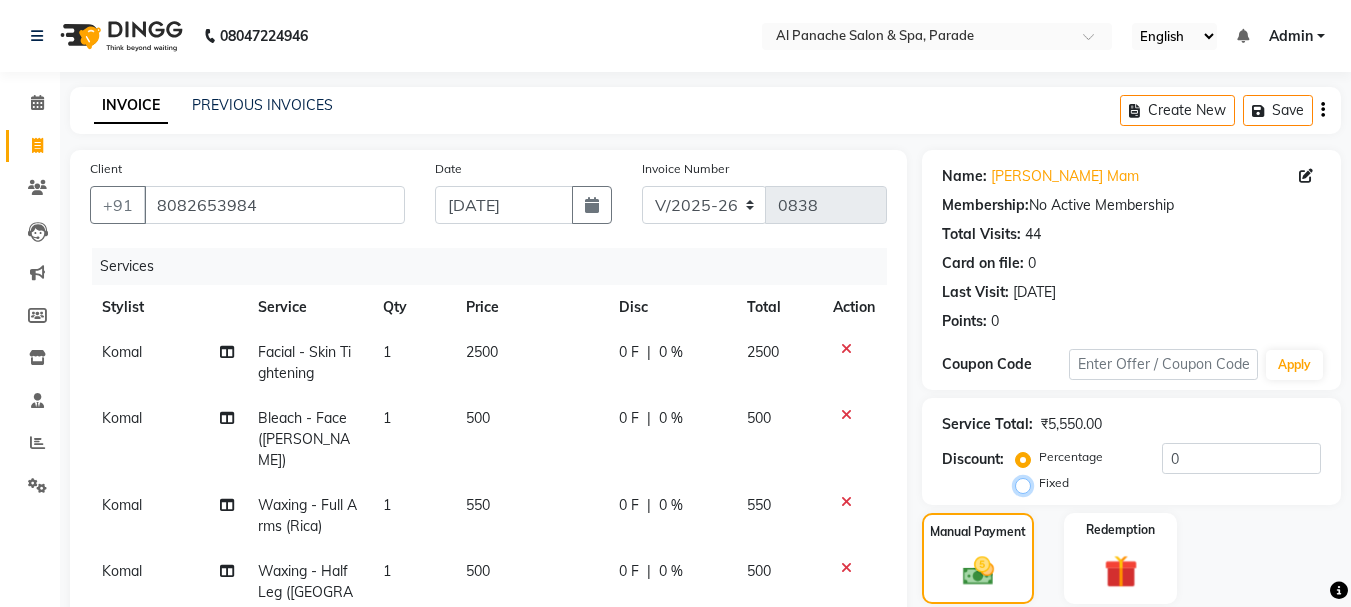 click on "Fixed" at bounding box center (1027, 483) 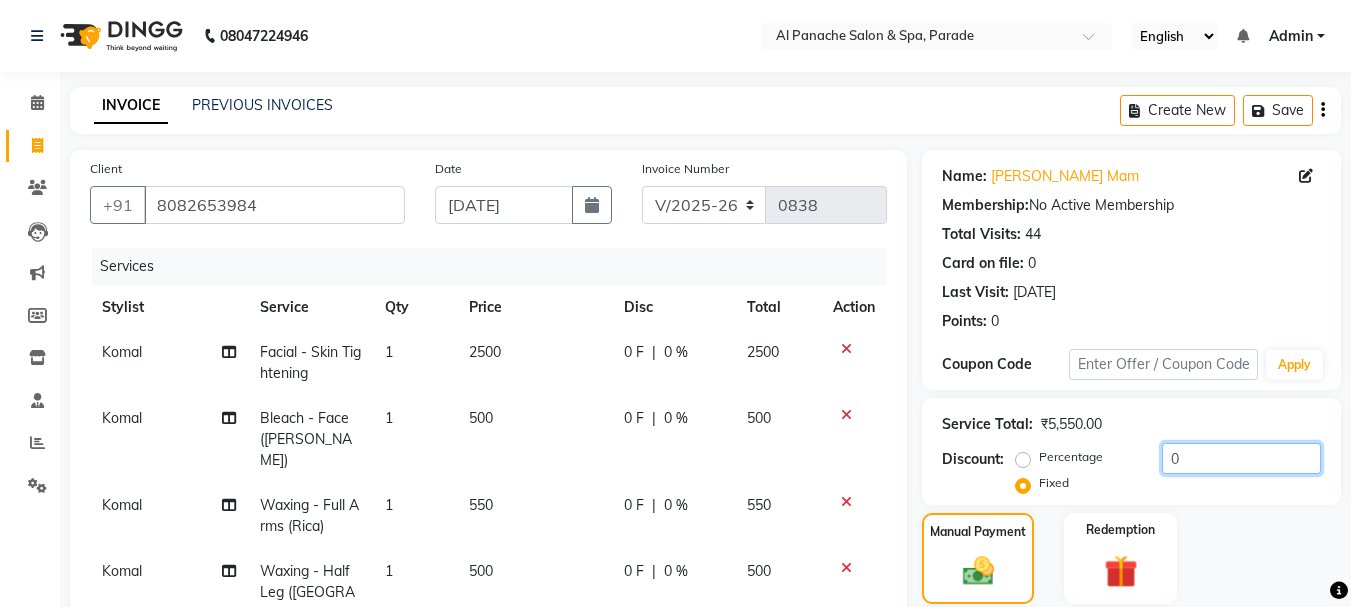 click on "0" 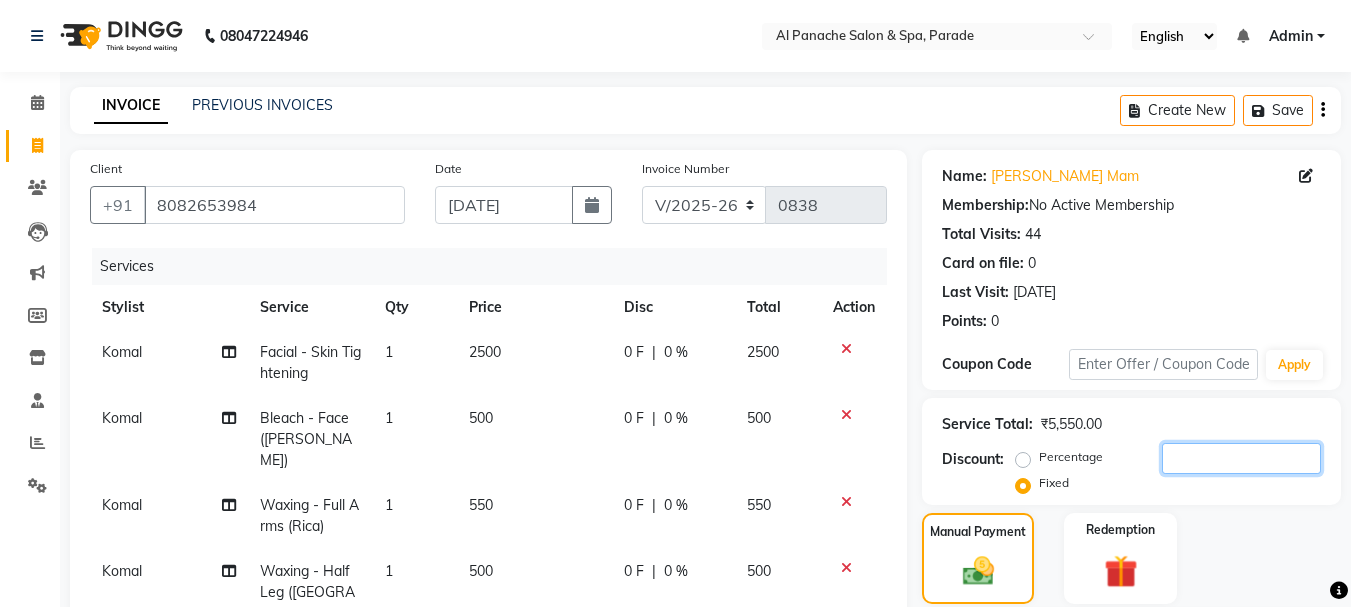 scroll, scrollTop: 468, scrollLeft: 0, axis: vertical 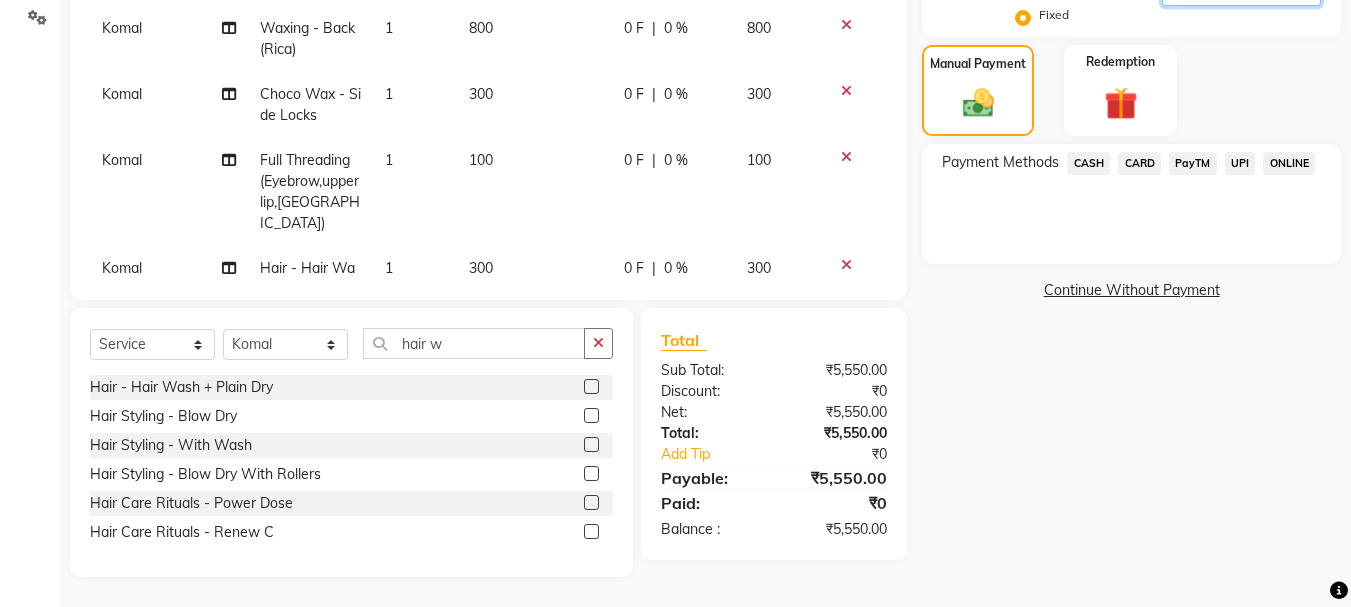 type 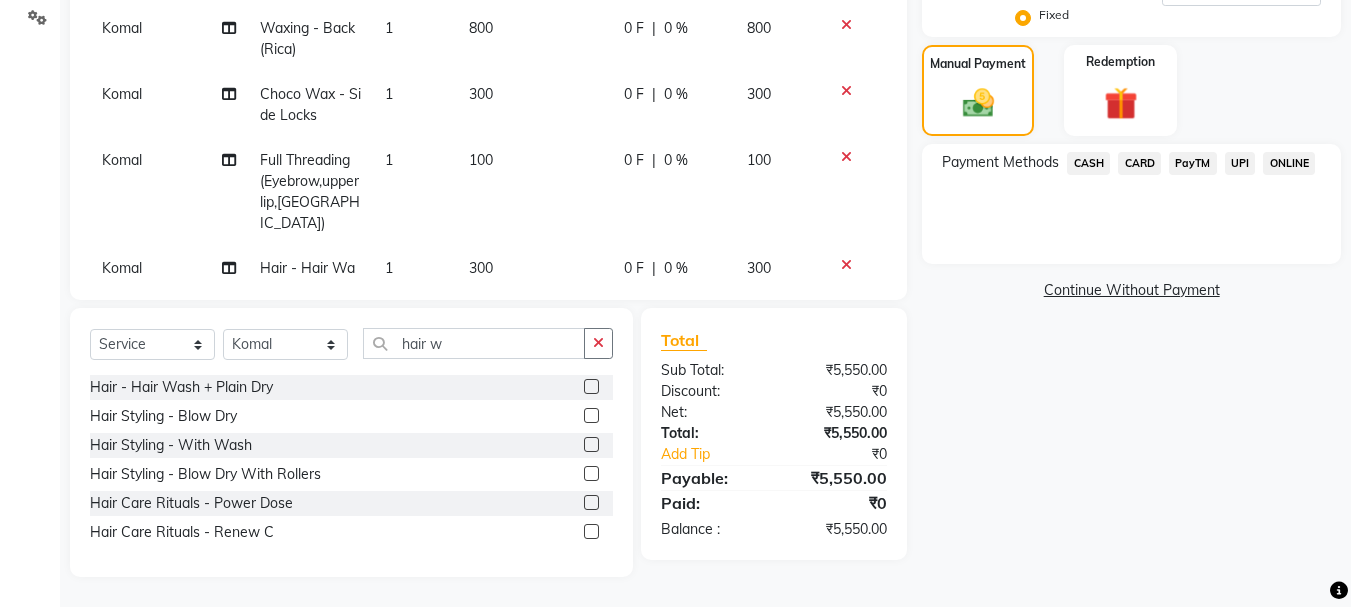 click 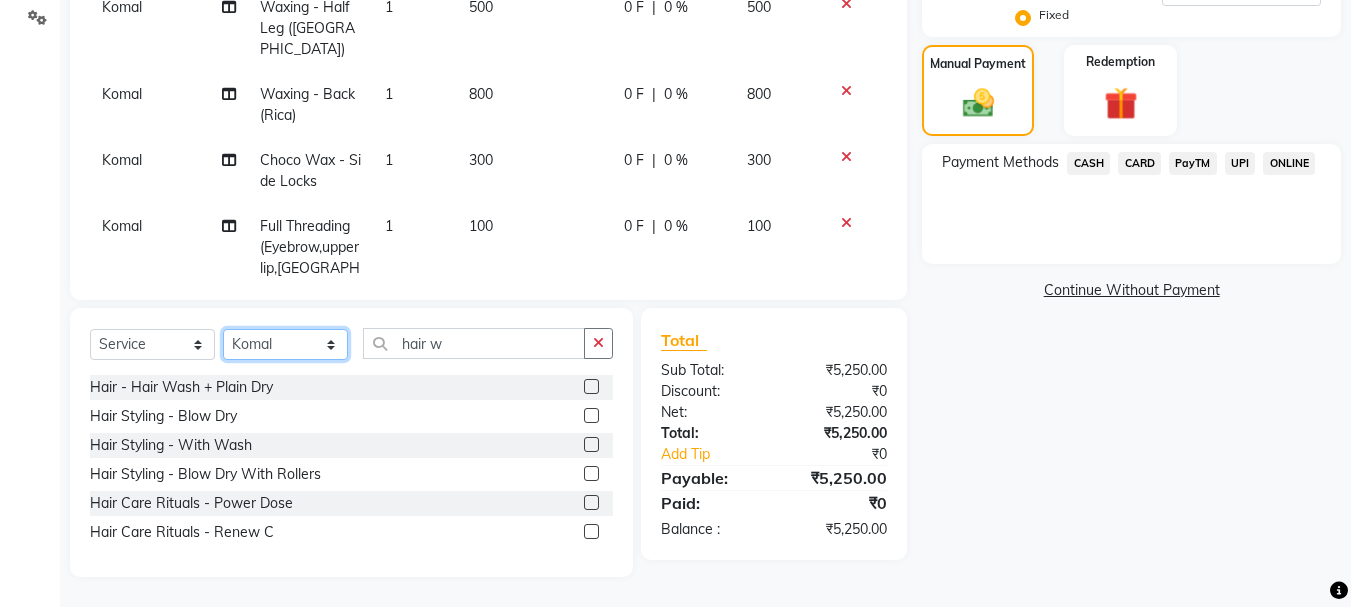 click on "Select Stylist AMAN Anu Karan Komal  MANAGER Nitin RAJVEER  SEEMA SNEHA" 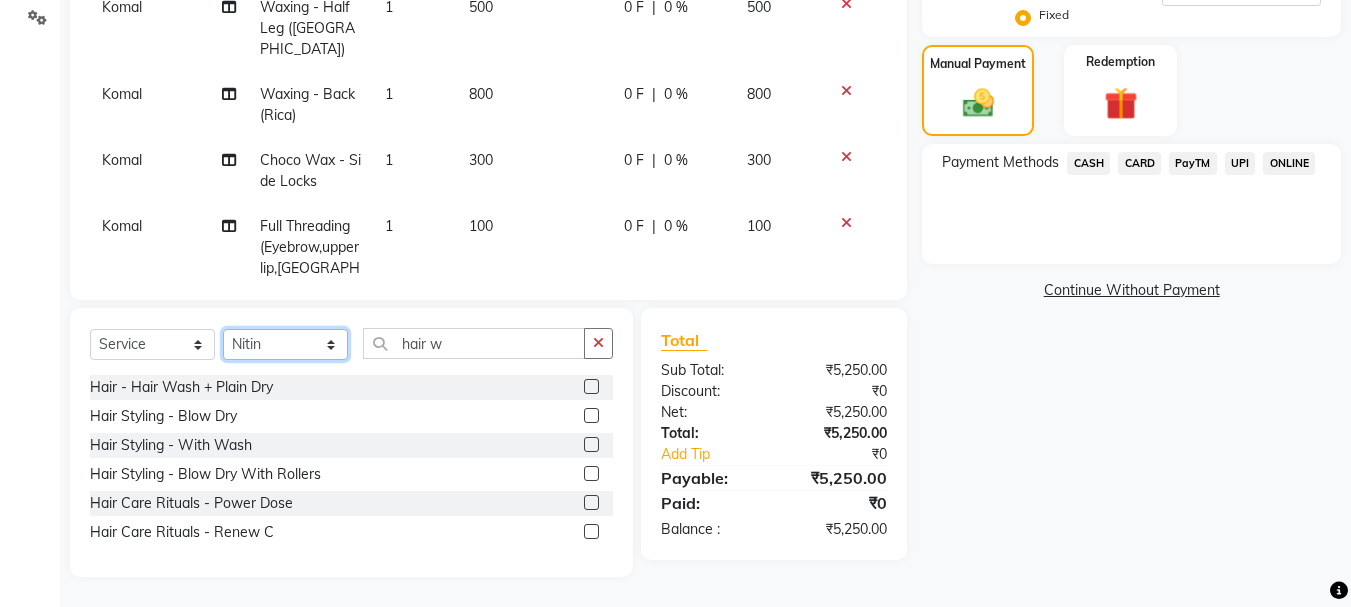 click on "Select Stylist AMAN Anu Karan Komal  MANAGER Nitin RAJVEER  SEEMA SNEHA" 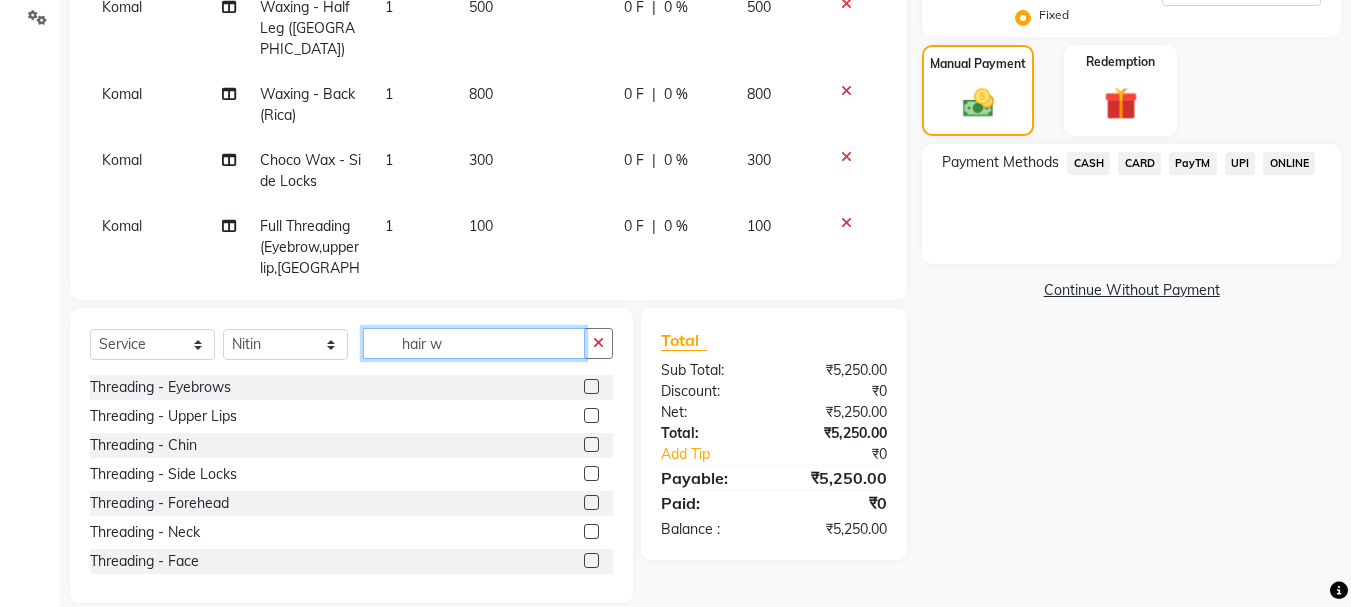 click on "hair w" 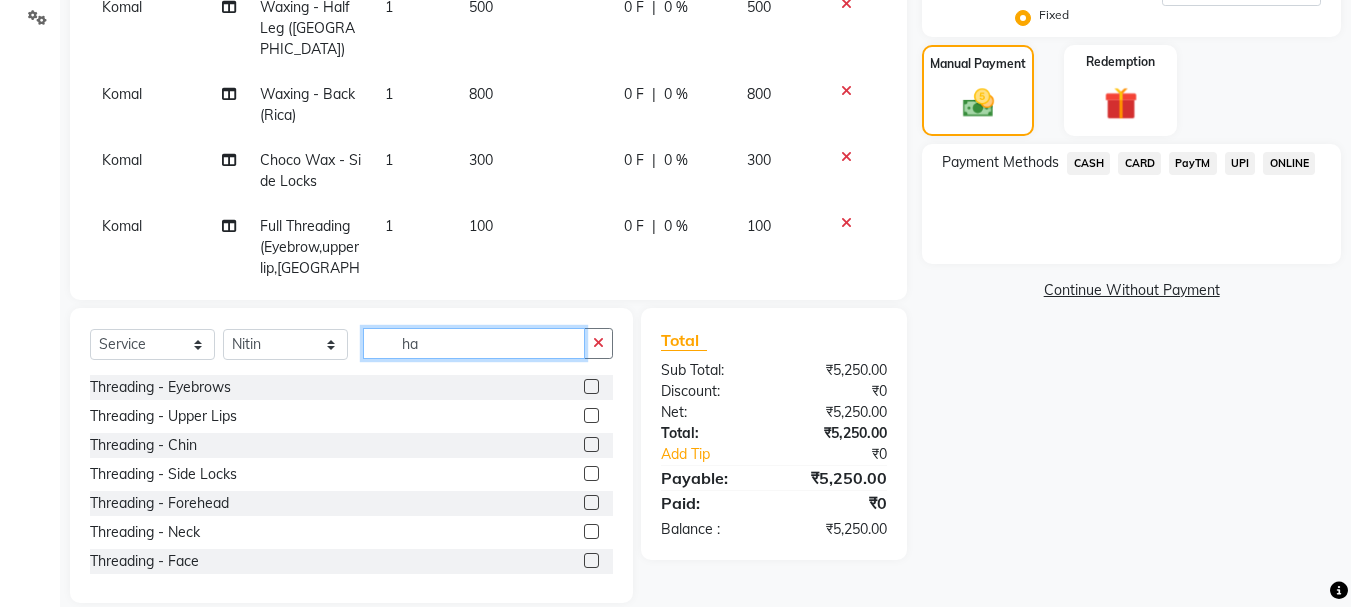 type on "h" 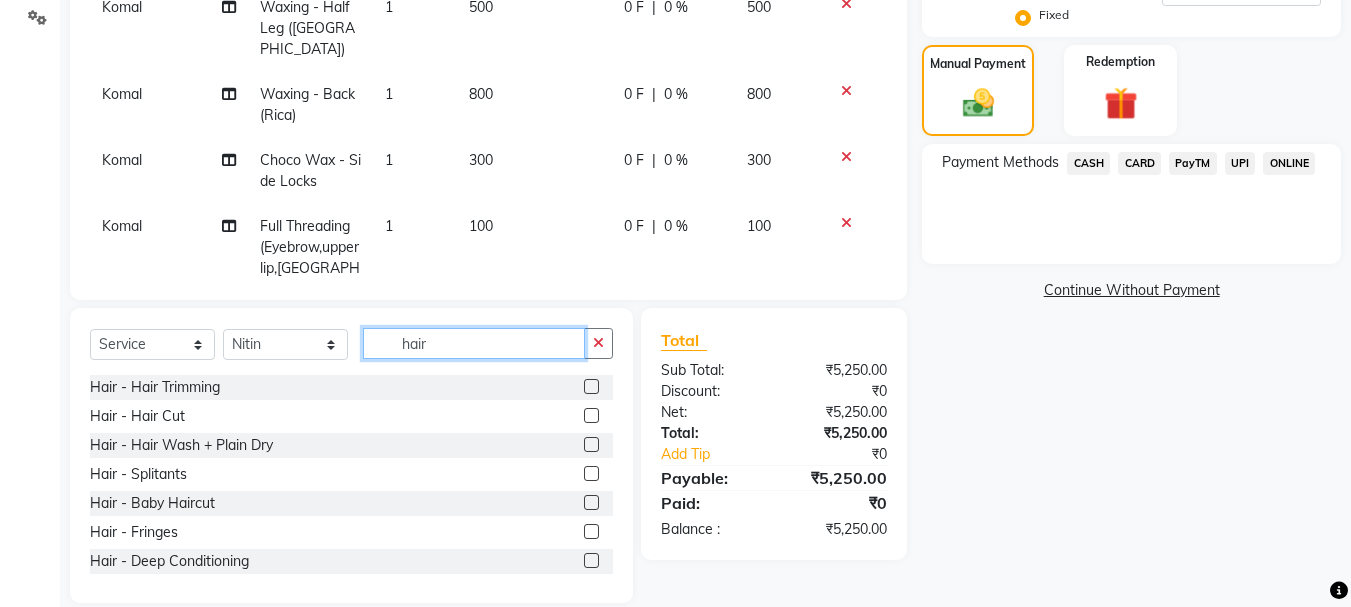 type on "hair w" 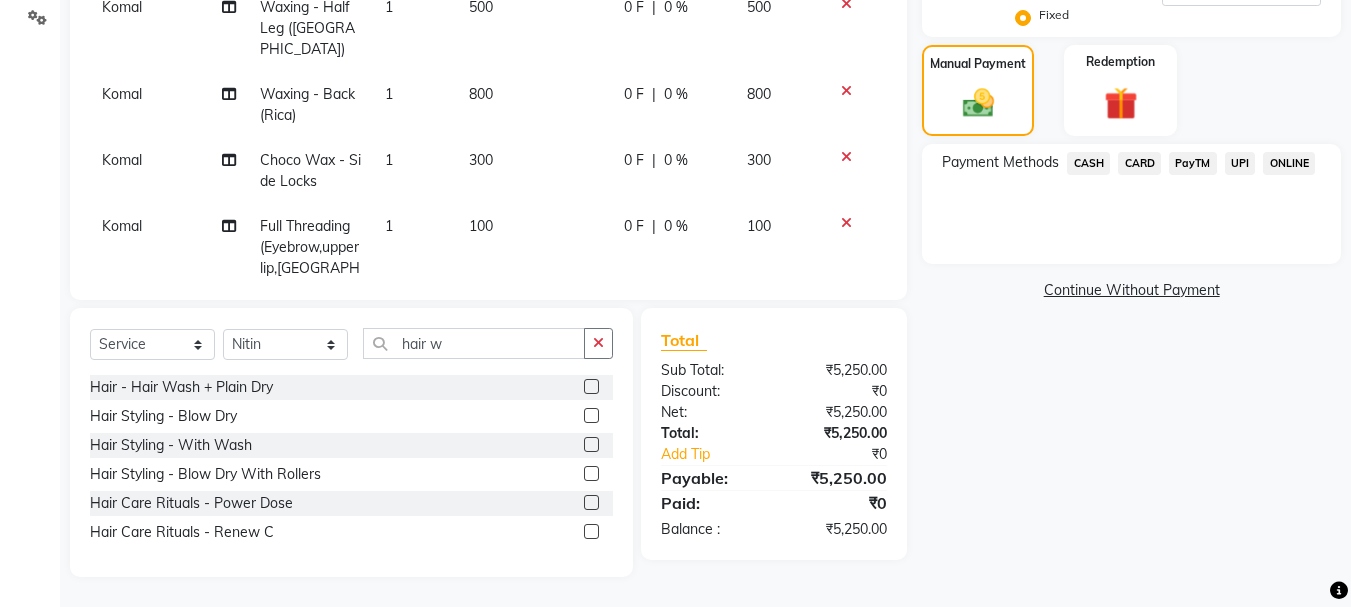 click 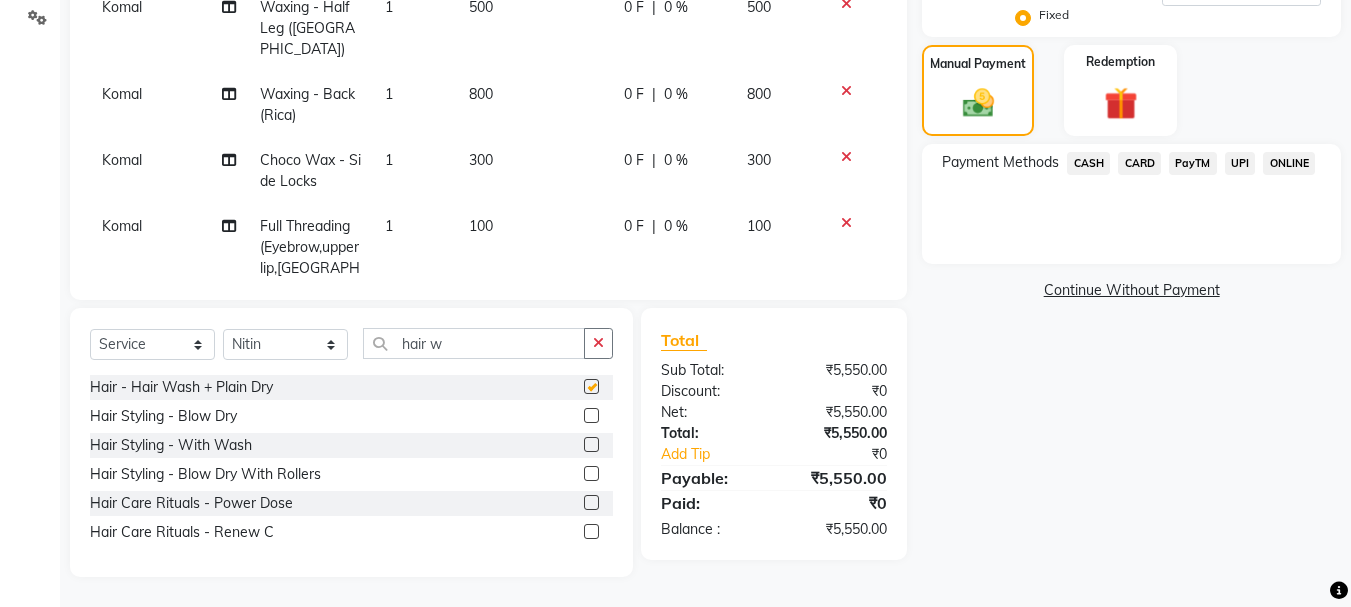 scroll, scrollTop: 162, scrollLeft: 0, axis: vertical 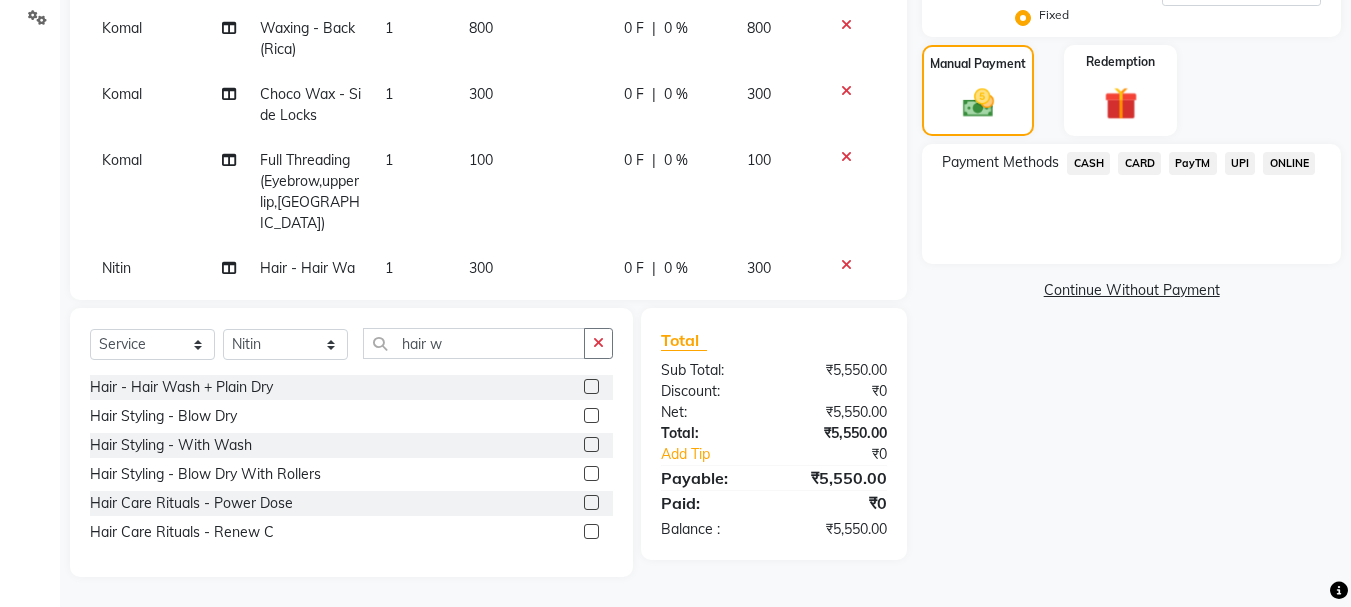 checkbox on "false" 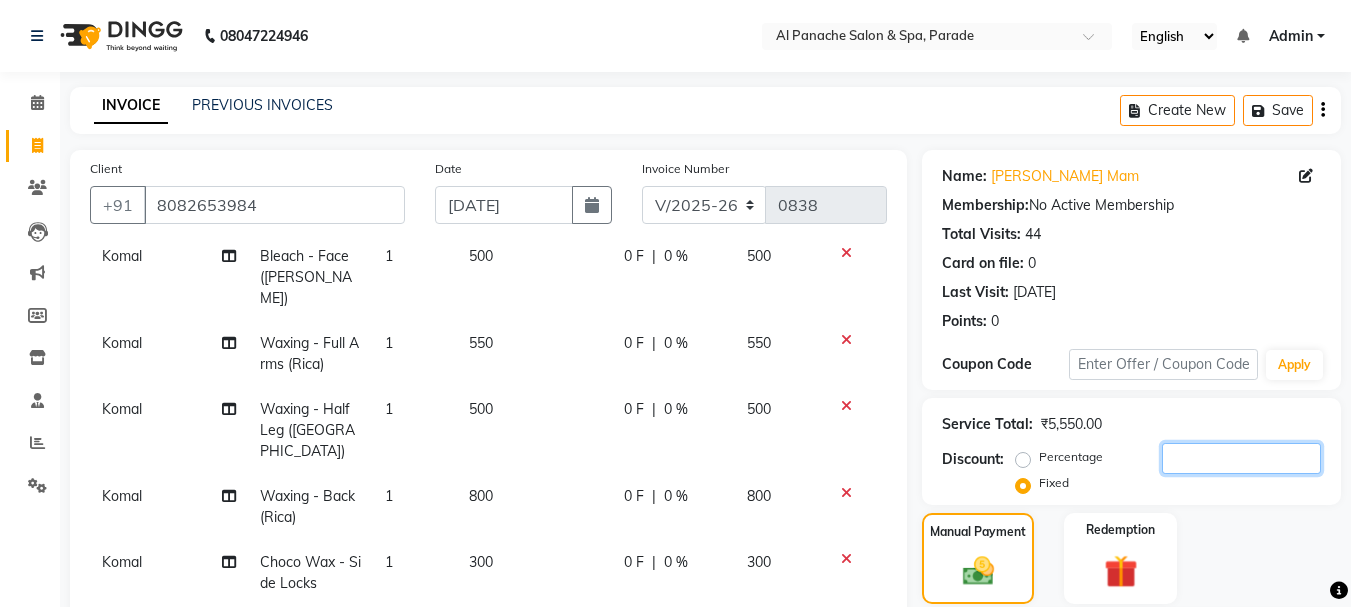 click 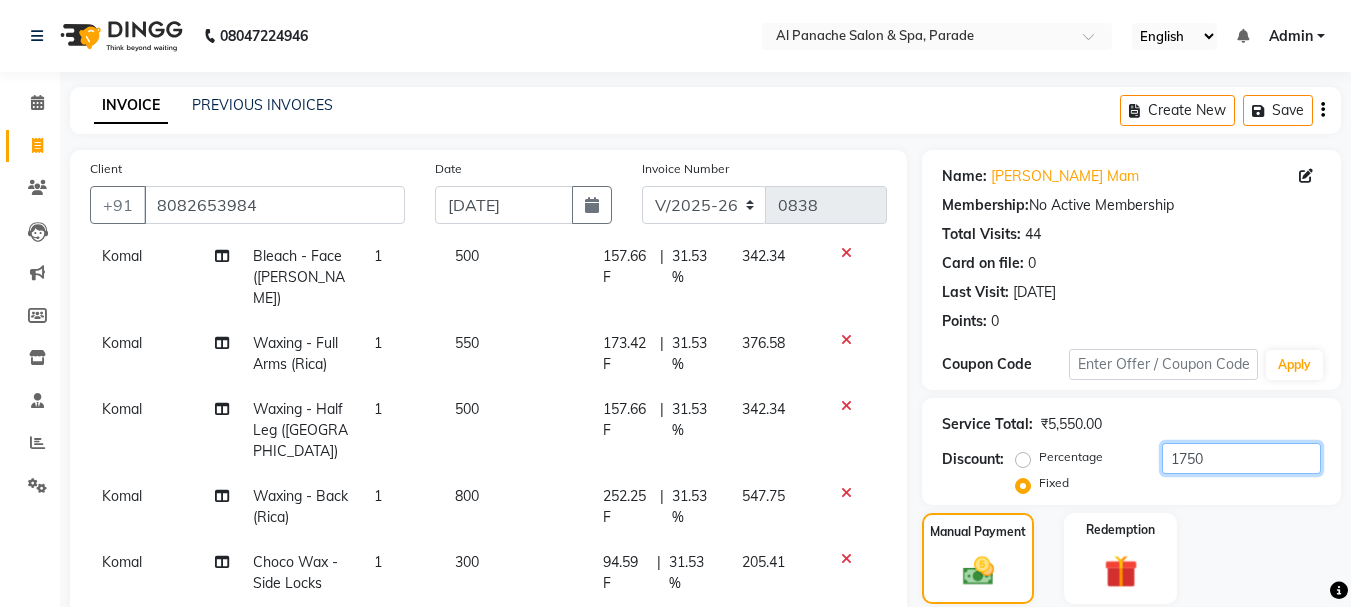 scroll, scrollTop: 468, scrollLeft: 0, axis: vertical 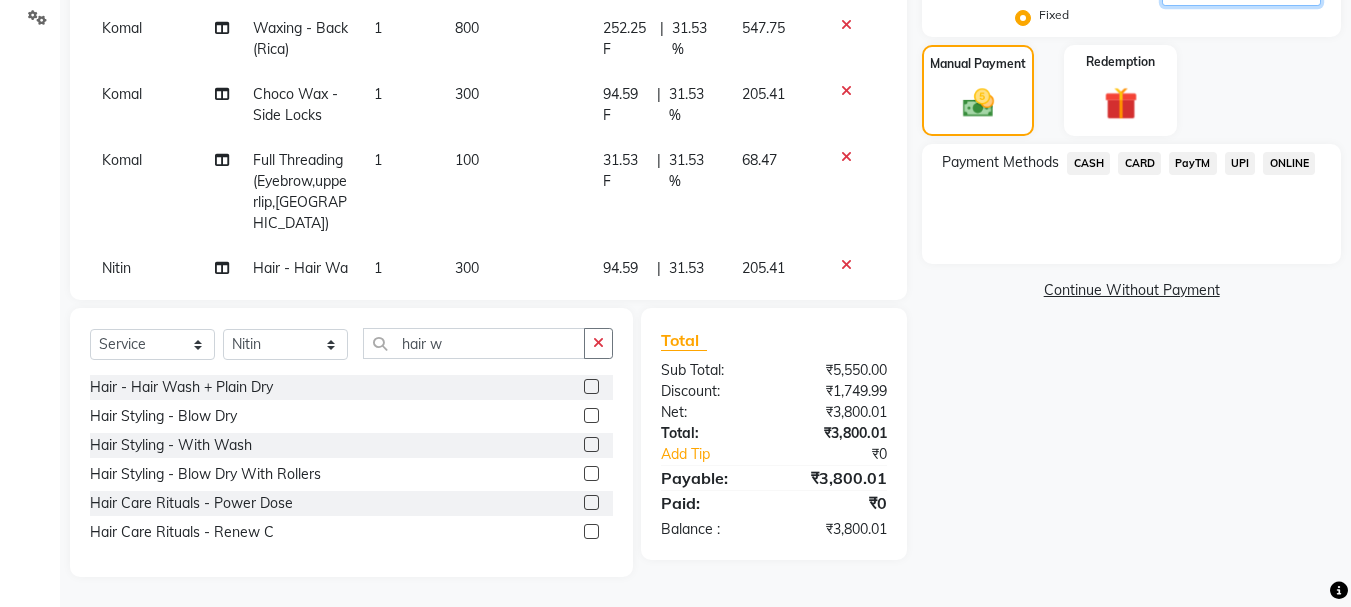 type on "1750" 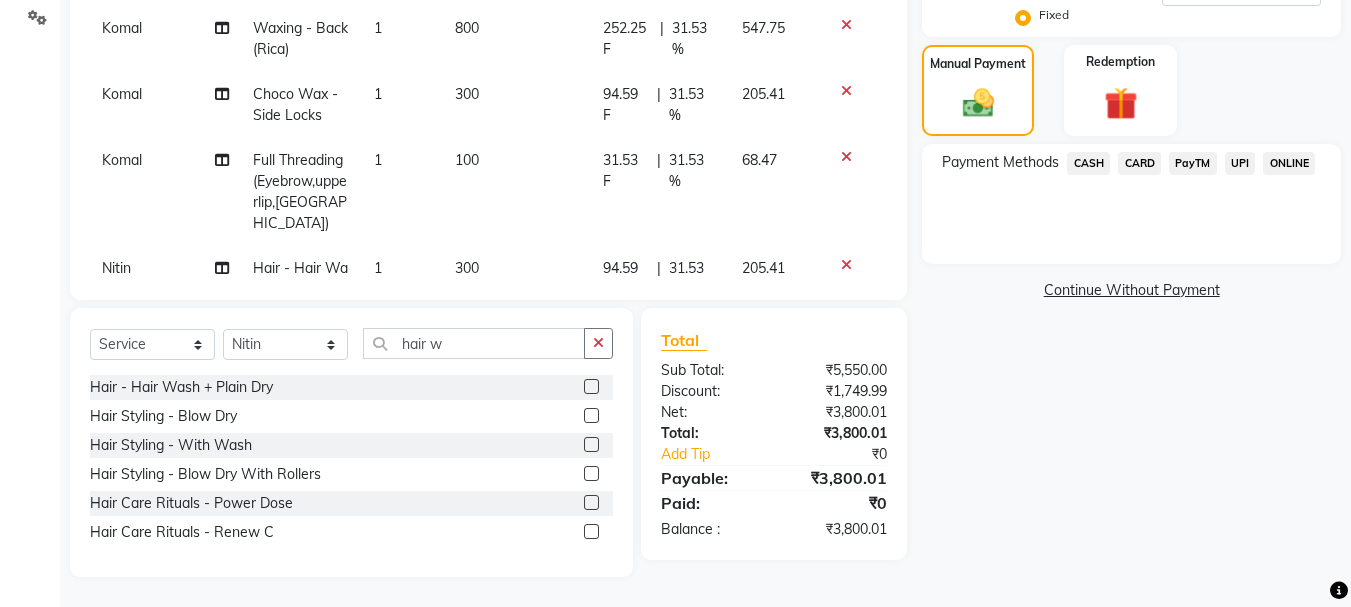 click on "PayTM" 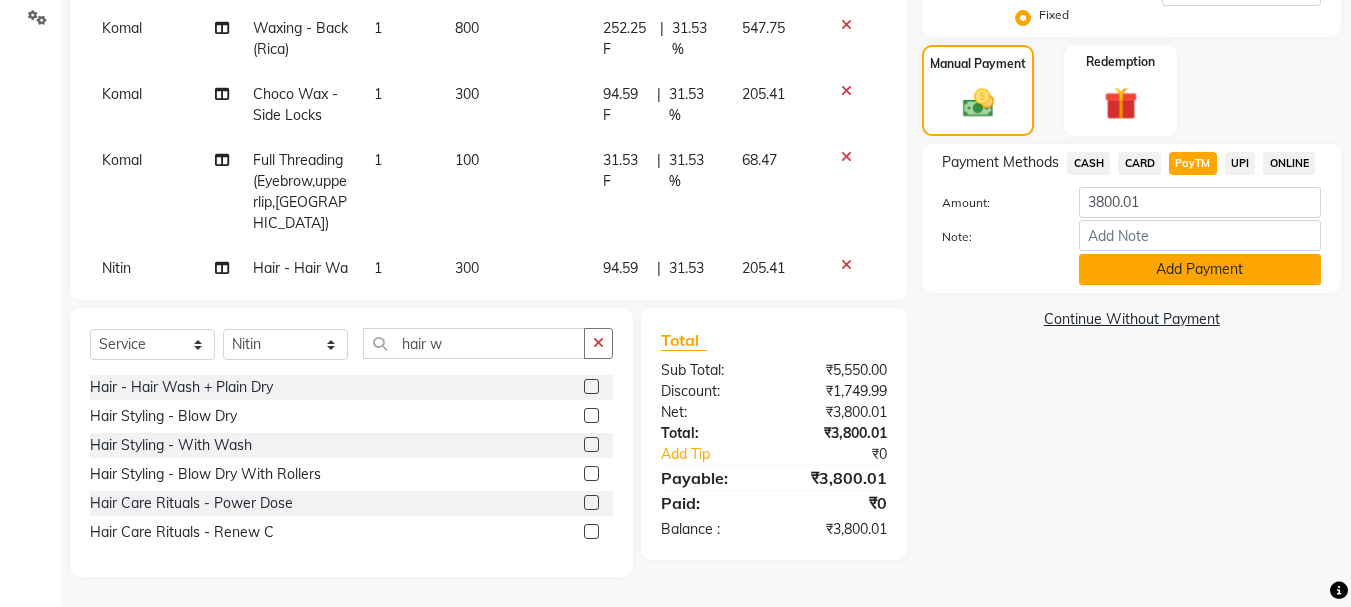 click on "Add Payment" 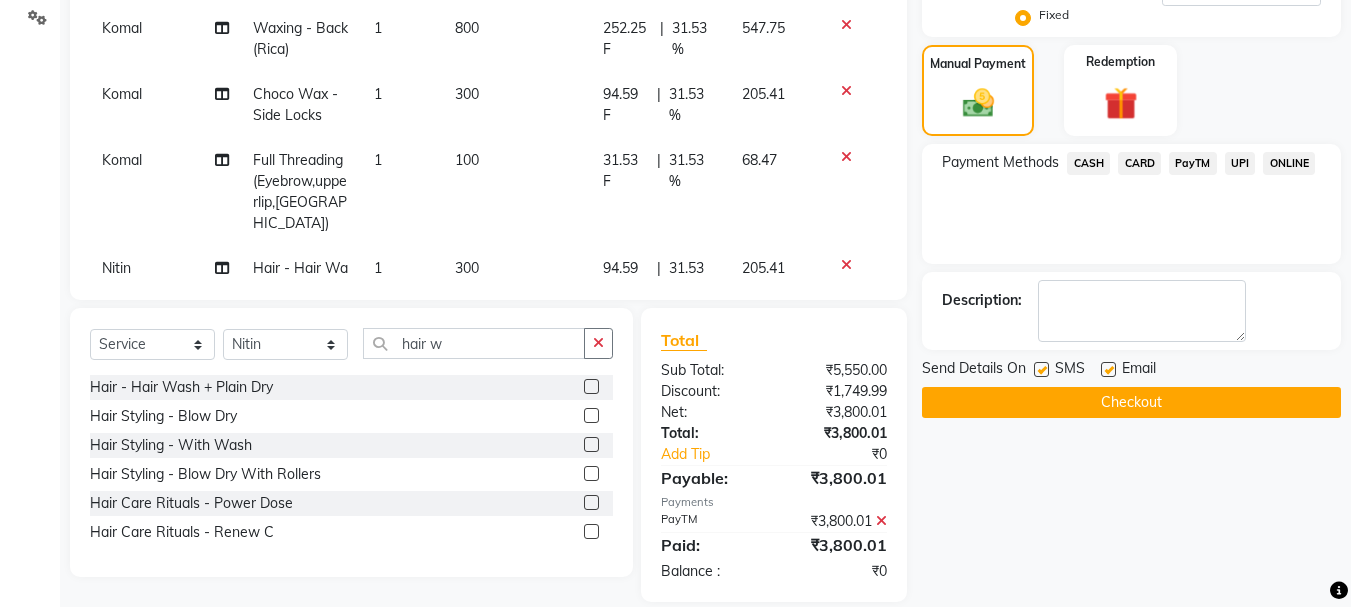 click on "Checkout" 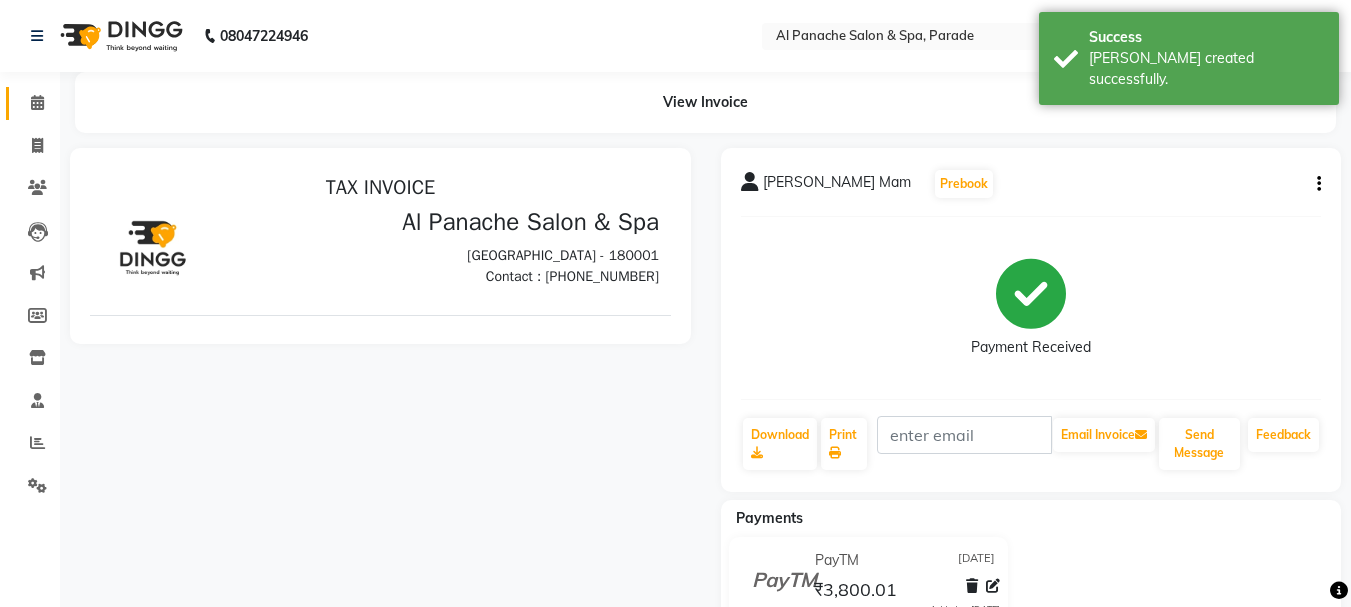 scroll, scrollTop: 0, scrollLeft: 0, axis: both 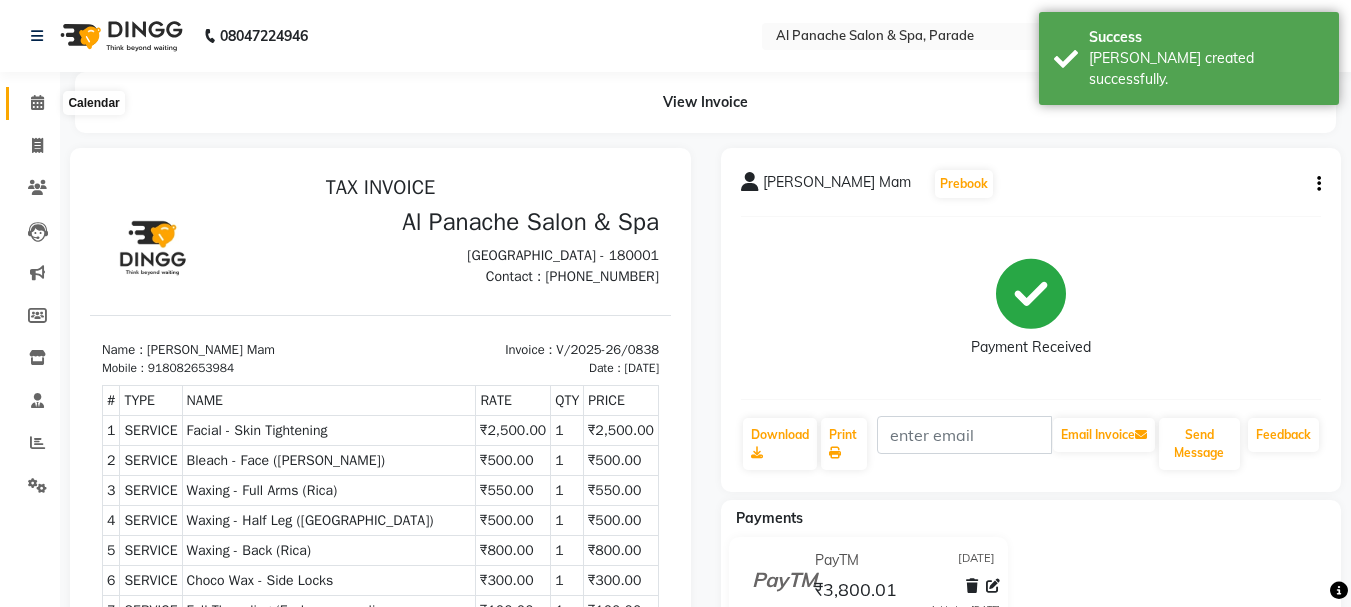 click 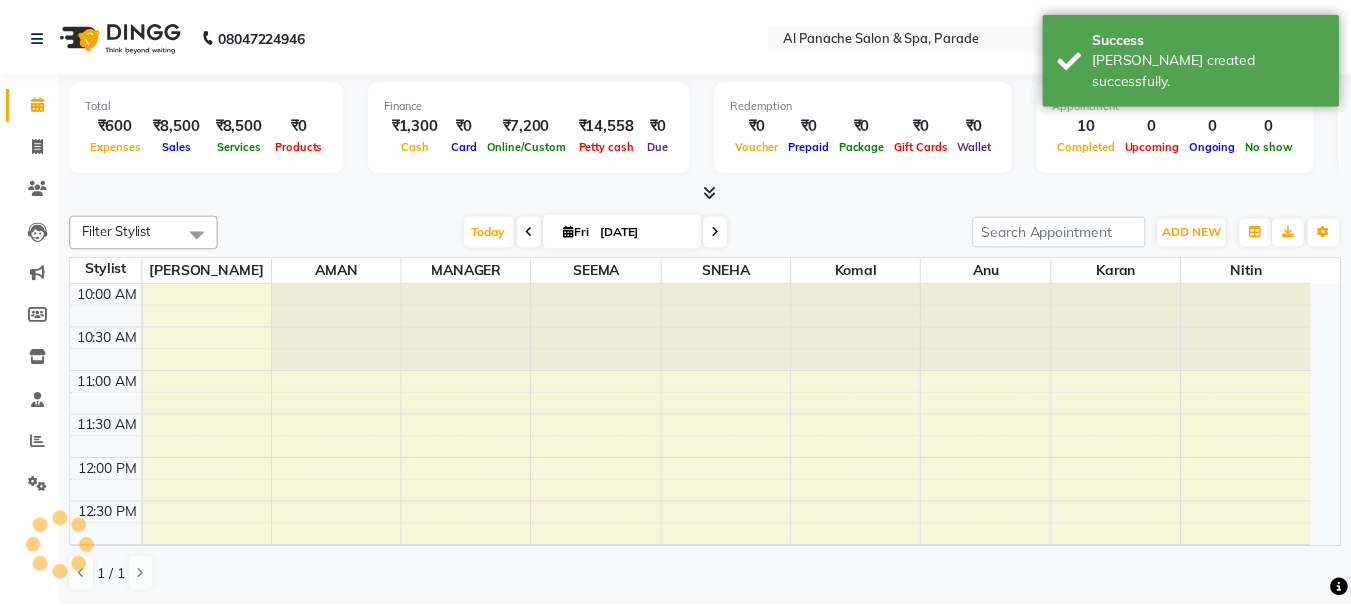 scroll, scrollTop: 0, scrollLeft: 0, axis: both 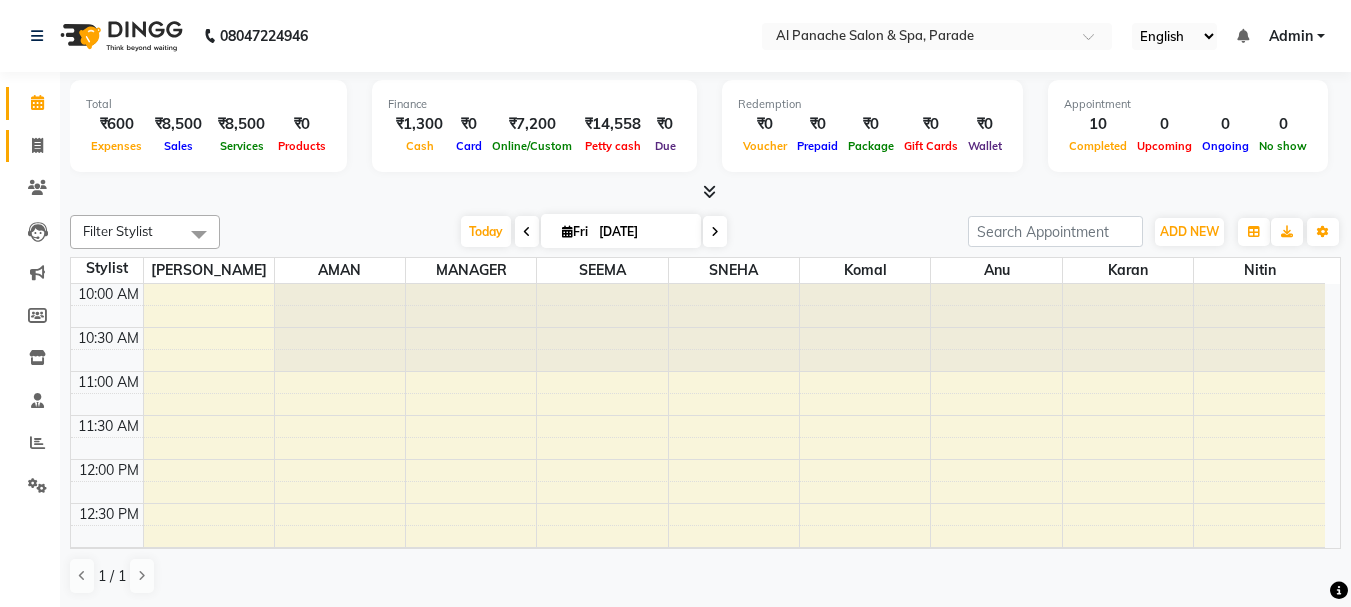 click 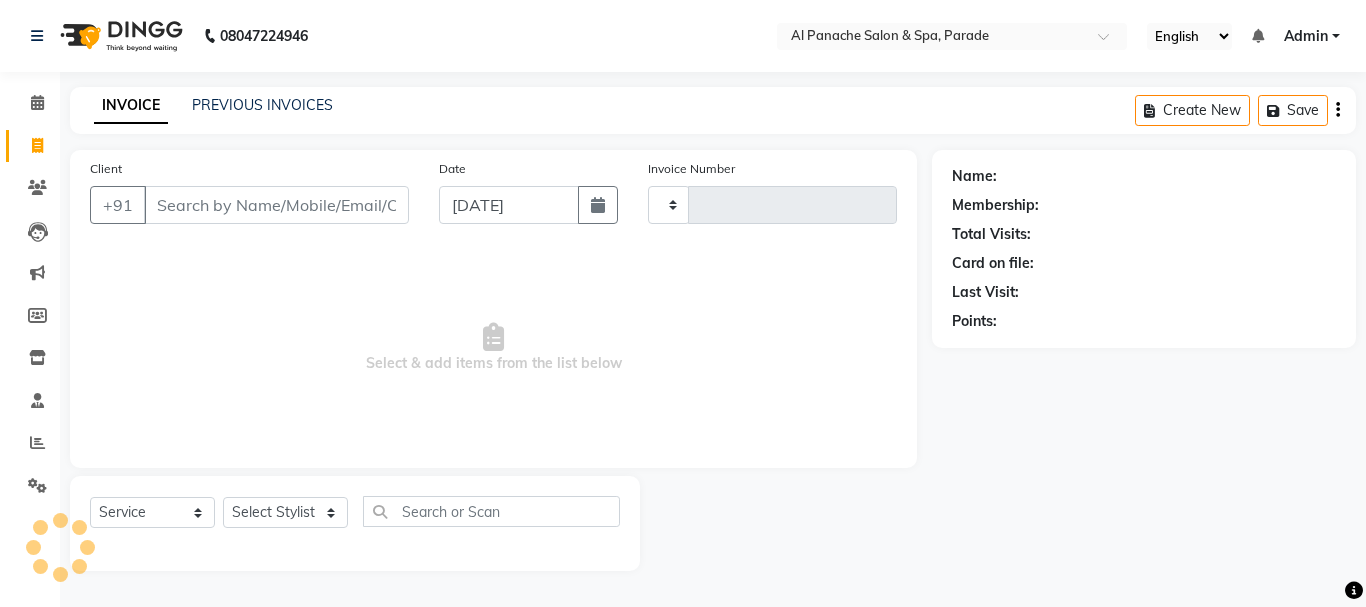 type on "0839" 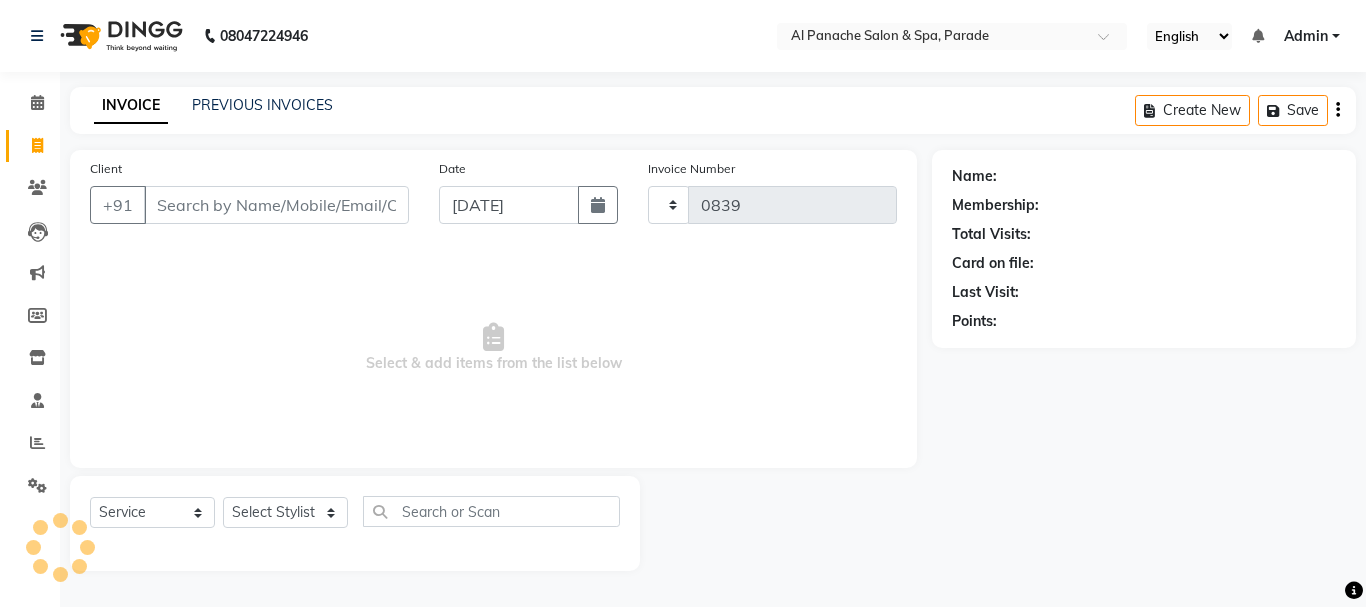 select on "463" 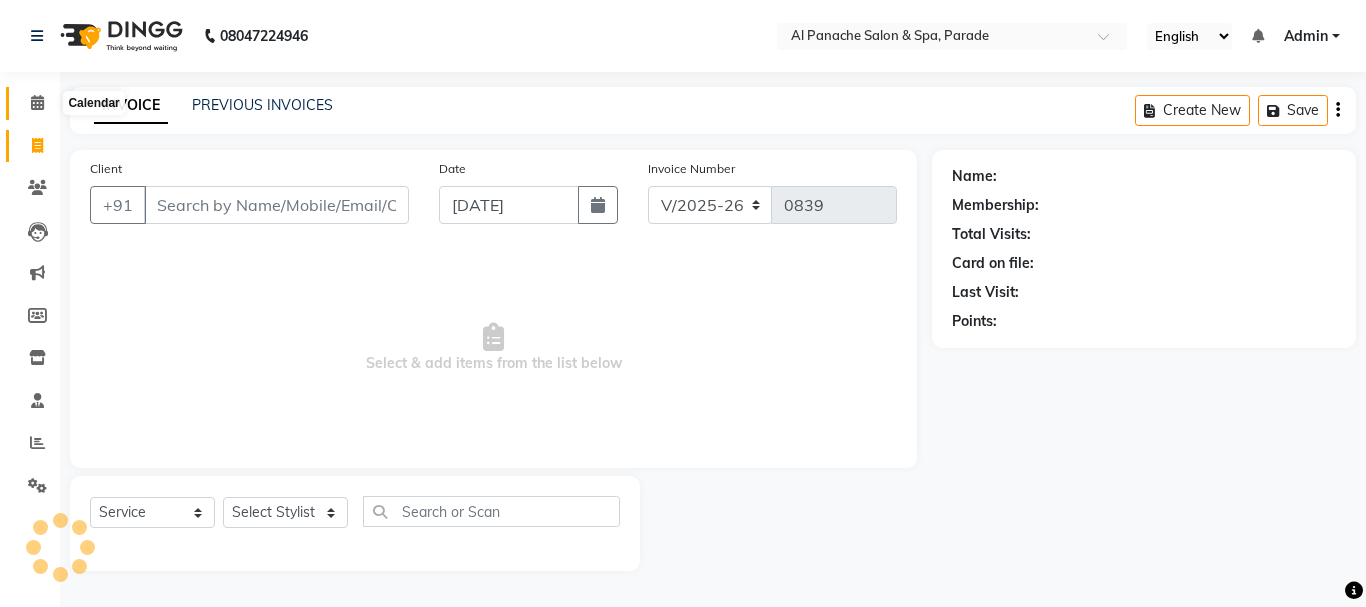 click 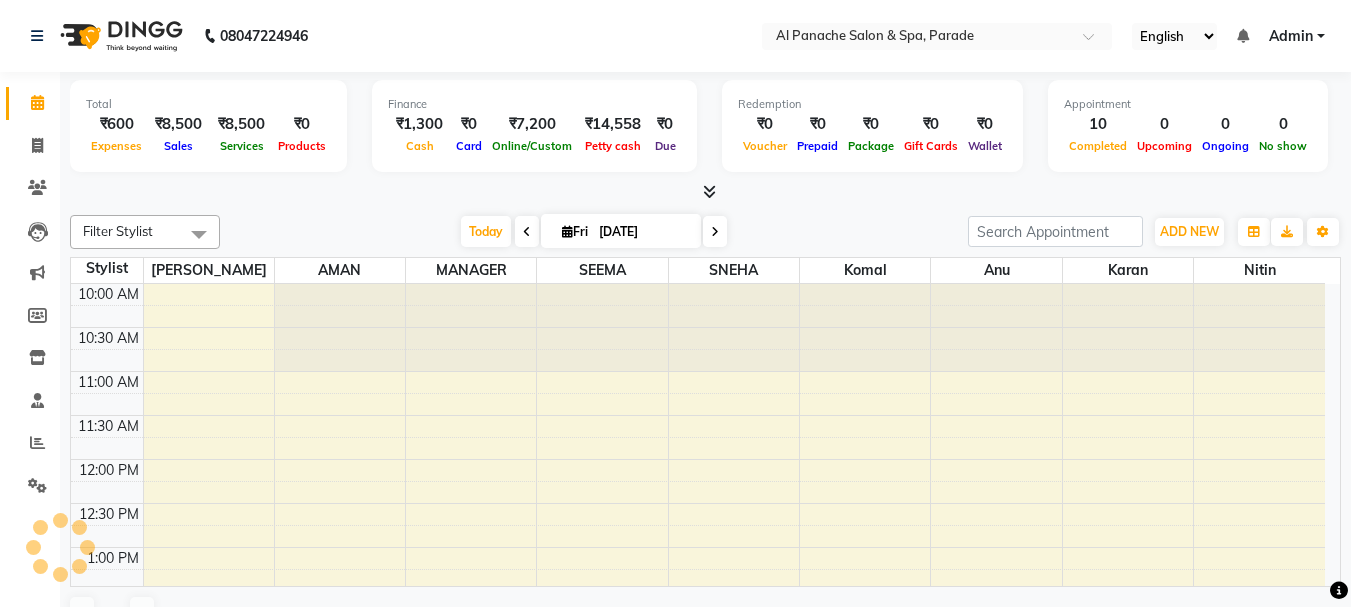 scroll, scrollTop: 0, scrollLeft: 0, axis: both 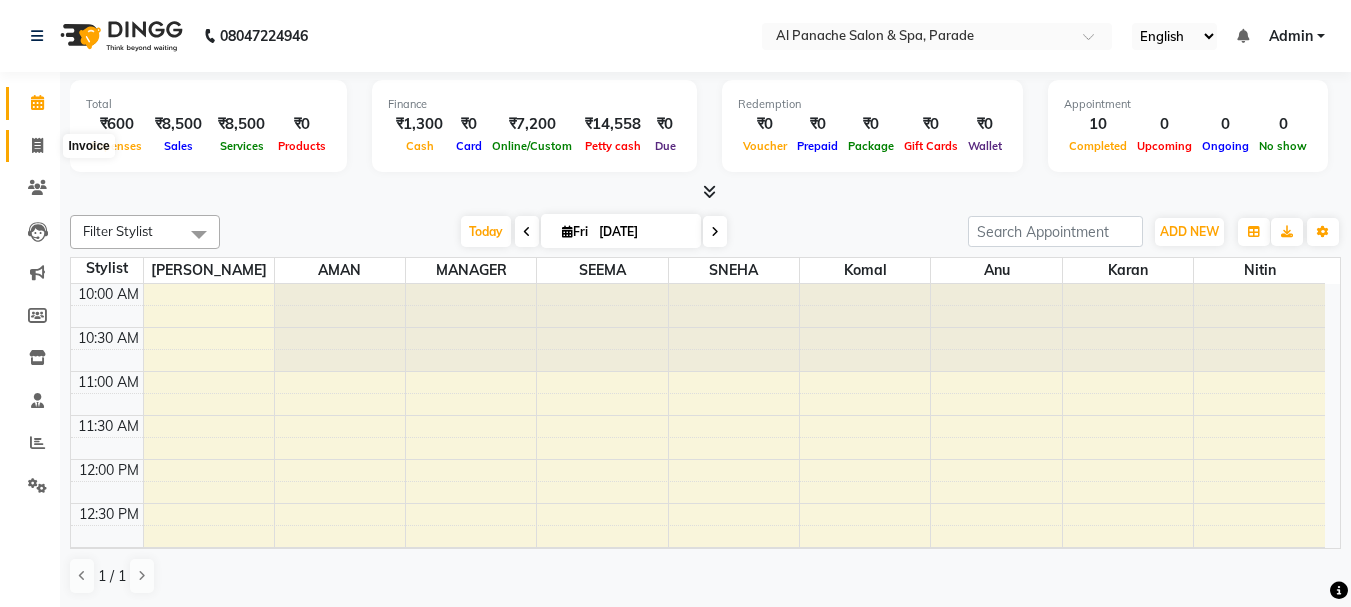 click 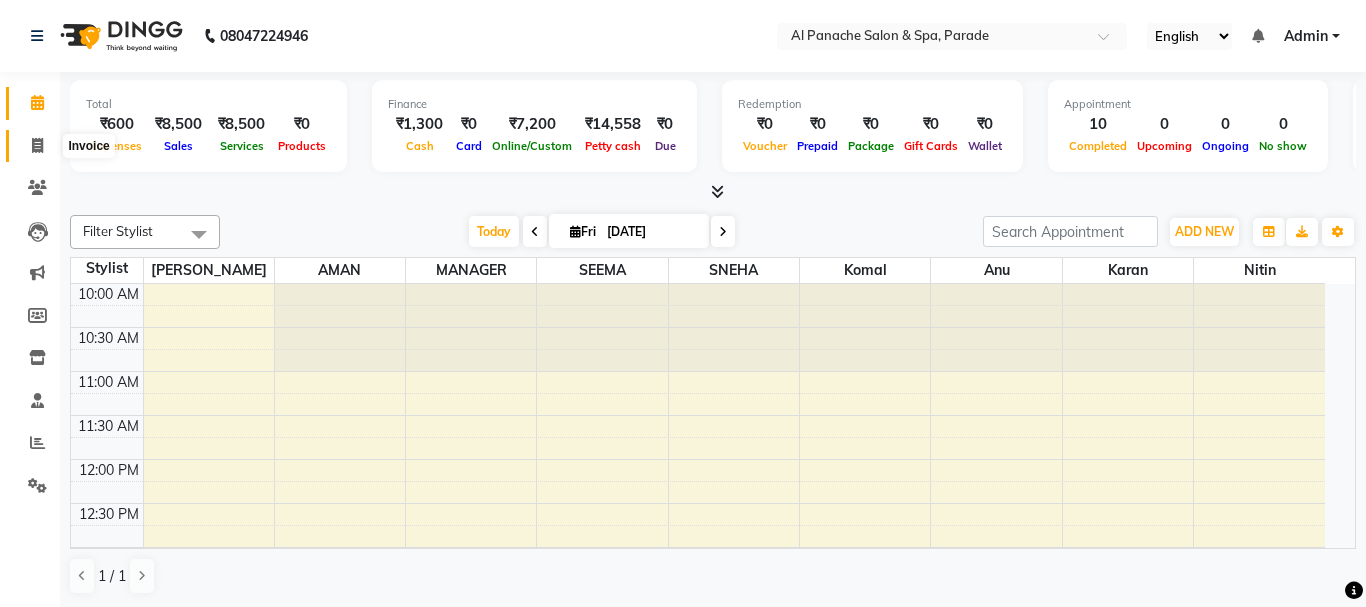 select on "service" 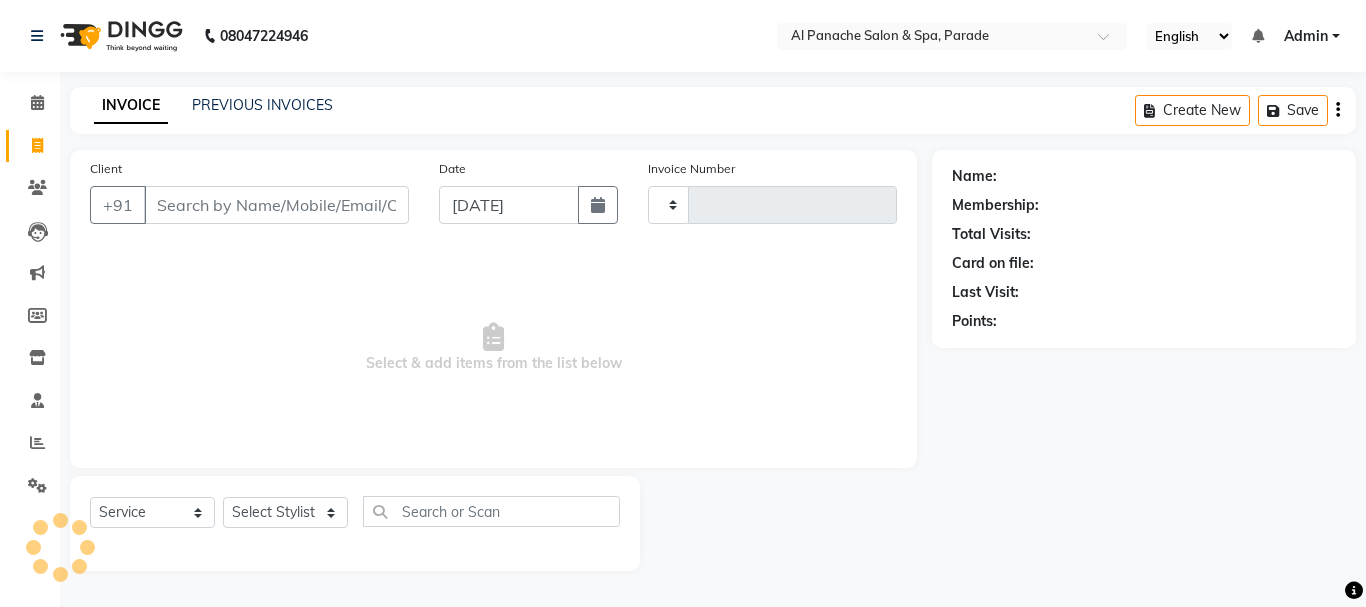 type on "0839" 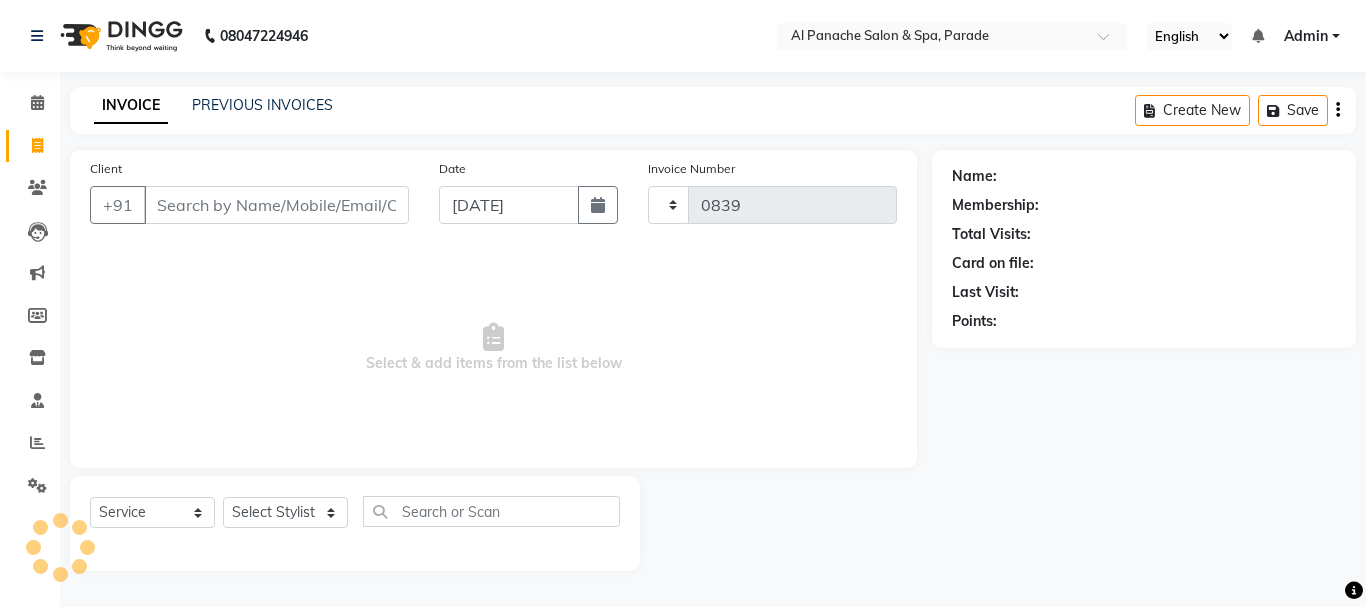 select on "463" 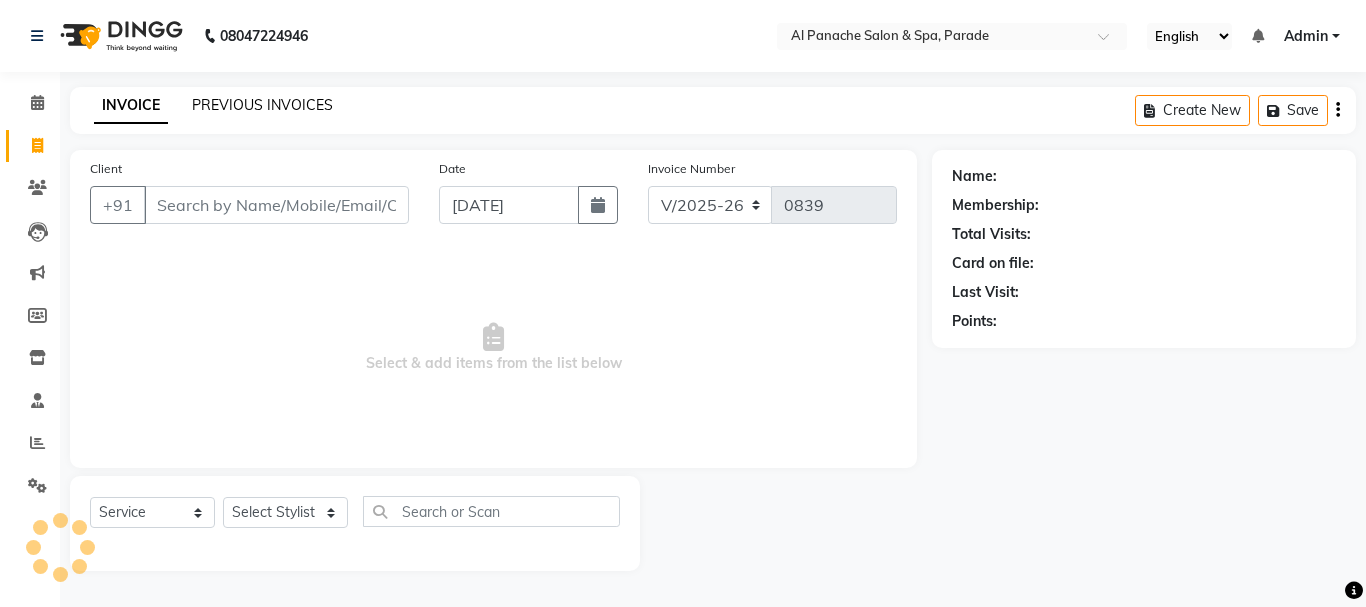 click on "PREVIOUS INVOICES" 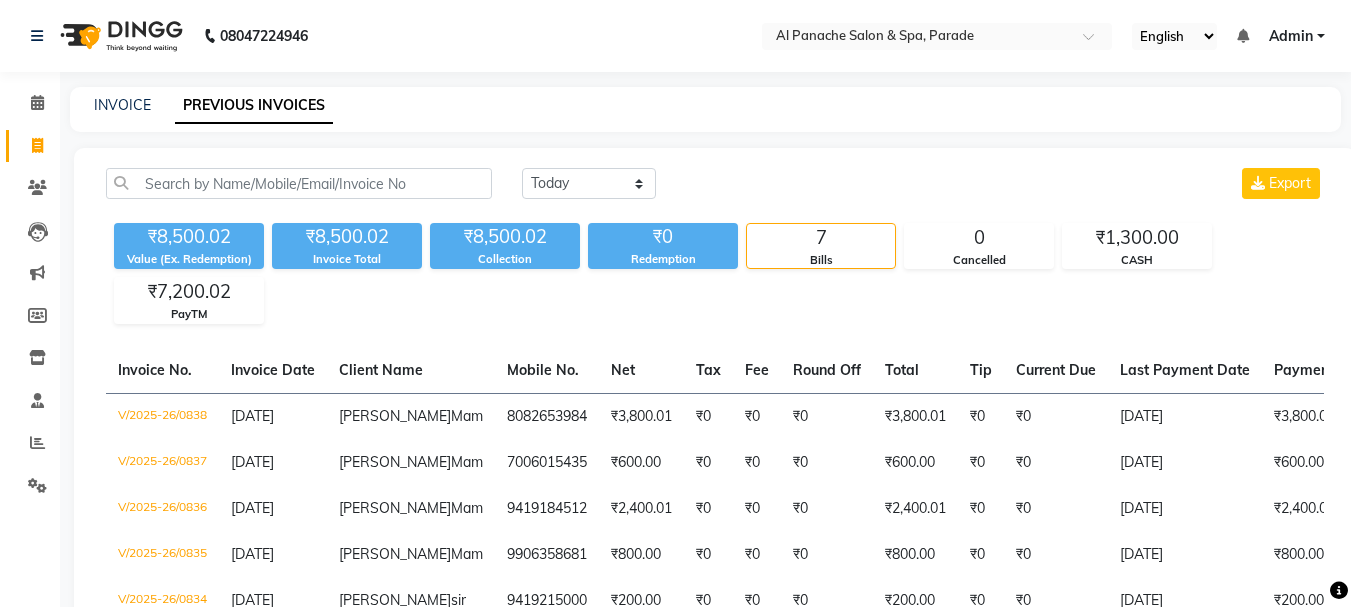 scroll, scrollTop: 273, scrollLeft: 0, axis: vertical 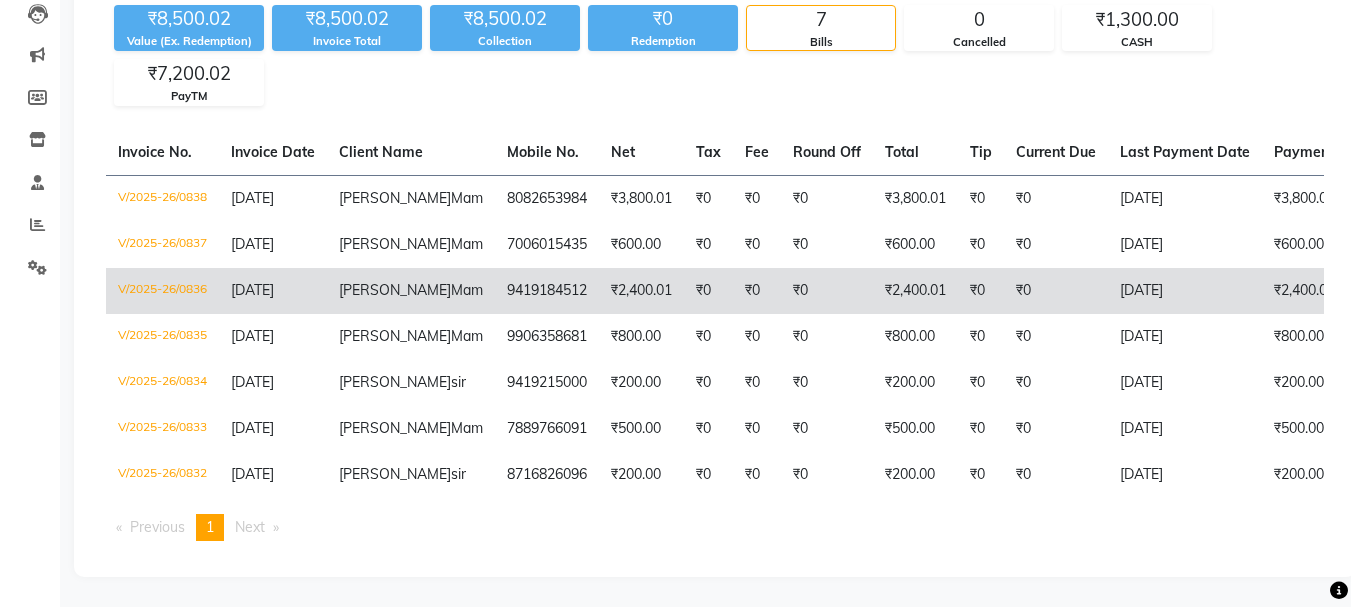 click on "₹0" 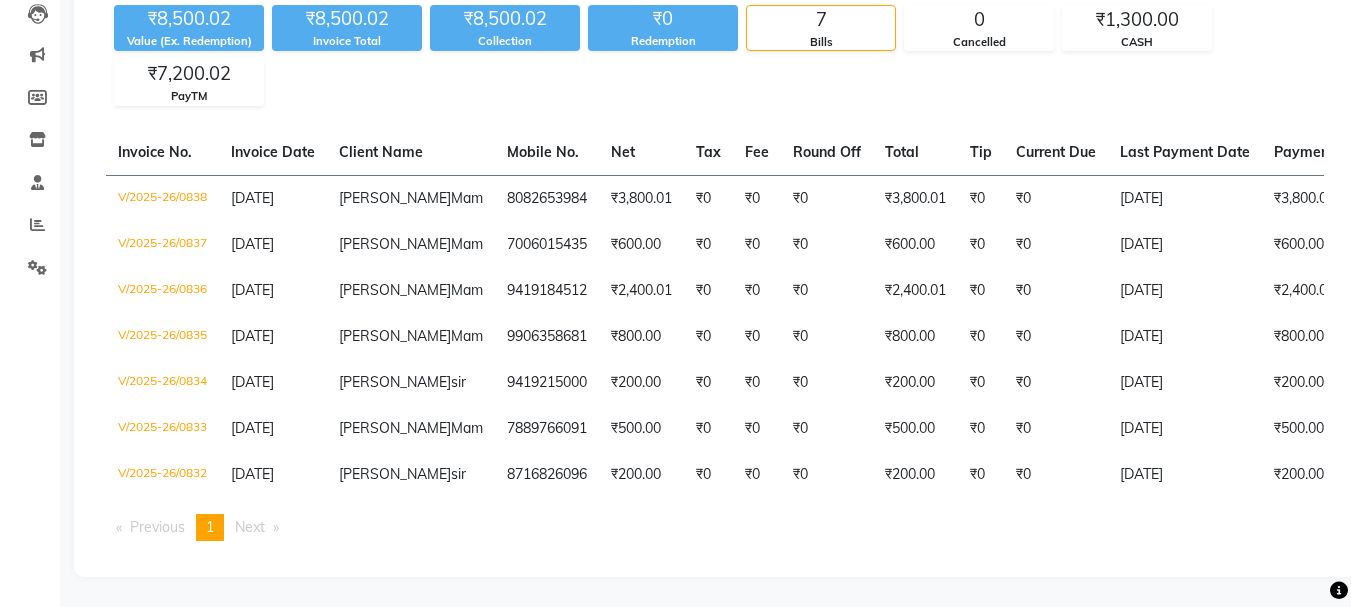 scroll, scrollTop: 227, scrollLeft: 0, axis: vertical 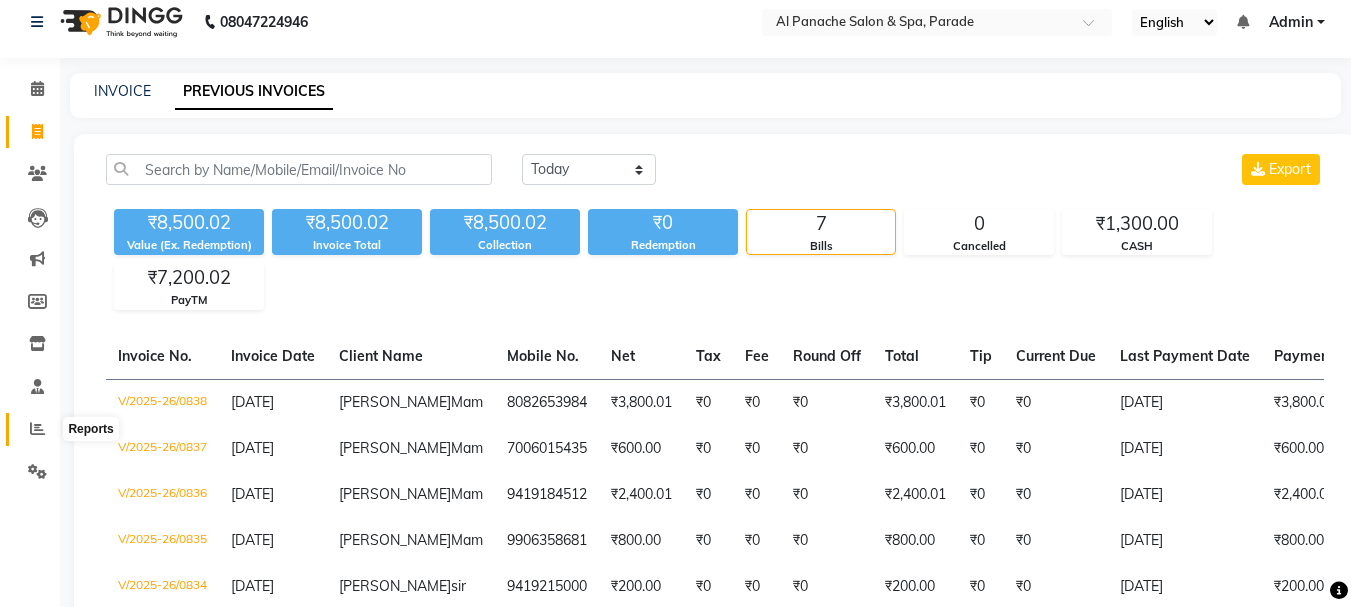 click 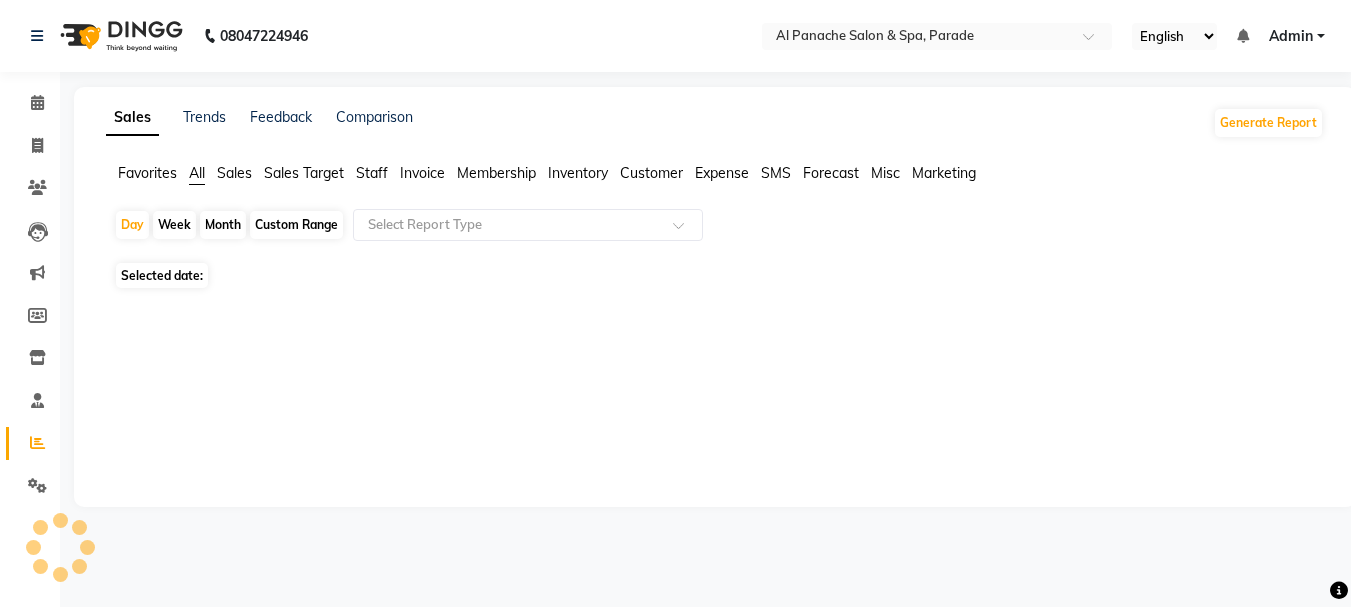 scroll, scrollTop: 0, scrollLeft: 0, axis: both 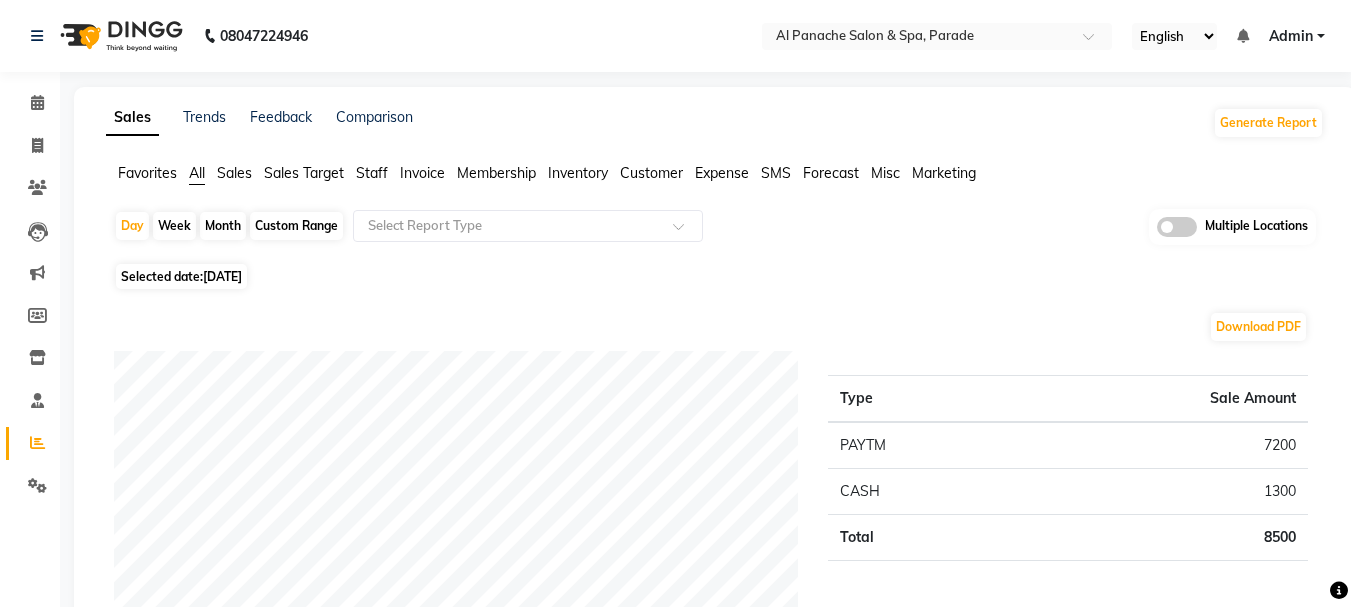 click on "Month" 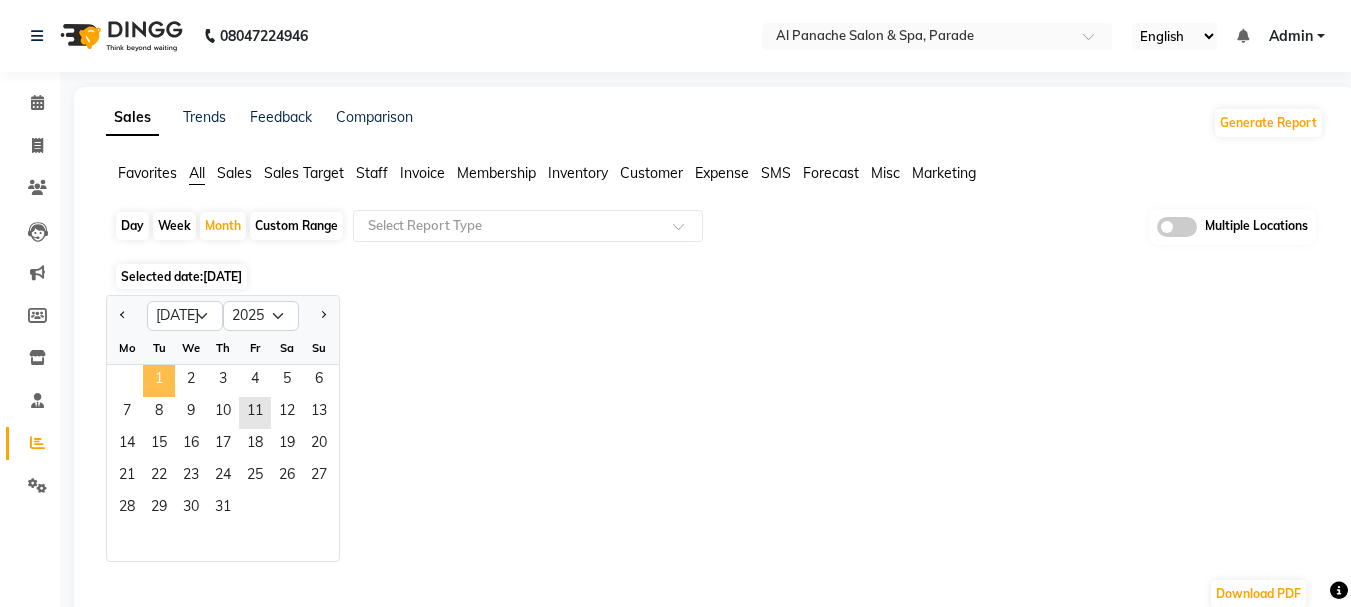 click on "1" 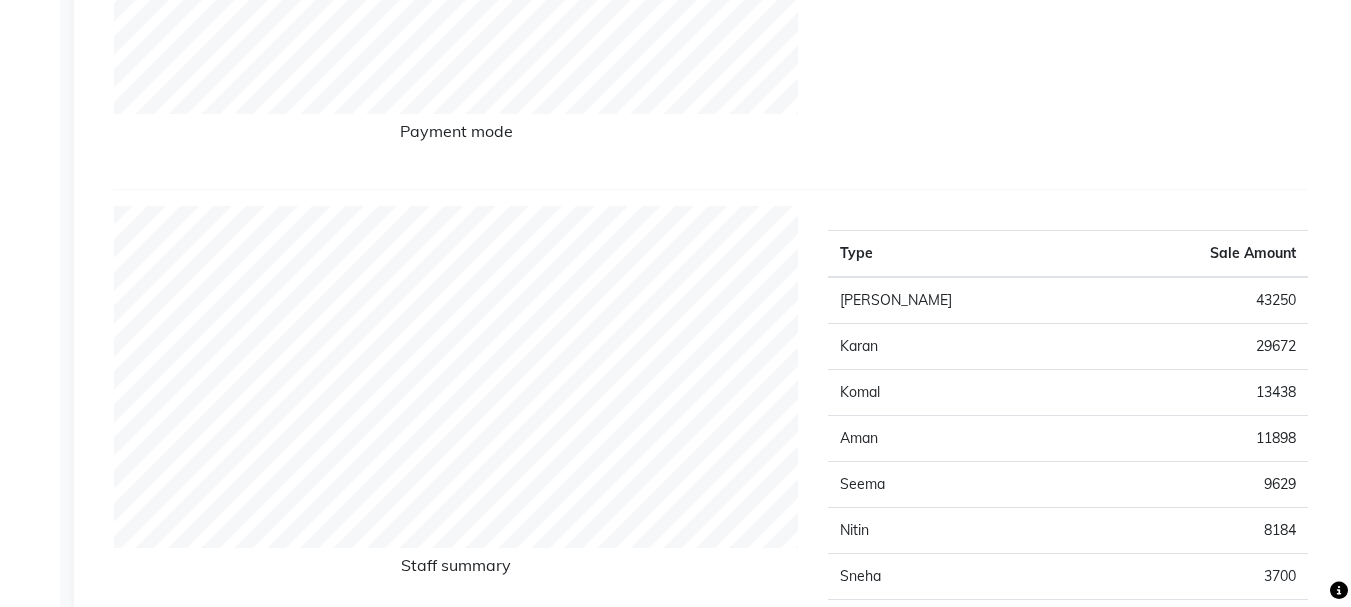 scroll, scrollTop: 0, scrollLeft: 0, axis: both 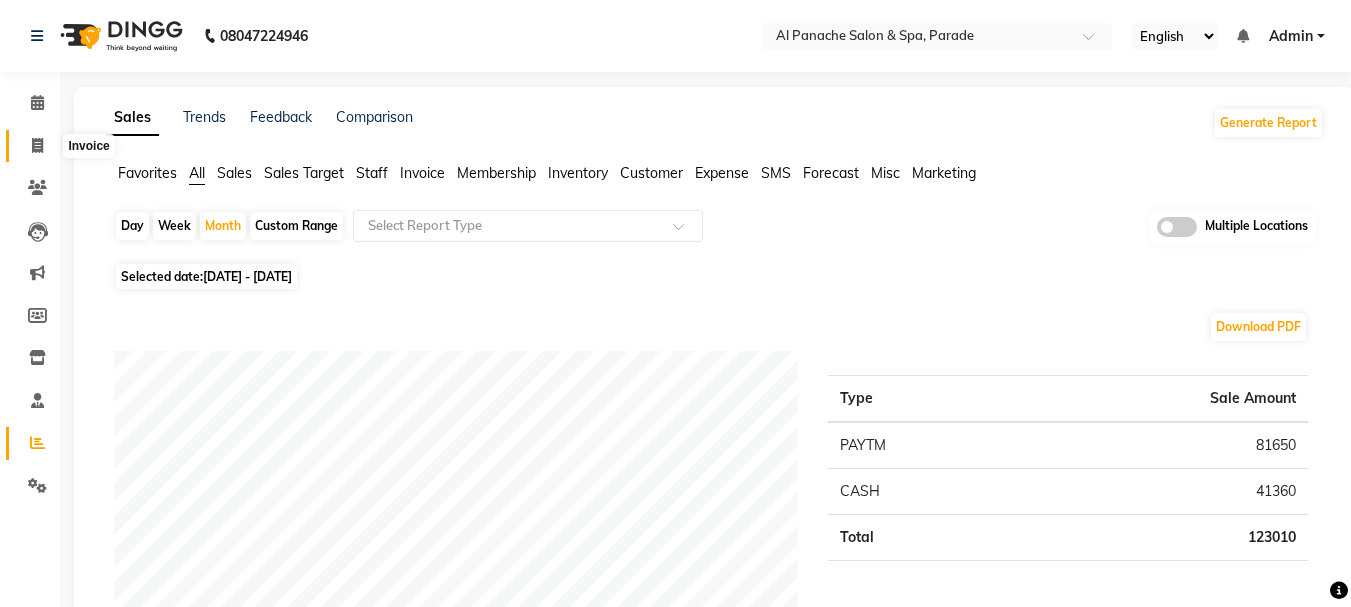 click 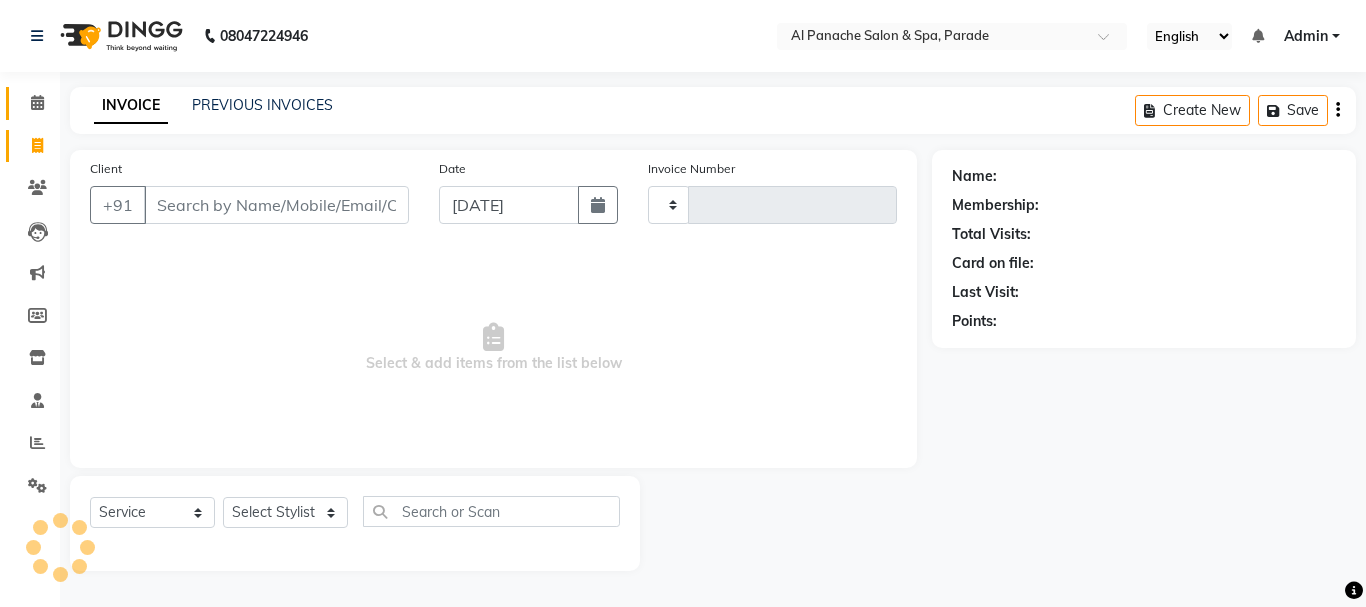 type on "0839" 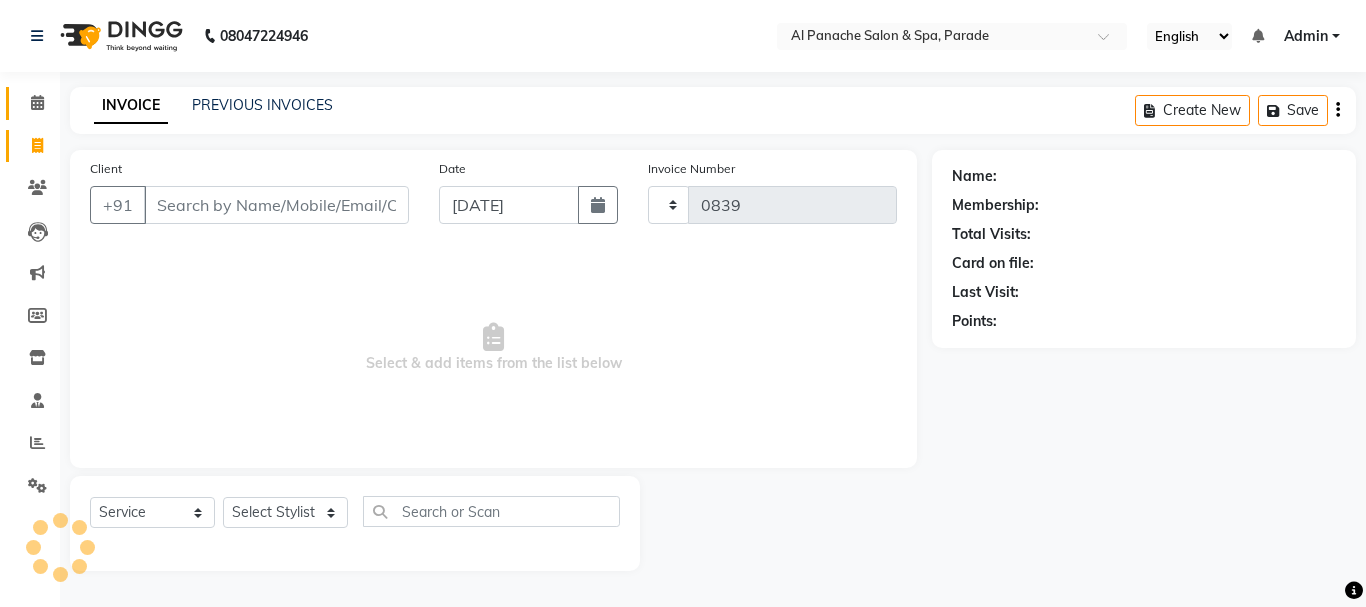 select on "463" 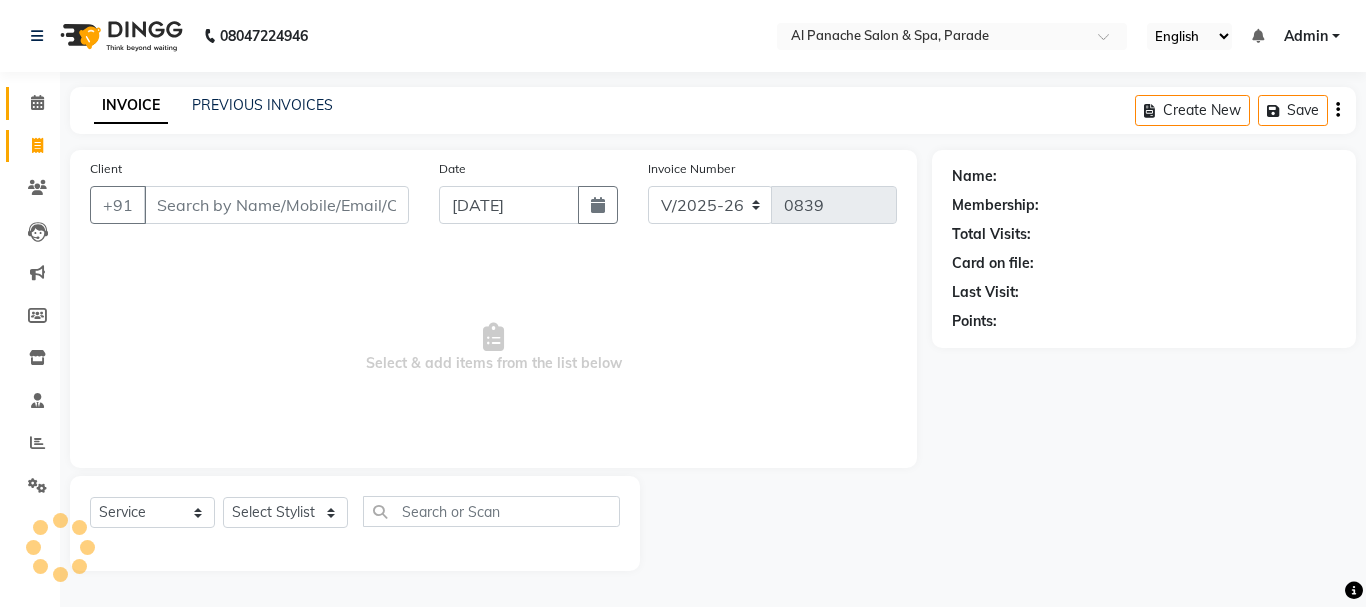 click on "Calendar" 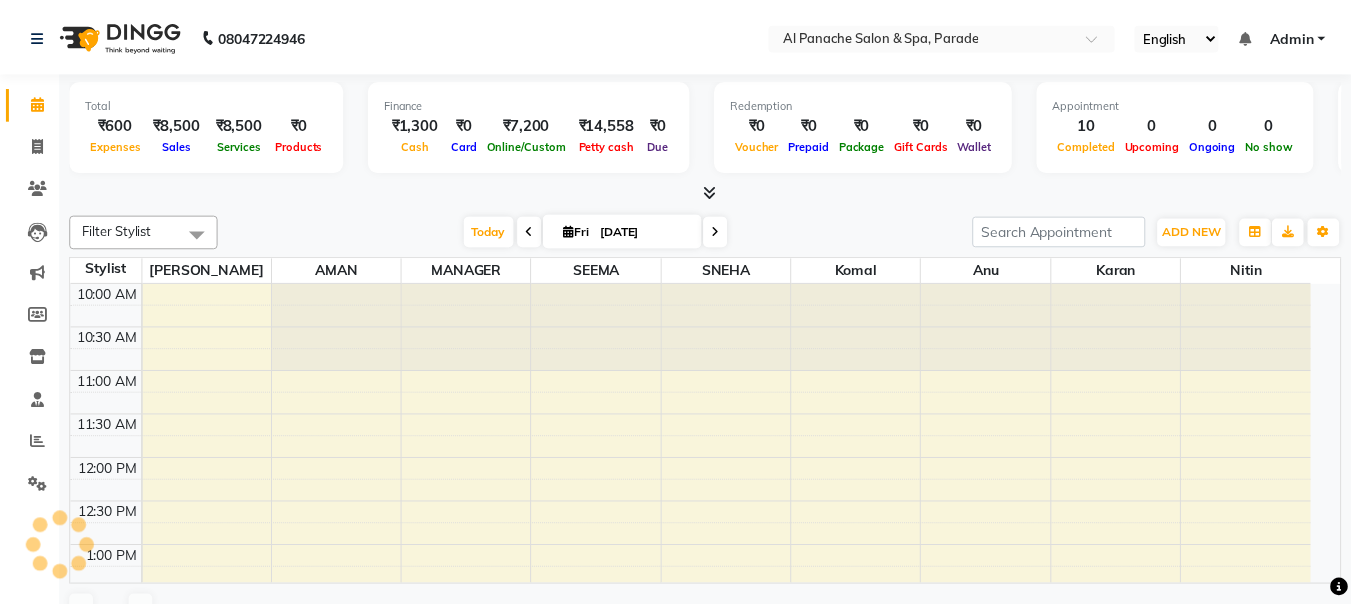 scroll, scrollTop: 0, scrollLeft: 0, axis: both 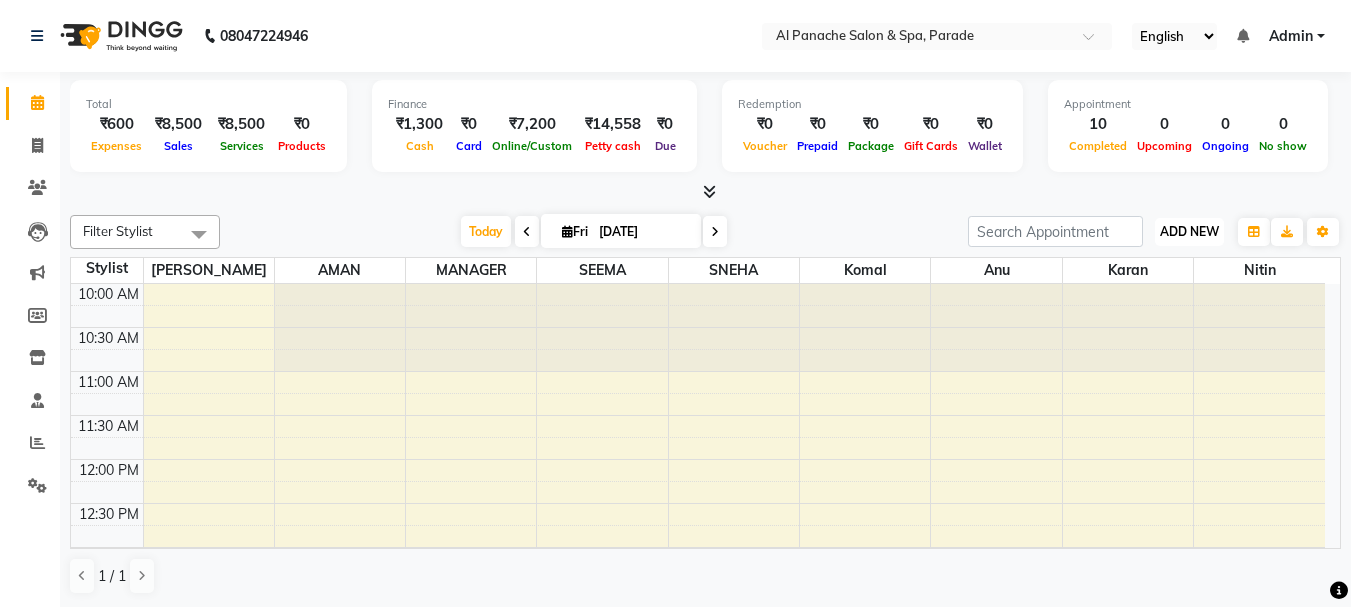 click on "ADD NEW" at bounding box center [1189, 231] 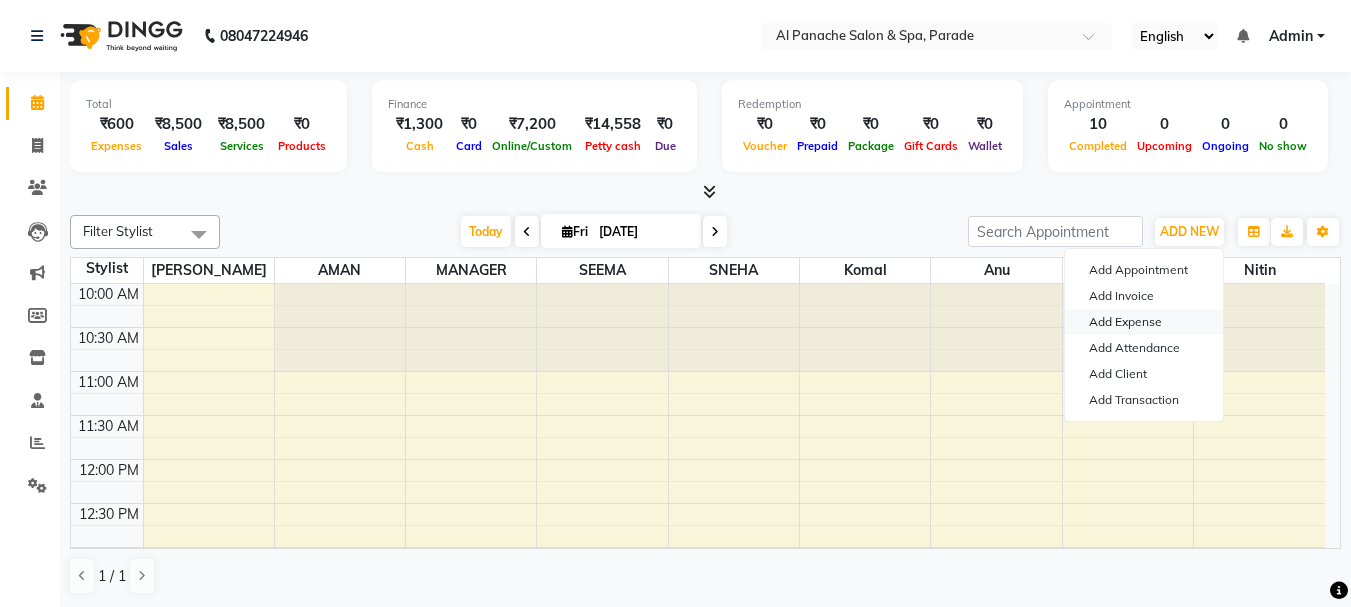 click on "Add Expense" at bounding box center [1144, 322] 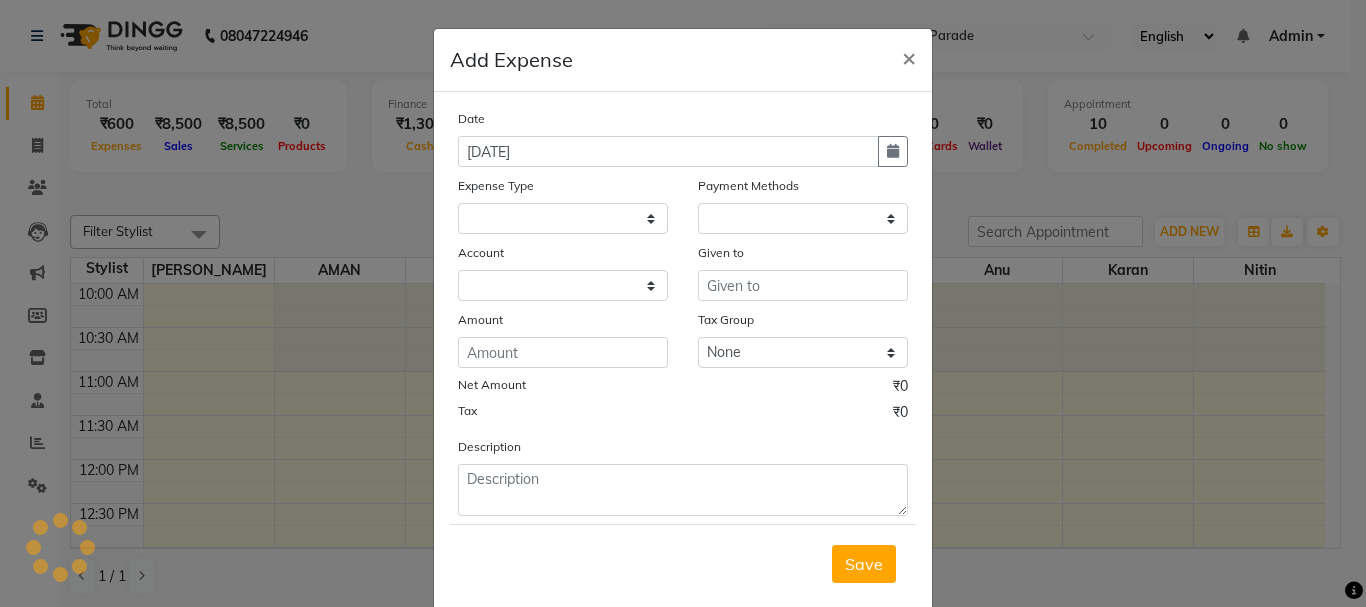 select on "1" 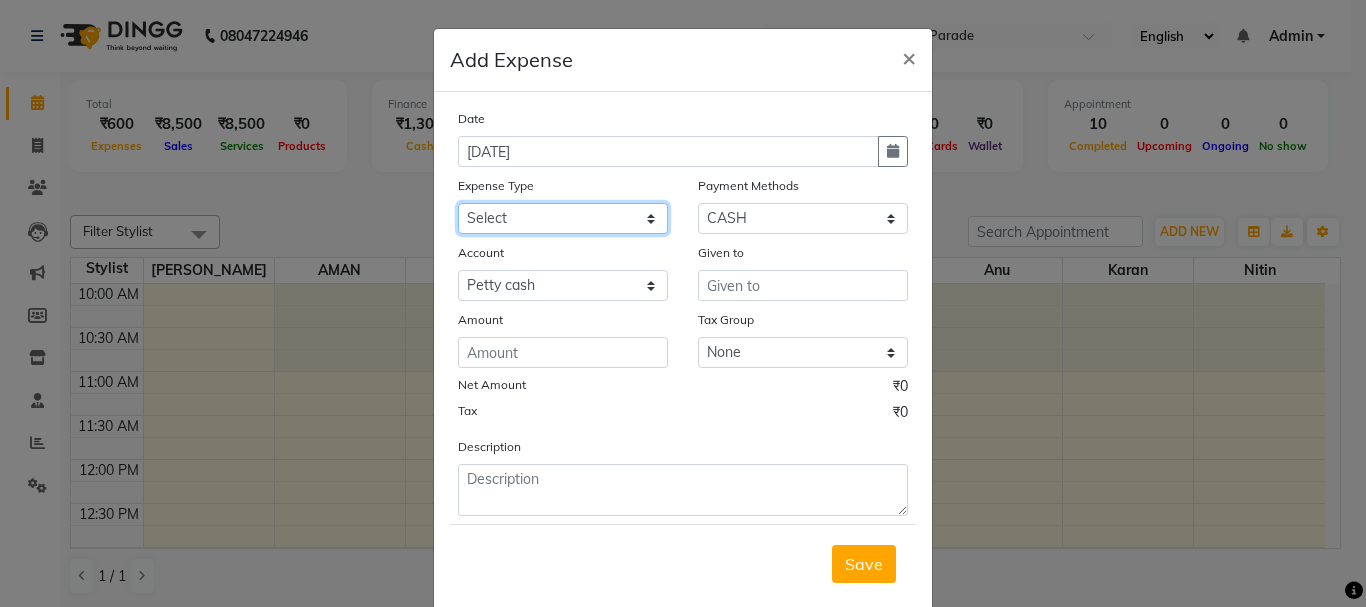 click on "Select Advance Salary Bank charges Car maintenance  Cash transfer to bank Cash transfer to hub Client Snacks Equipment Fuel Govt fee Incentive Insurance International purchase Loan Repayment Maintenance Marketing Miscellaneous MRA Other Pantry Payment Pooja Box Product Rent Salary Staff Snacks Tax Tea & Refreshment Utilities water bottle Wipes" 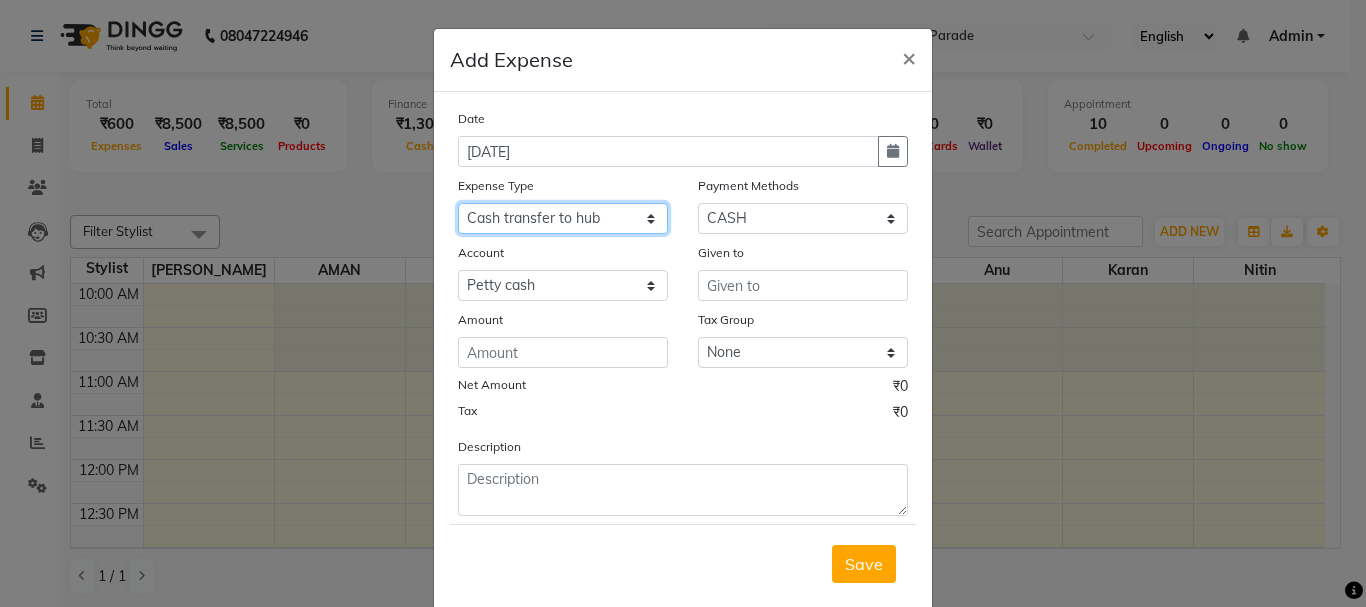 click on "Select Advance Salary Bank charges Car maintenance  Cash transfer to bank Cash transfer to hub Client Snacks Equipment Fuel Govt fee Incentive Insurance International purchase Loan Repayment Maintenance Marketing Miscellaneous MRA Other Pantry Payment Pooja Box Product Rent Salary Staff Snacks Tax Tea & Refreshment Utilities water bottle Wipes" 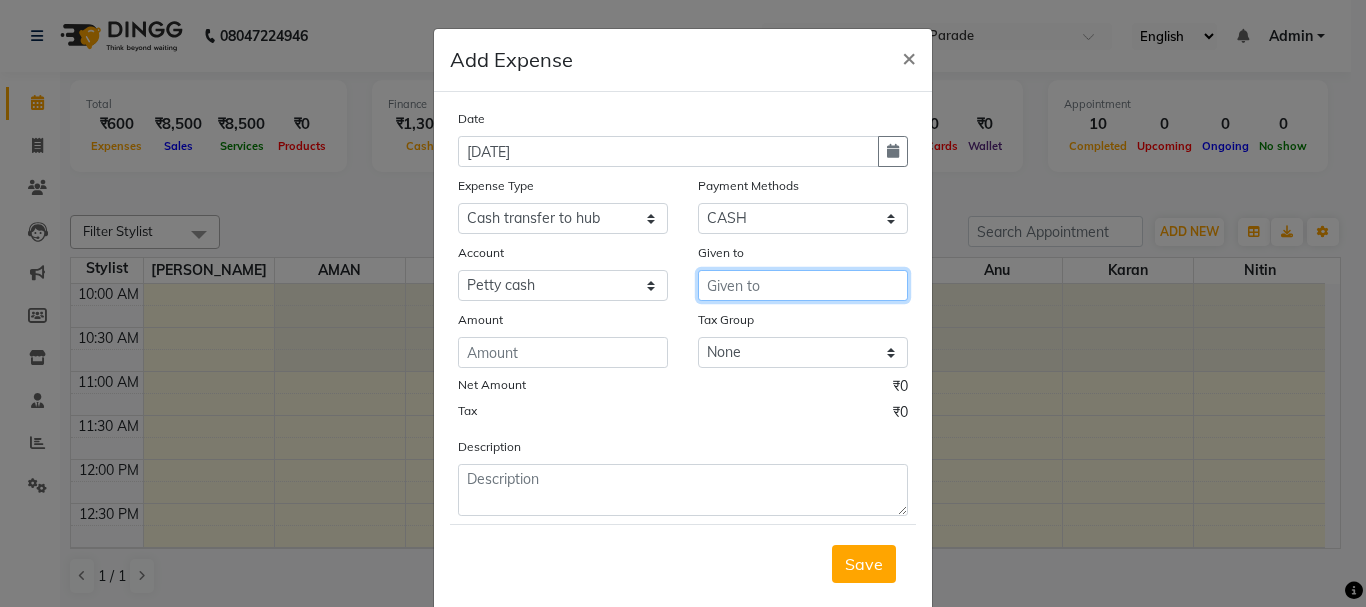 click at bounding box center (803, 285) 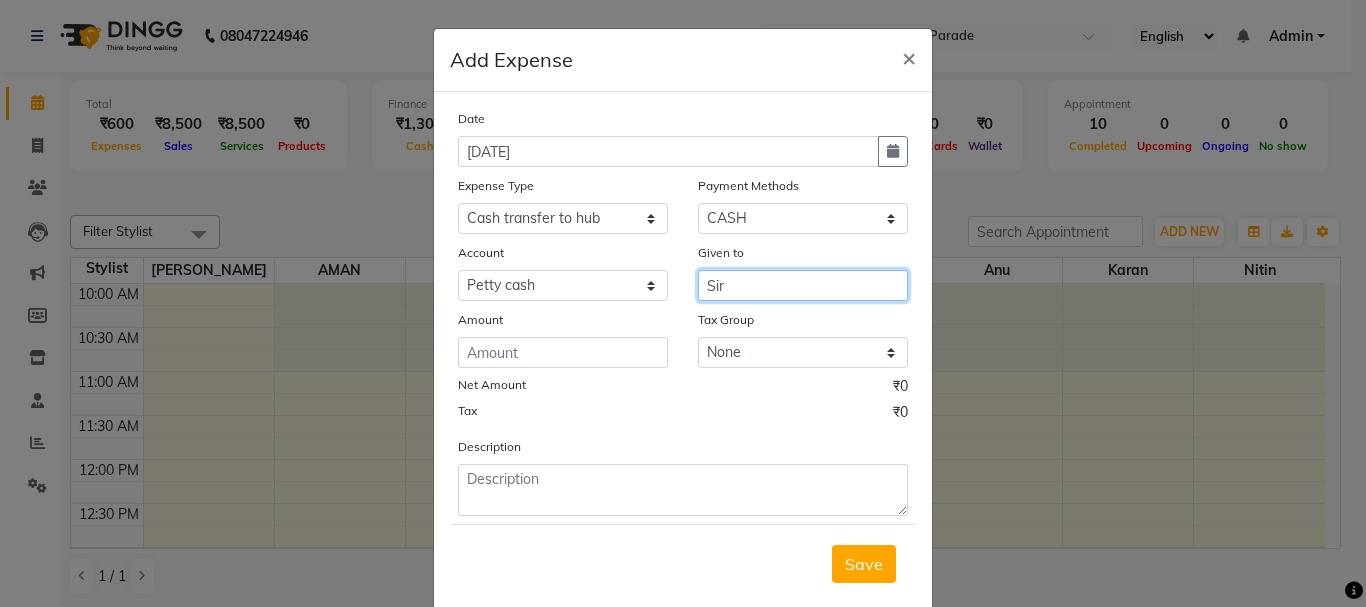 type on "Sir" 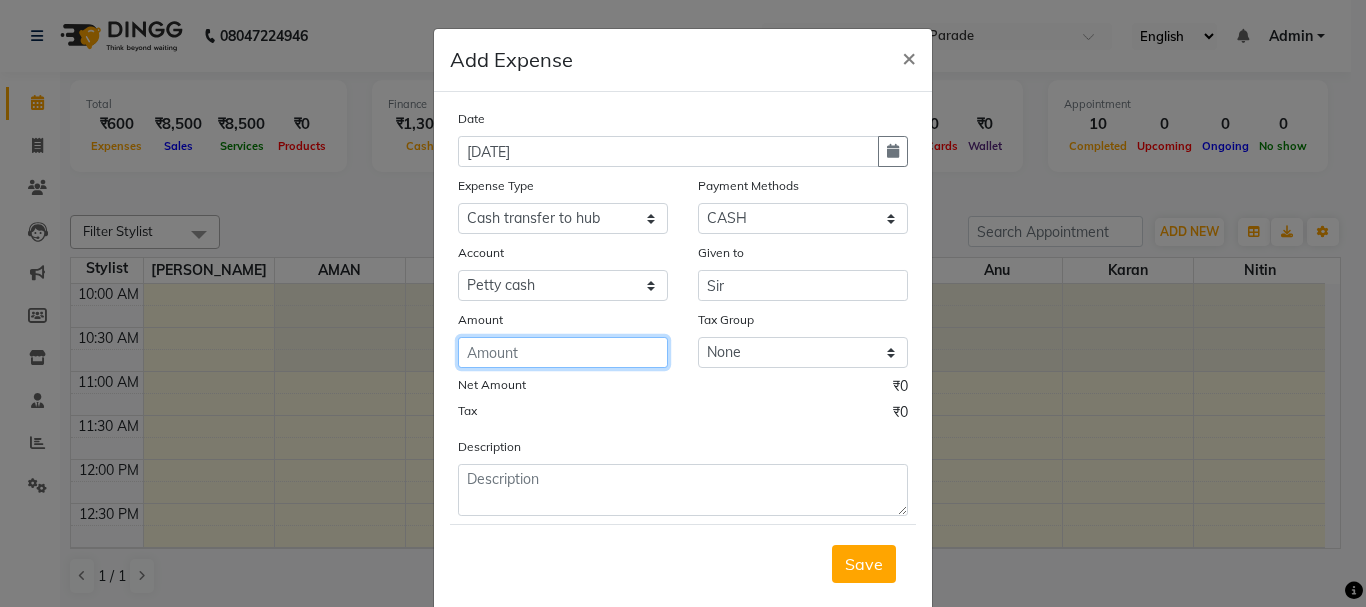 click 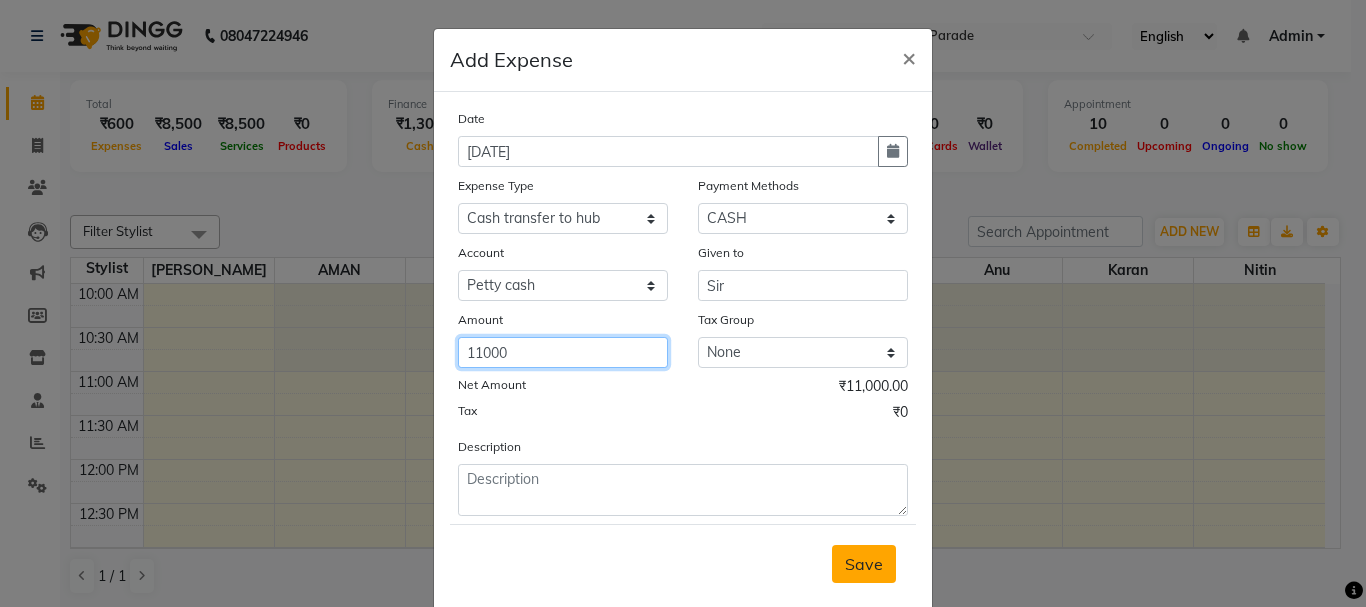 type on "11000" 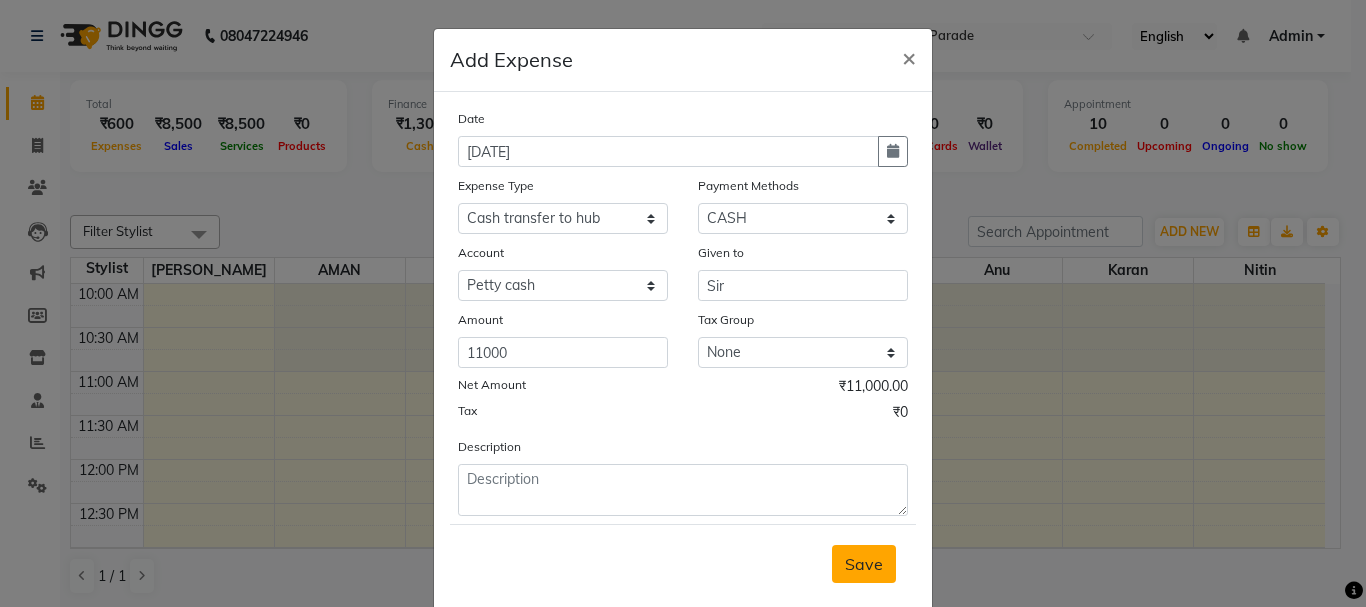 click on "Save" at bounding box center [864, 564] 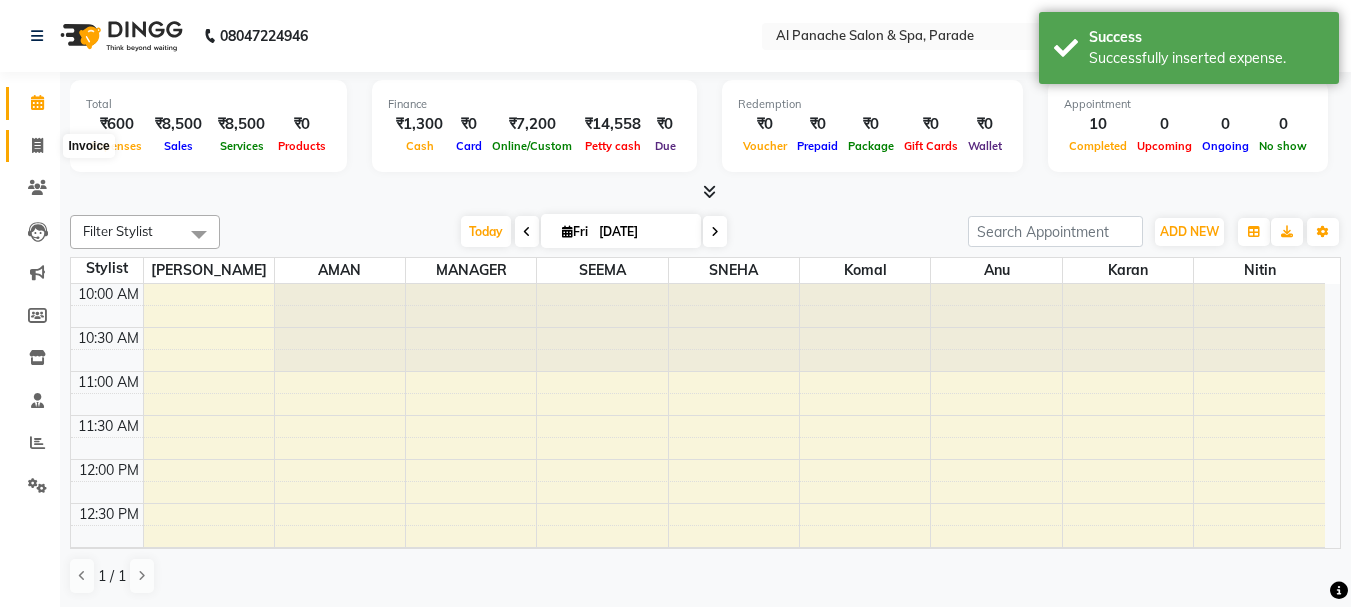 click 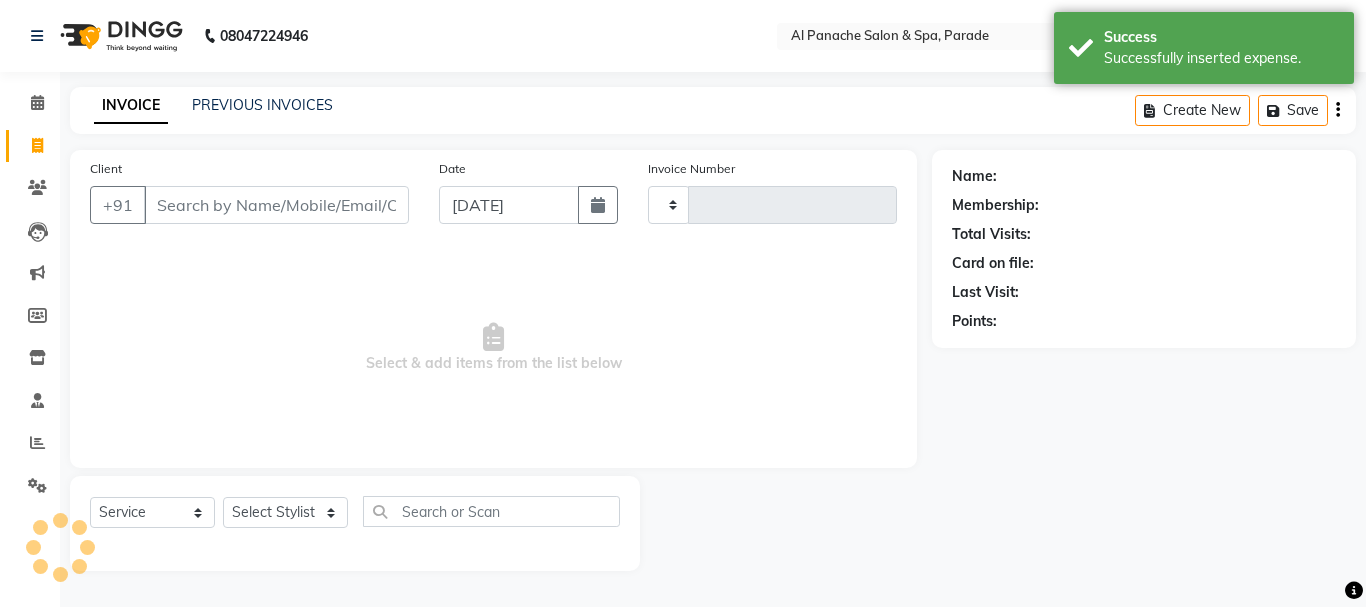 type on "0839" 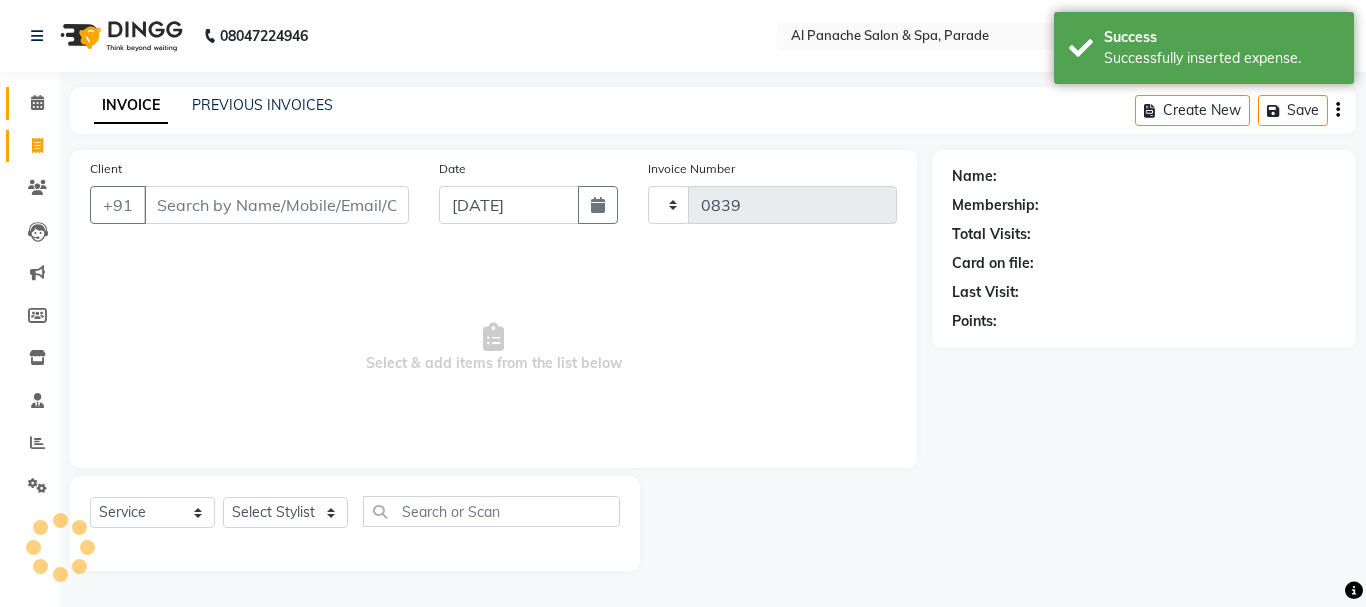 select on "463" 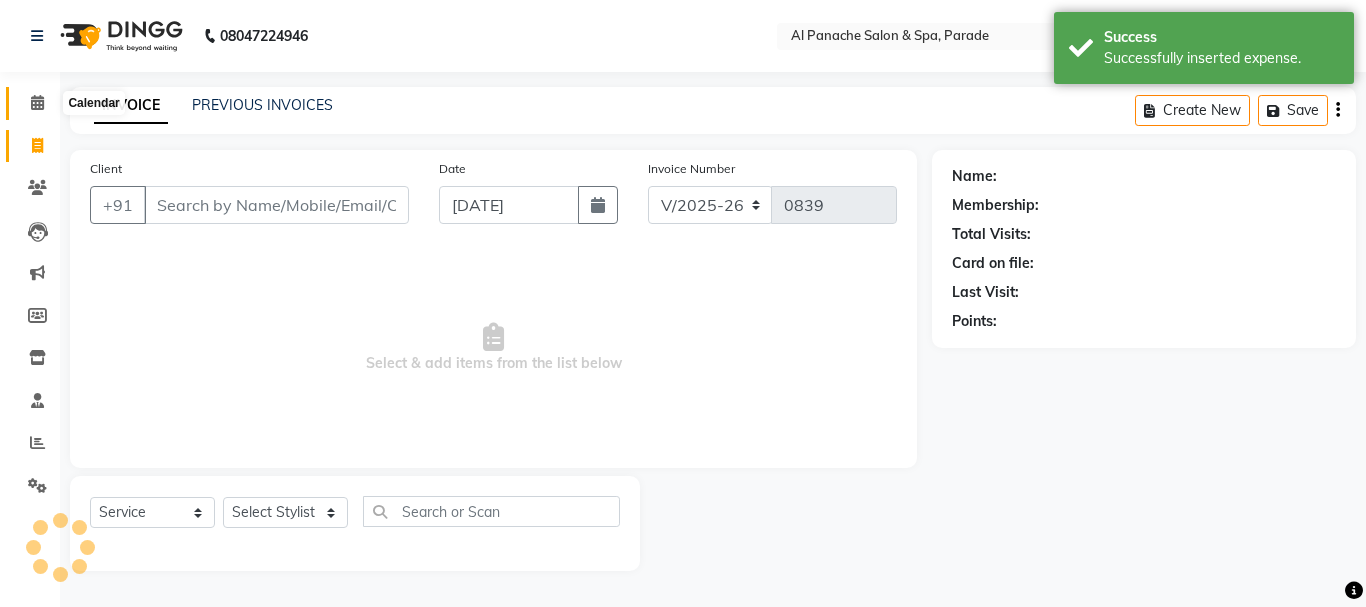 click 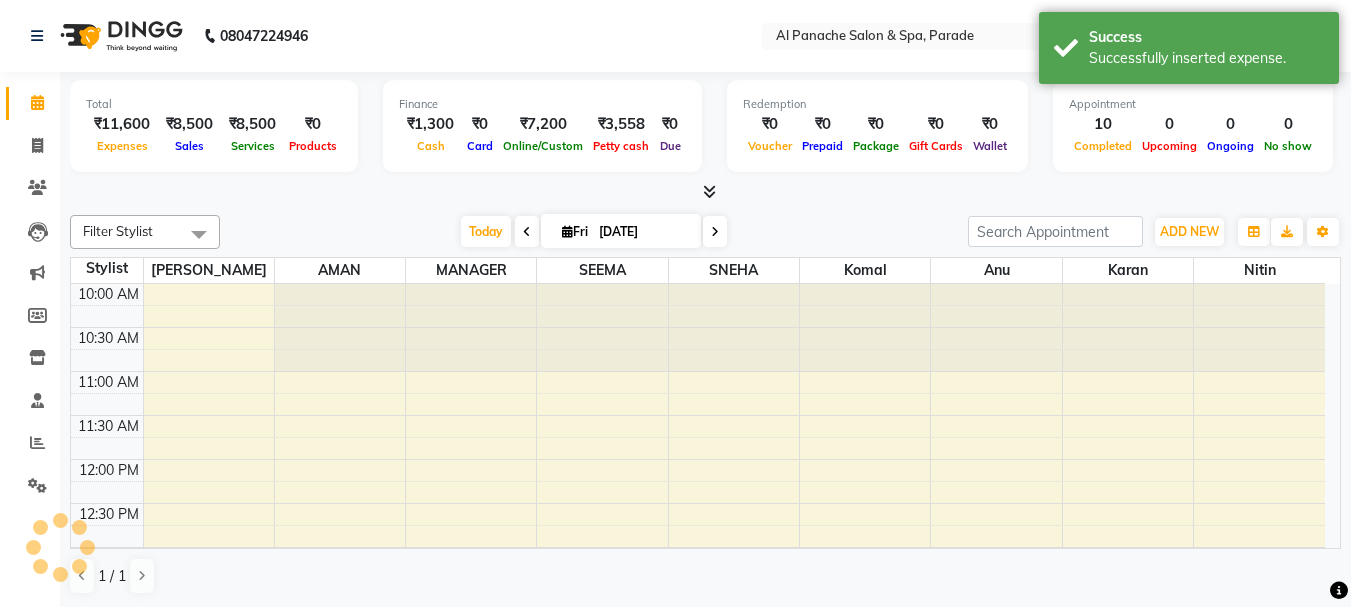 scroll, scrollTop: 529, scrollLeft: 0, axis: vertical 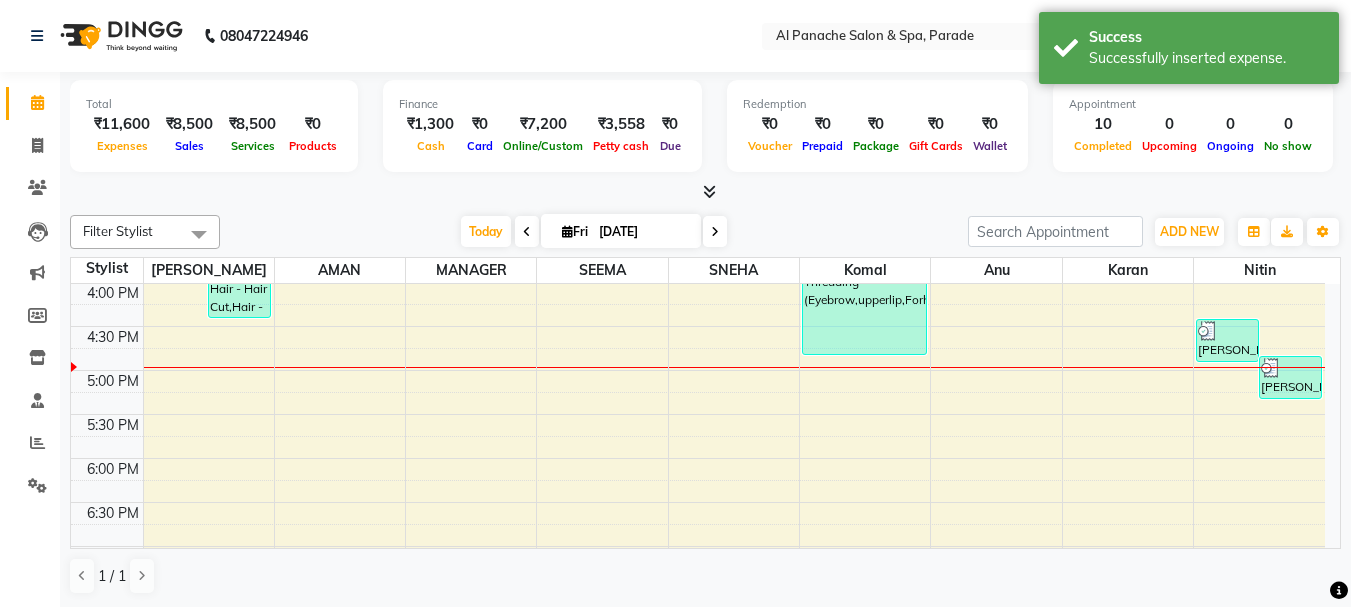 click at bounding box center [709, 191] 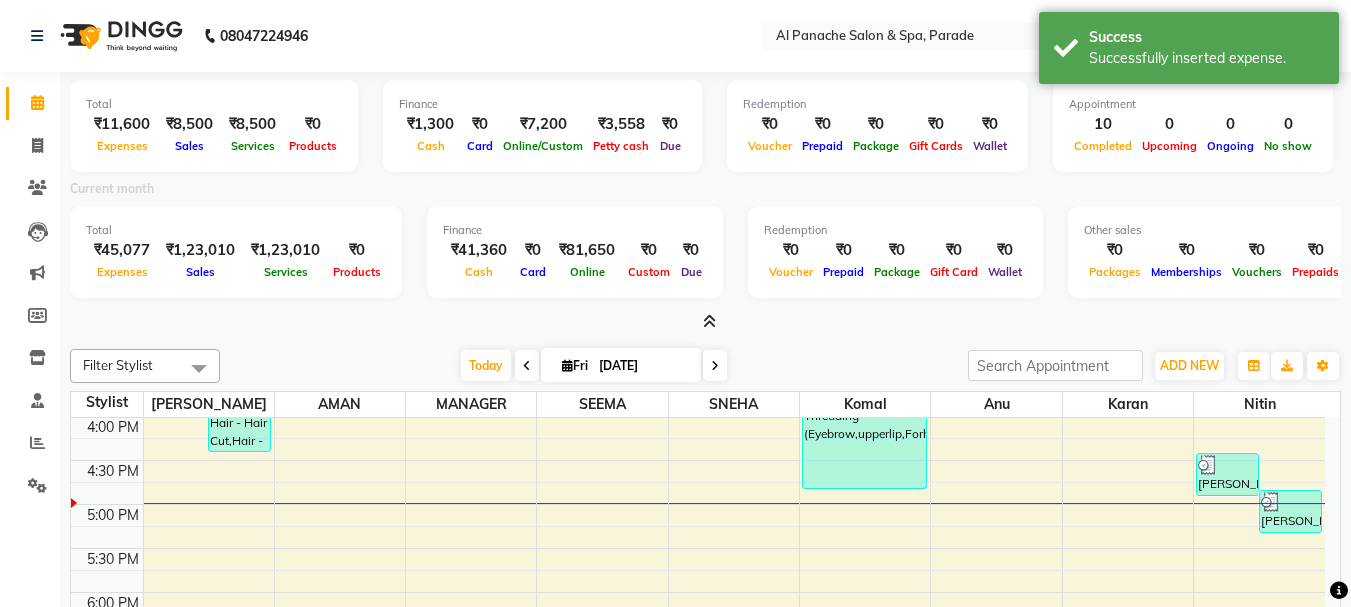click at bounding box center (709, 321) 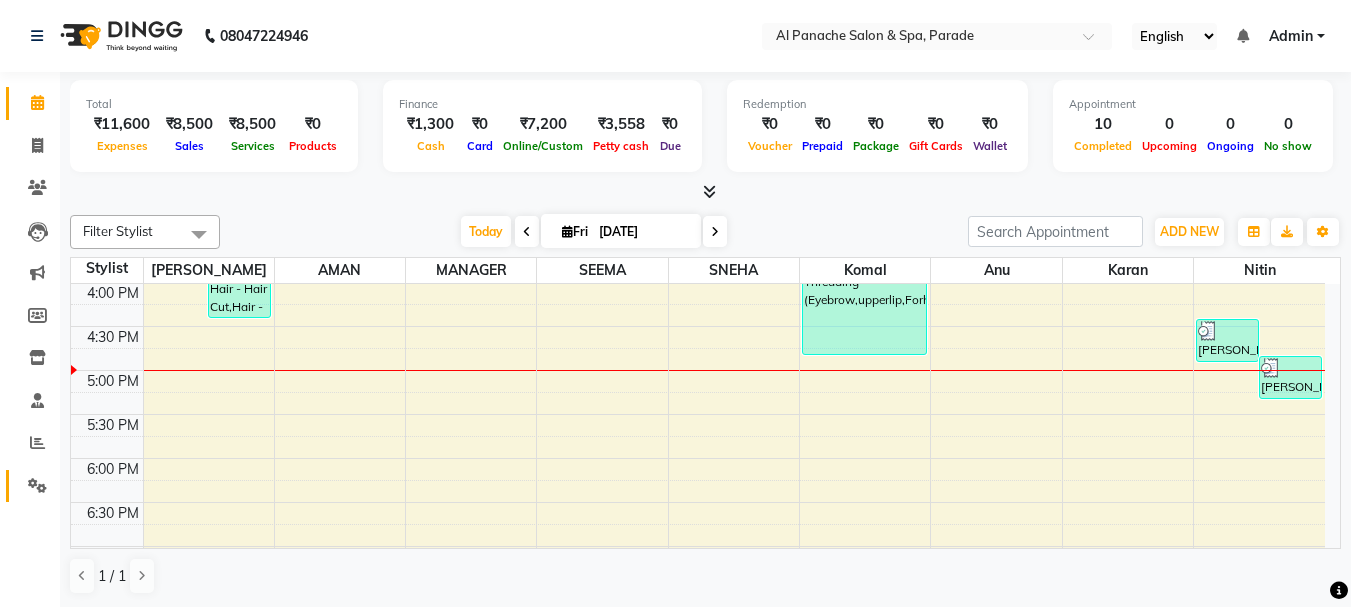 drag, startPoint x: 41, startPoint y: 502, endPoint x: 41, endPoint y: 491, distance: 11 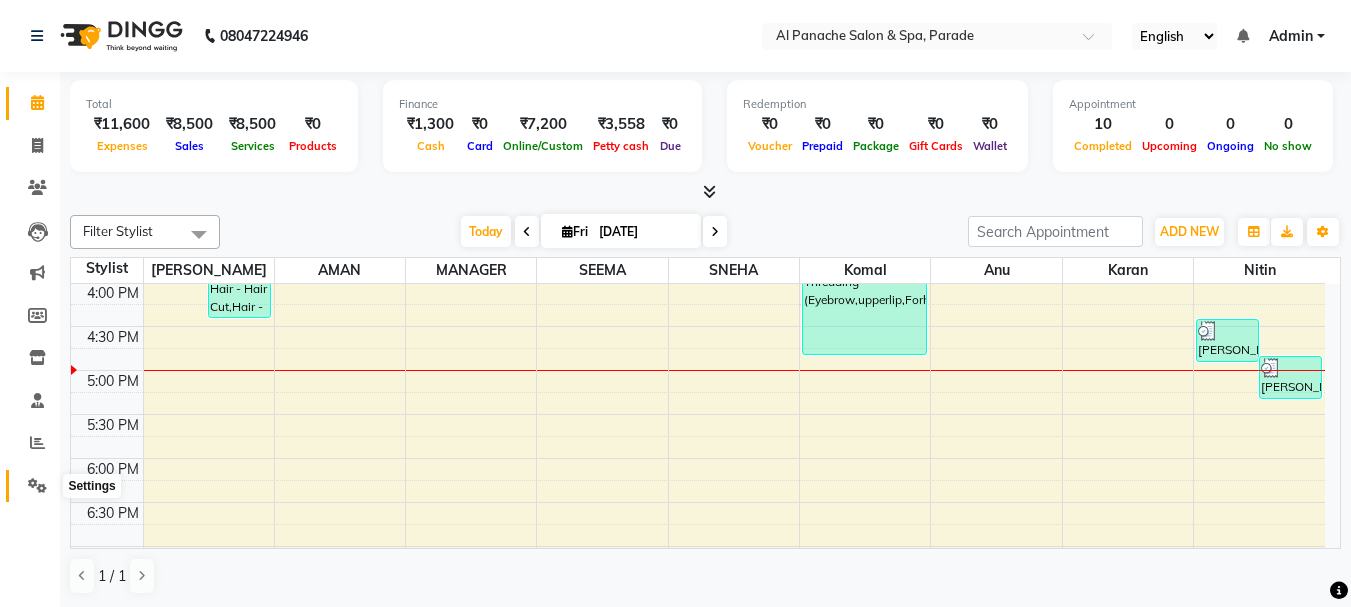 click 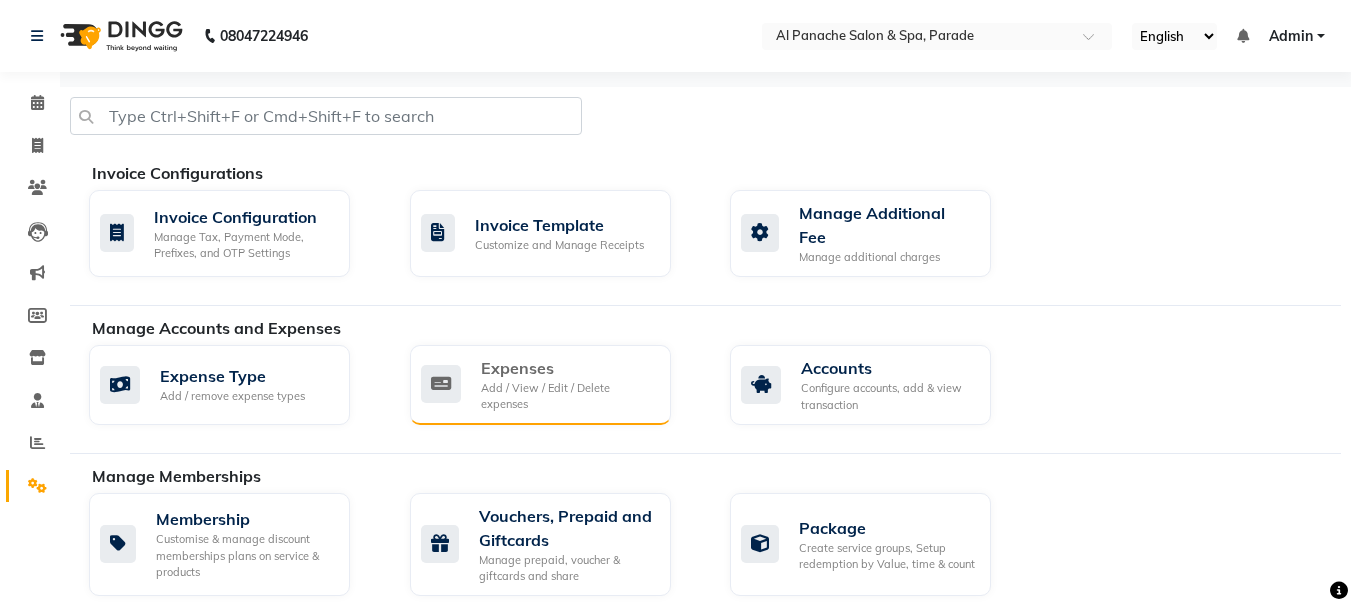 click on "Expenses" 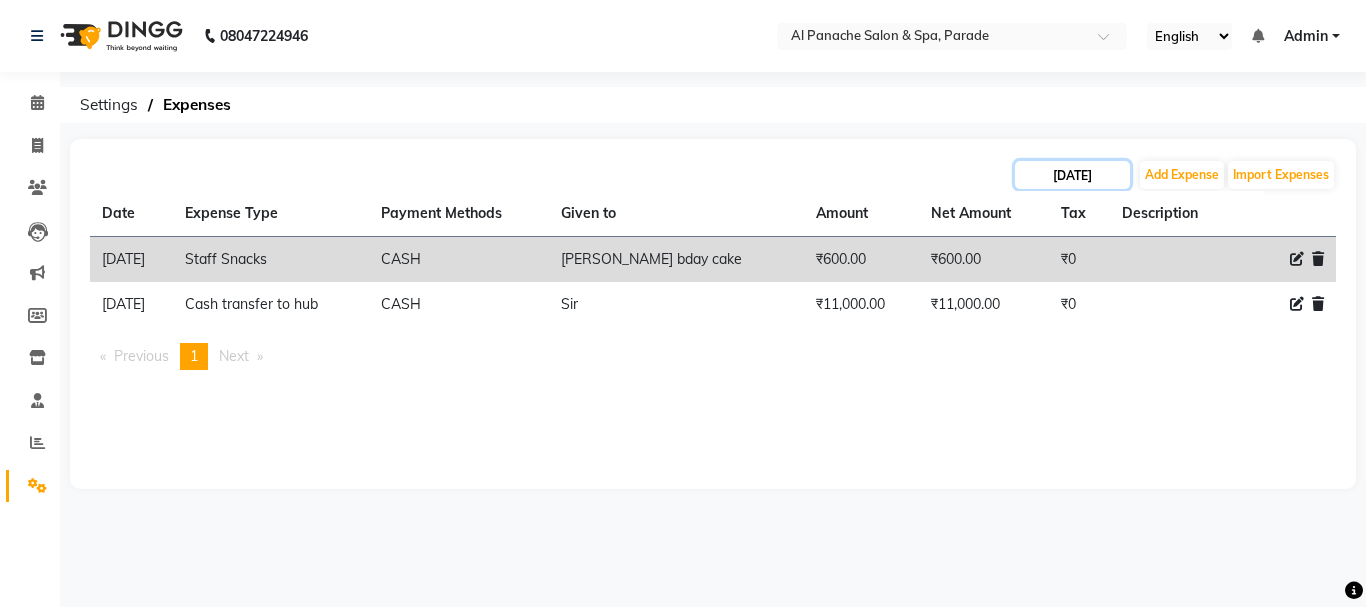 click on "[DATE]" 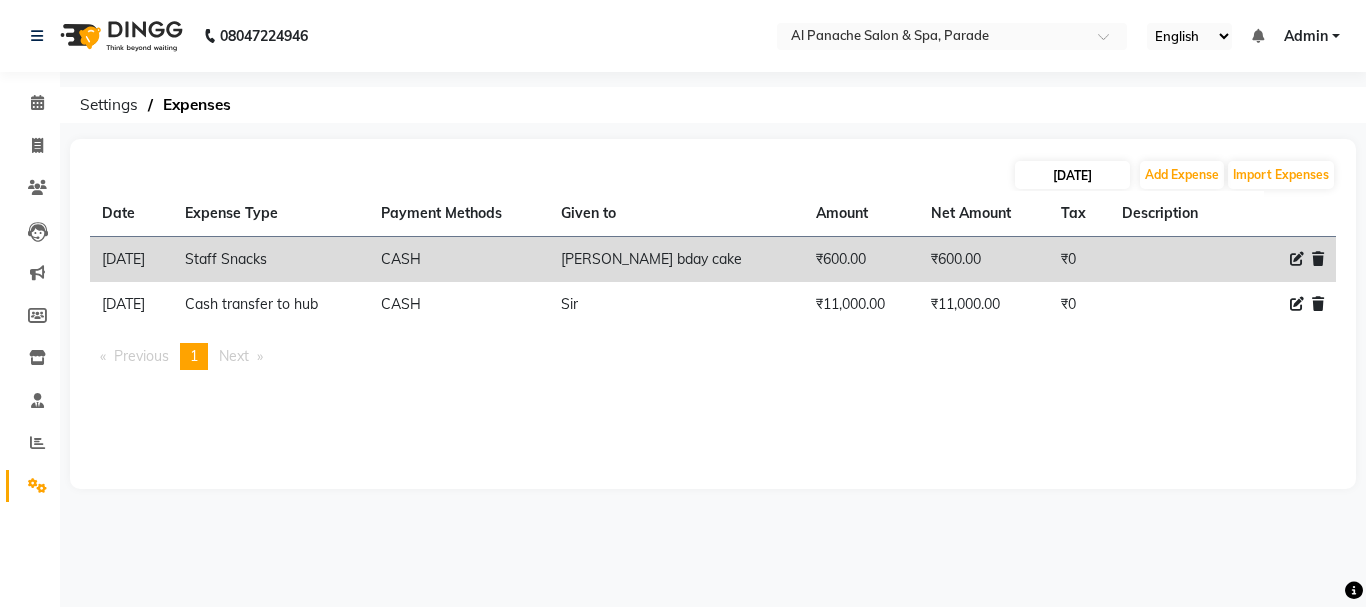 select on "7" 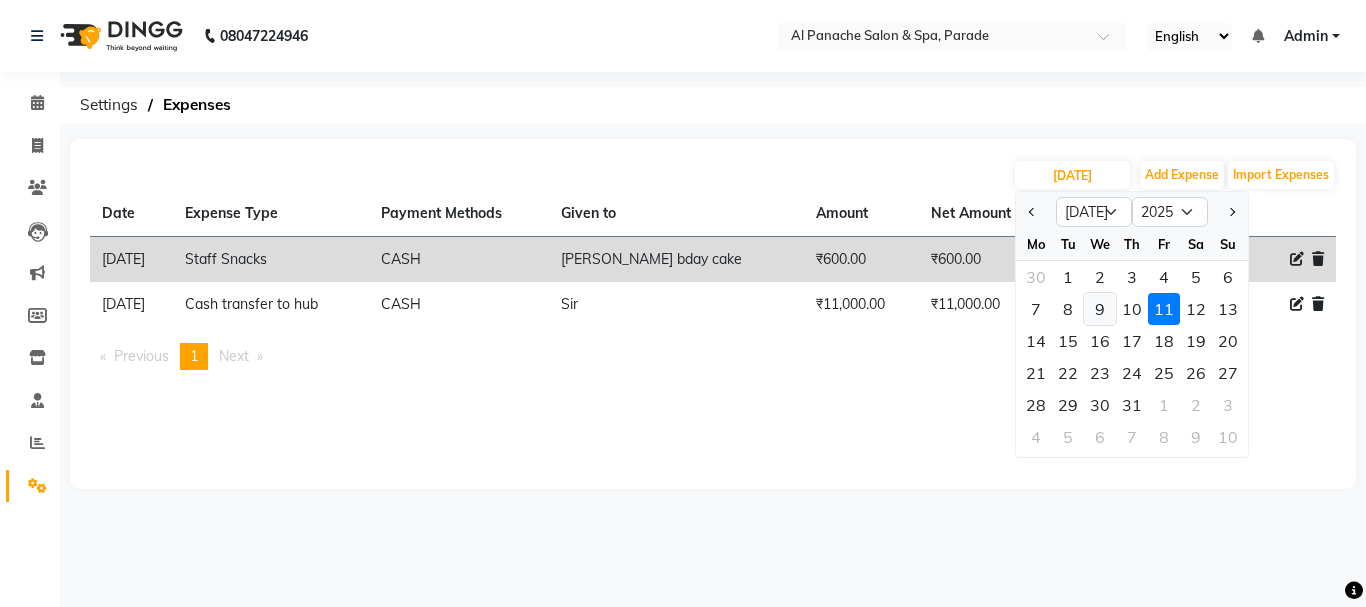 click on "9" 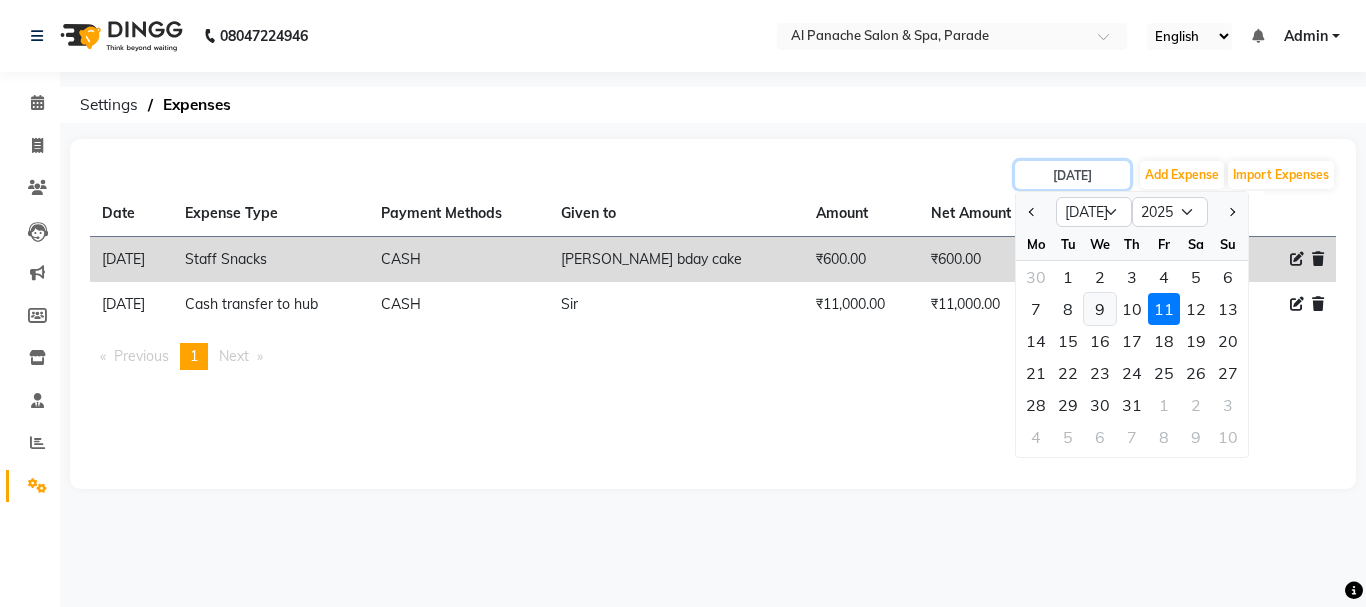 type on "09-07-2025" 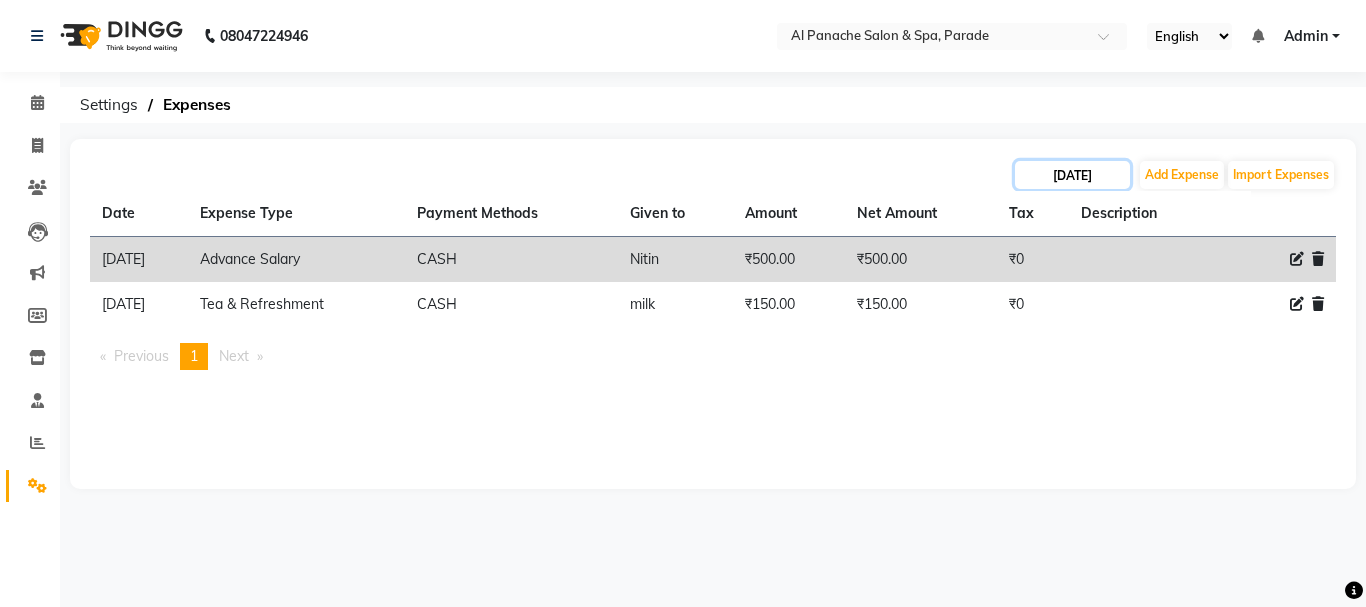click on "09-07-2025" 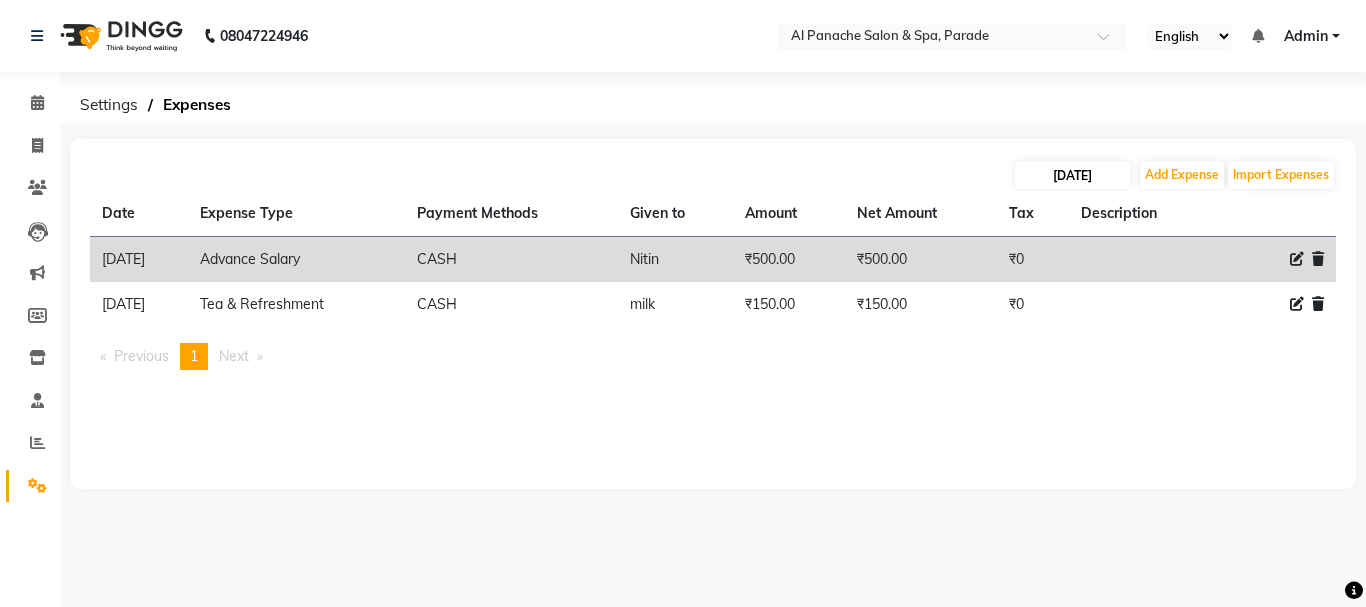 select on "7" 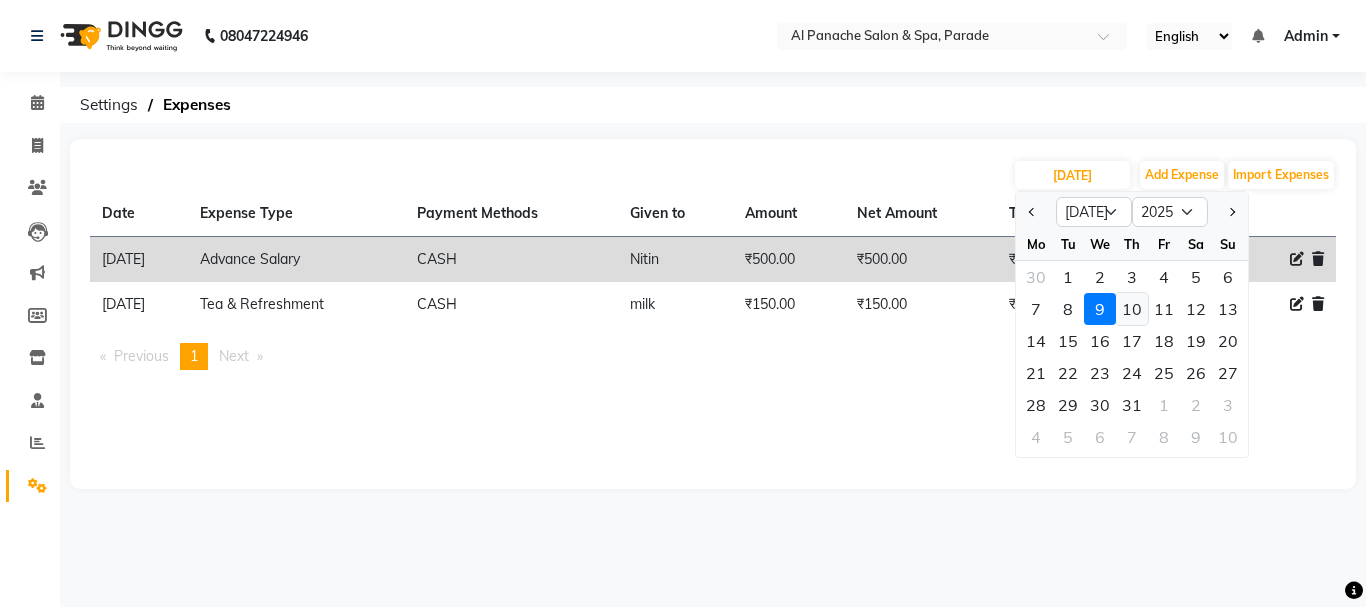 click on "10" 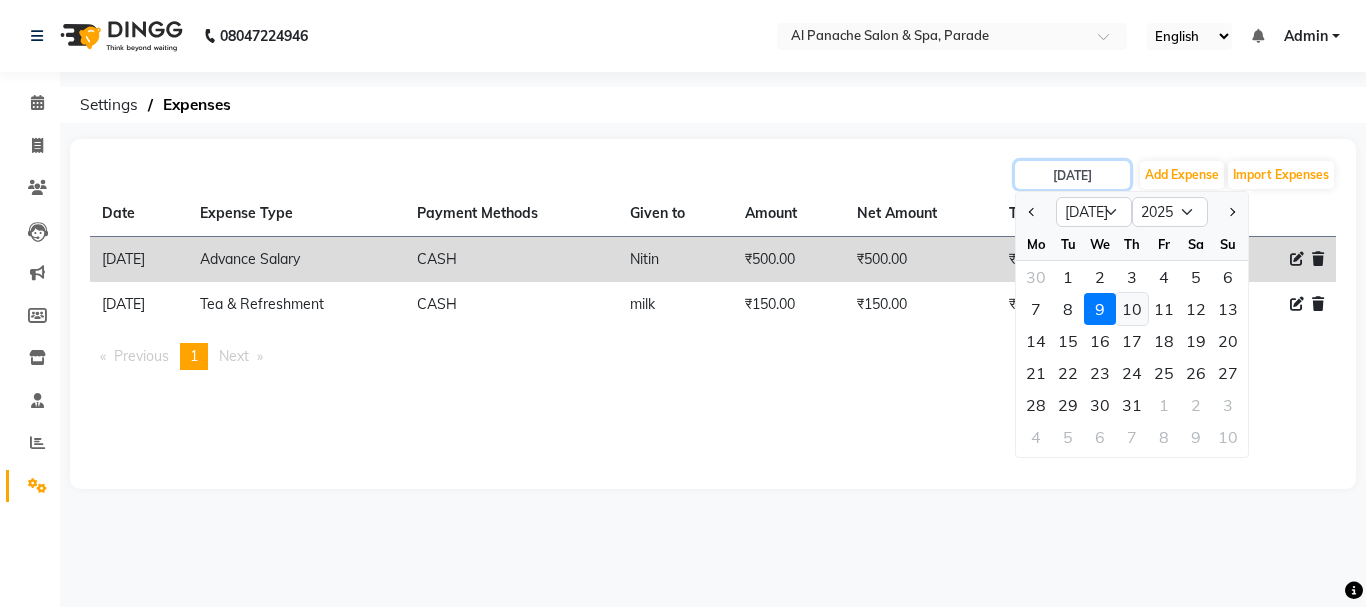 type on "10-07-2025" 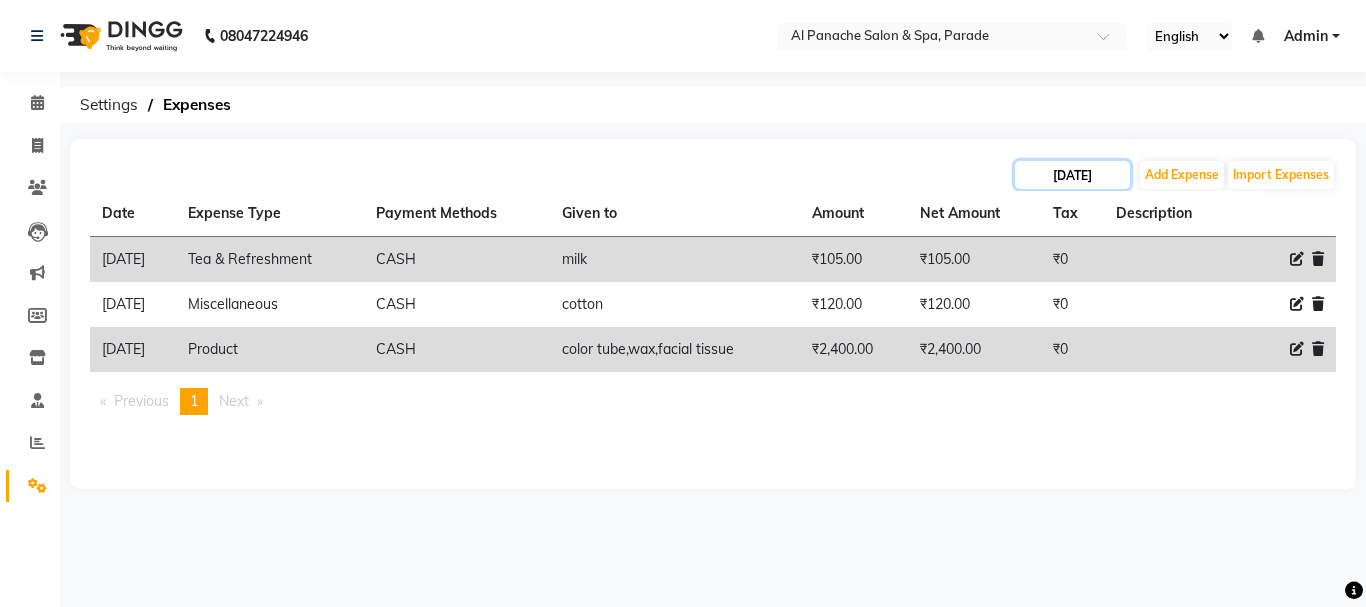 click on "10-07-2025" 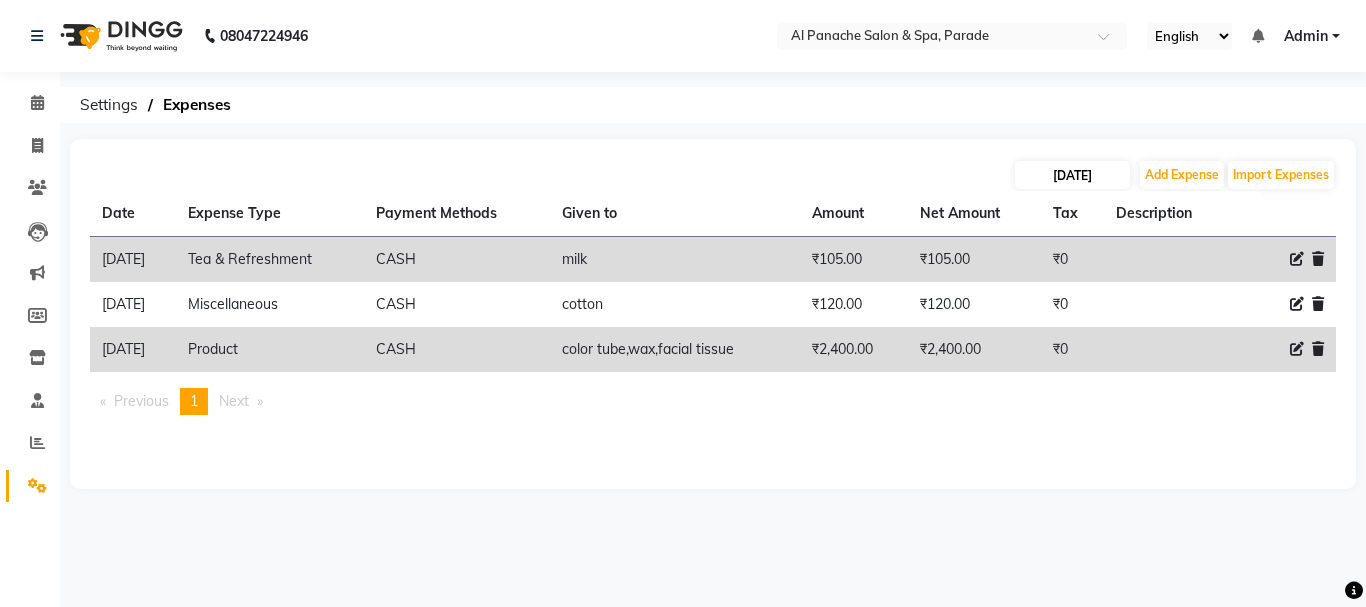 select on "7" 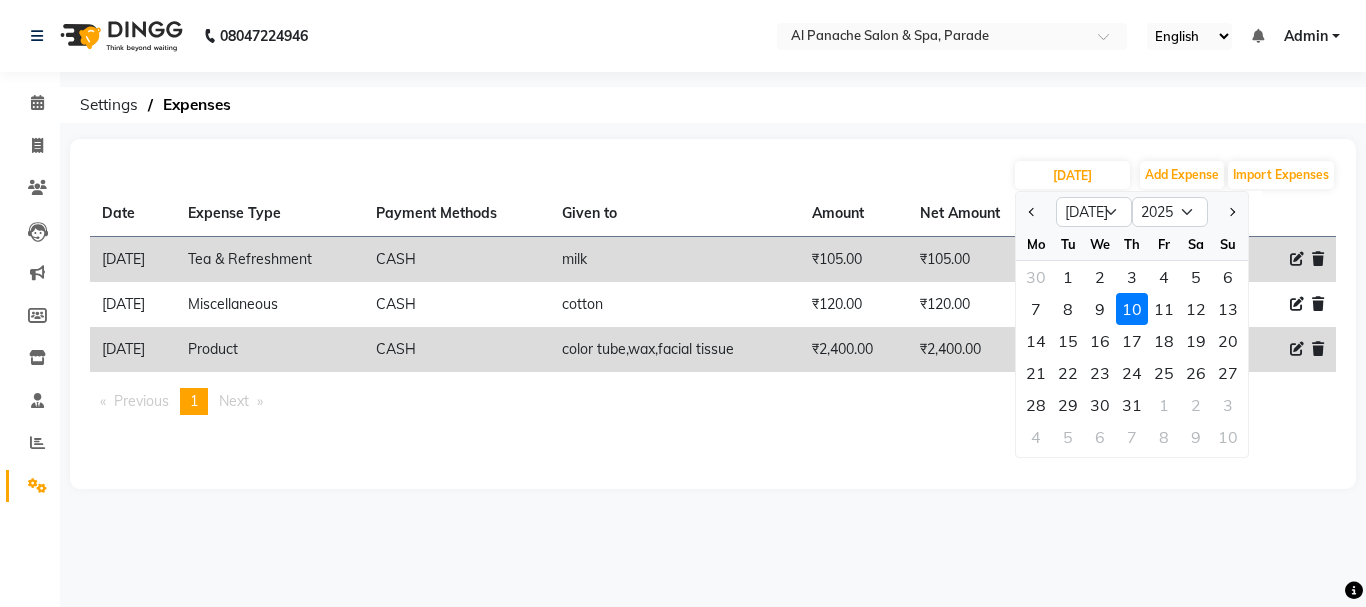 click on "Date Expense Type Payment Methods Given to Amount Net Amount Tax Description  10-07-2025   Tea & Refreshment   CASH   milk   ₹105.00  ₹105.00 ₹0     10-07-2025   Miscellaneous   CASH   cotton   ₹120.00  ₹120.00 ₹0     10-07-2025   Product   CASH   color tube,wax,facial tissue   ₹2,400.00  ₹2,400.00 ₹0     Previous  page  1 / 1  You're on page  1  Next  page" 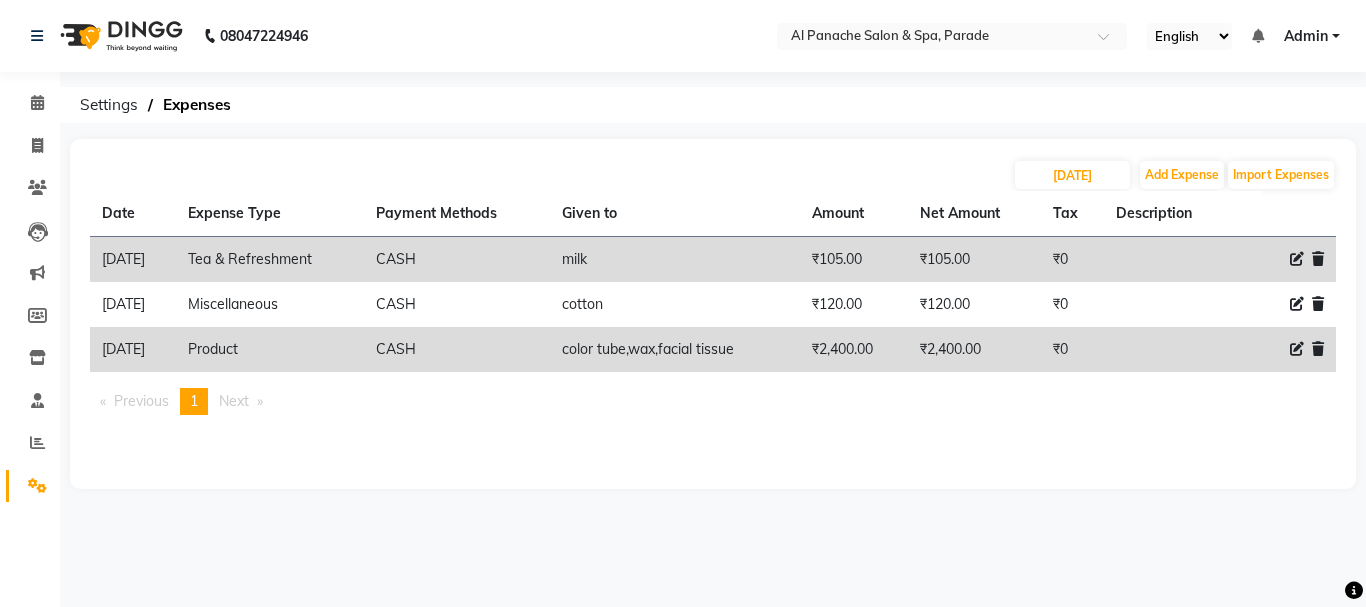 click 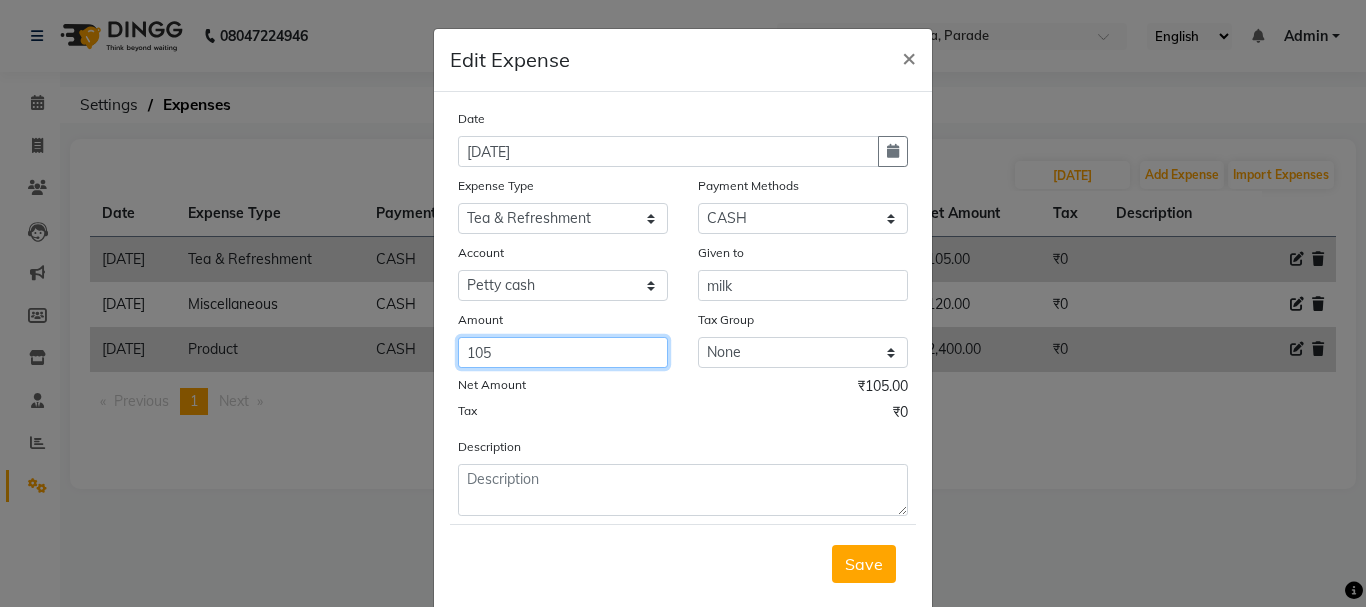 click on "105" 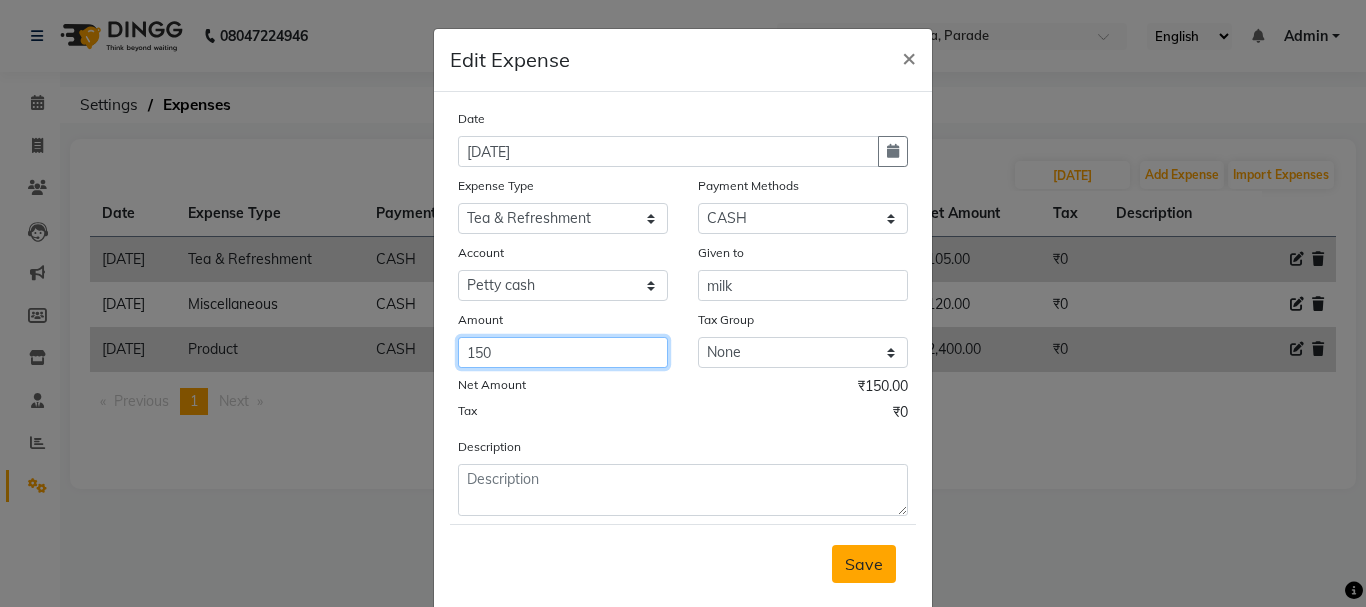type on "150" 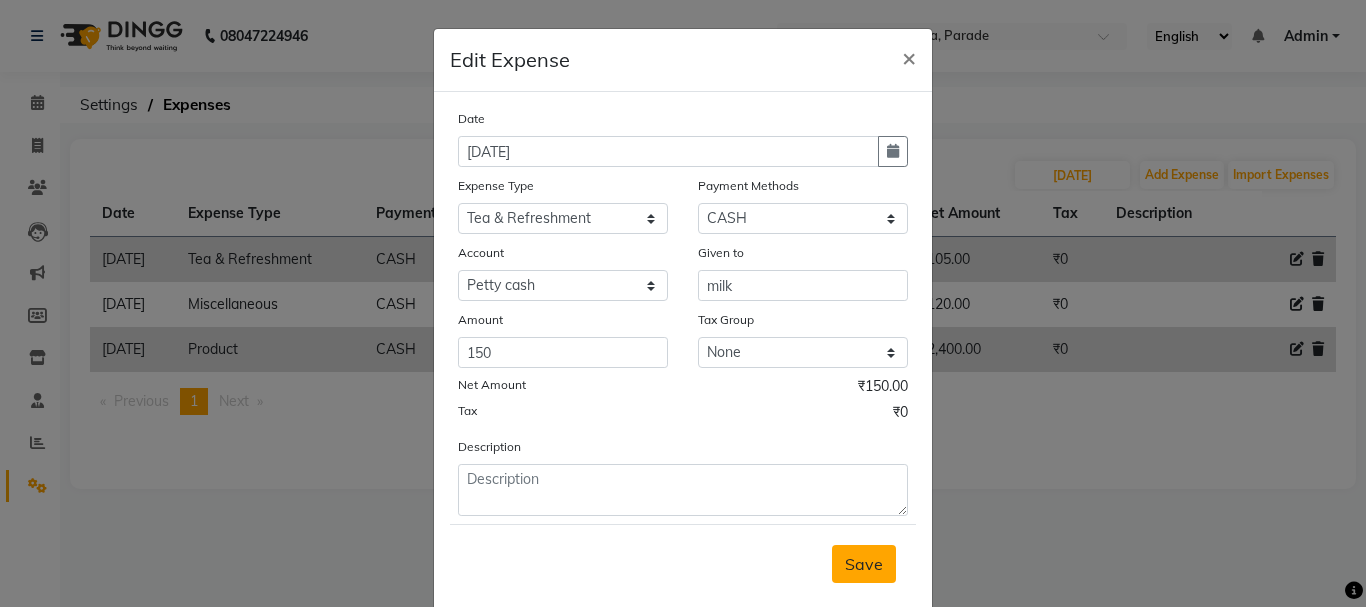 click on "Save" at bounding box center (864, 564) 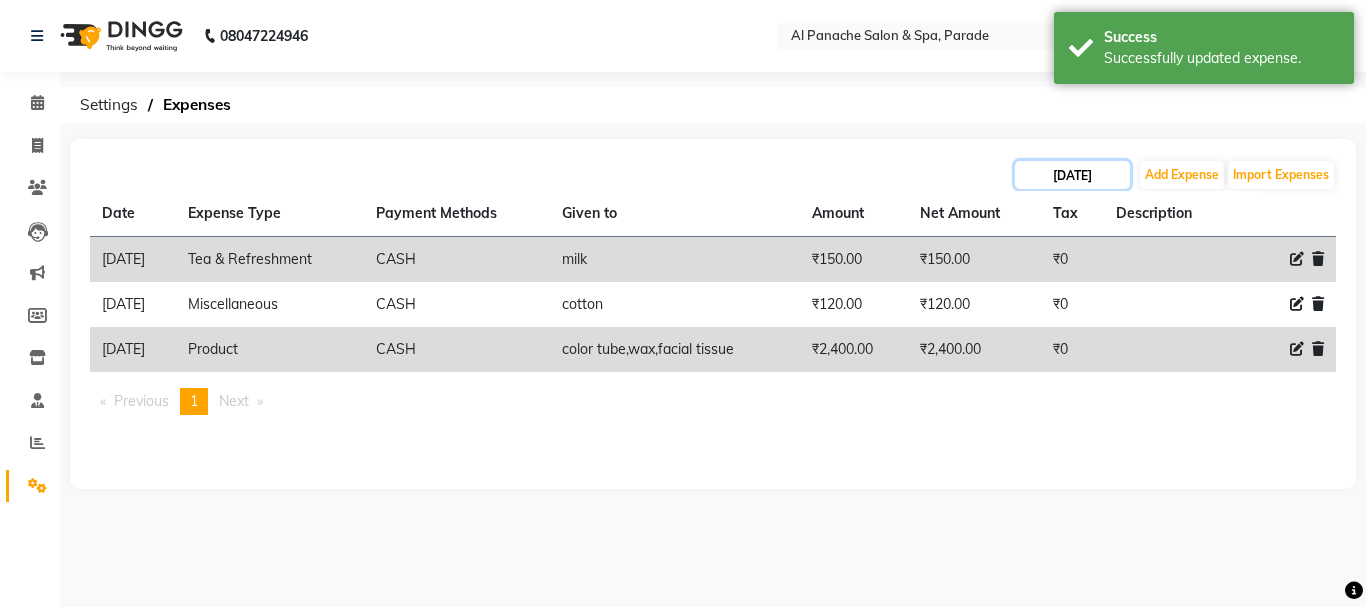 click on "10-07-2025" 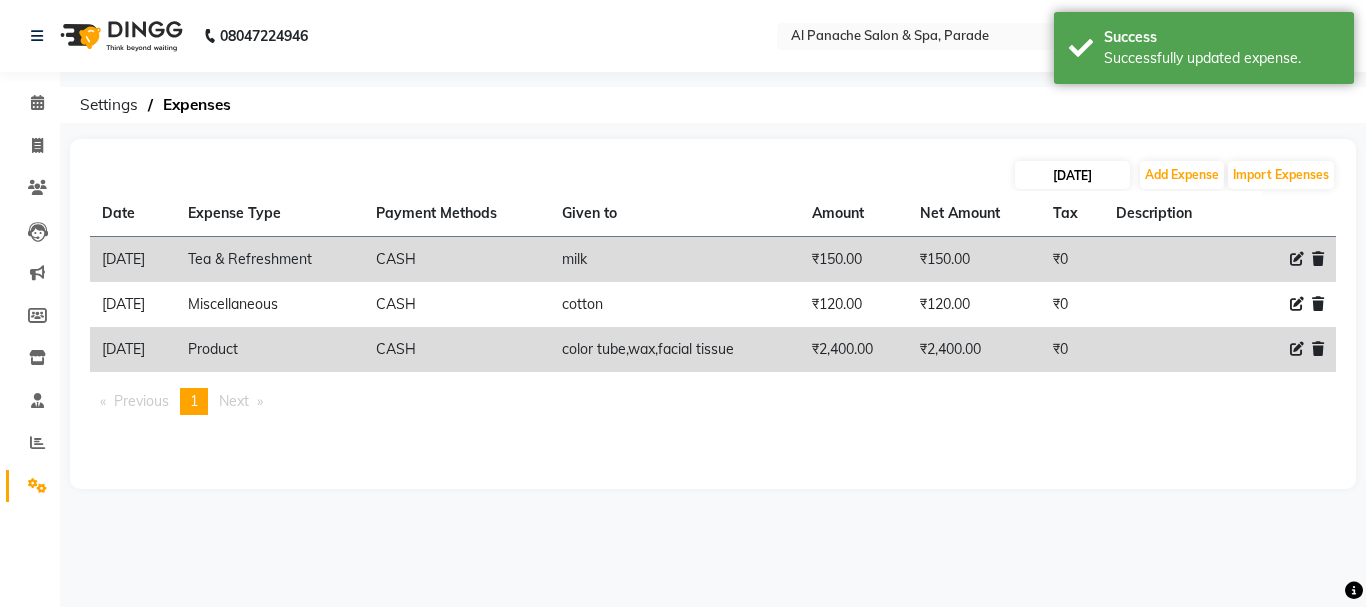 select on "7" 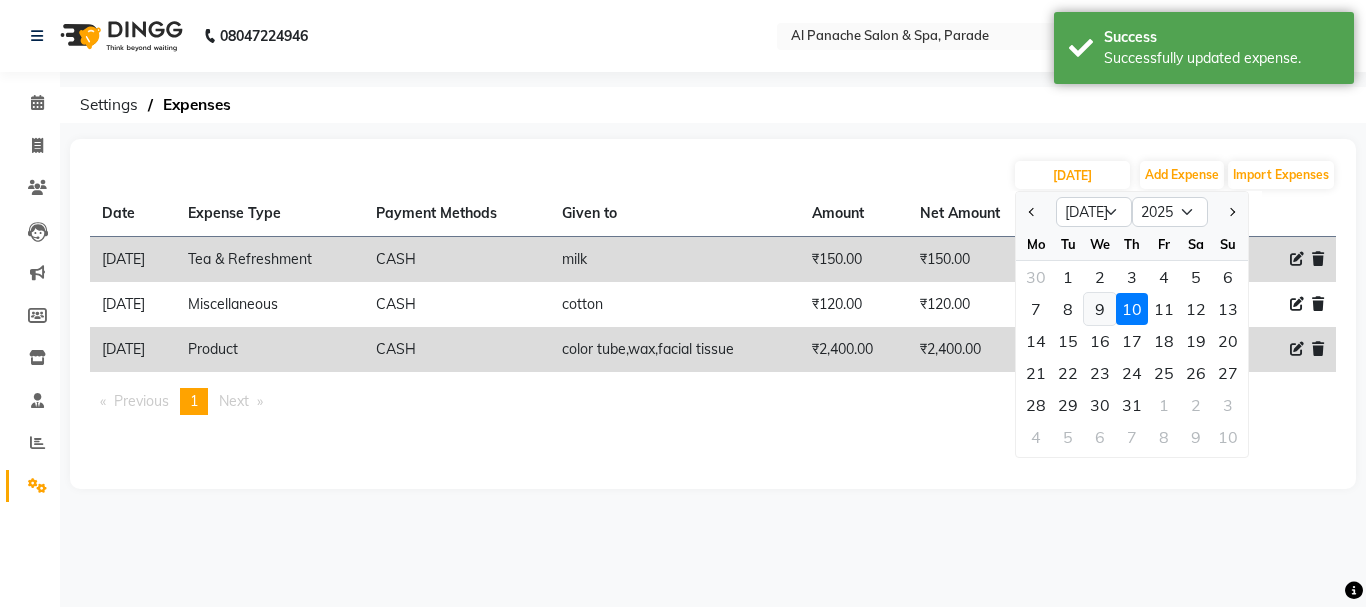 click on "9" 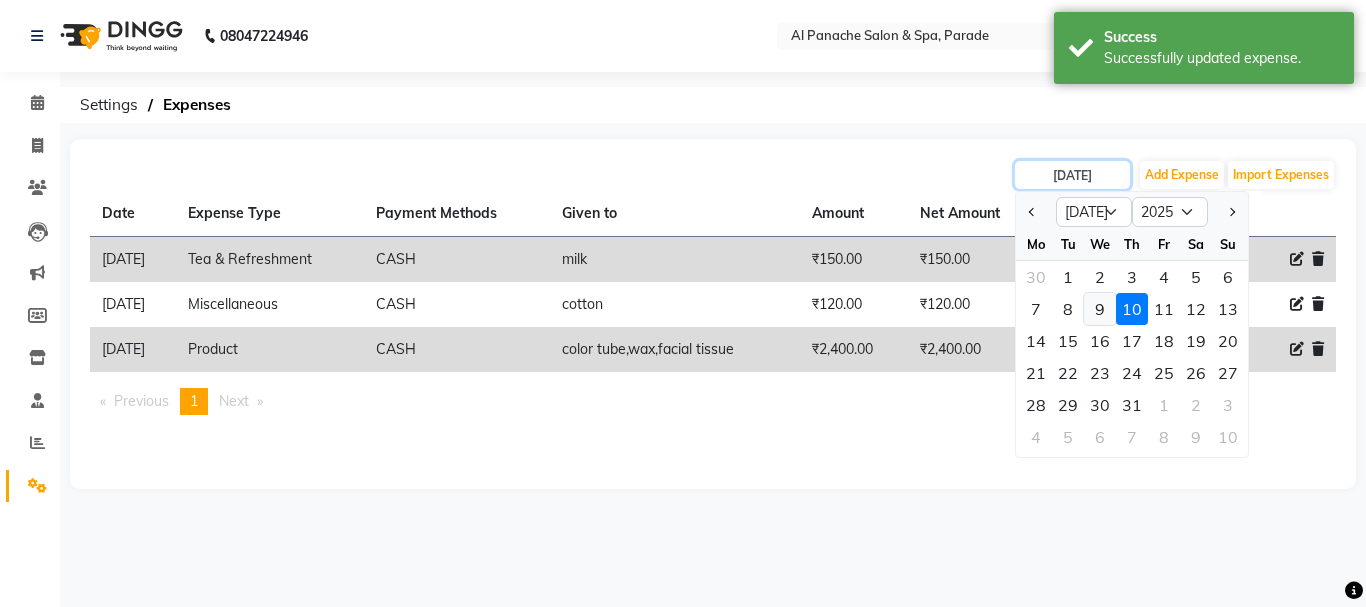 type on "09-07-2025" 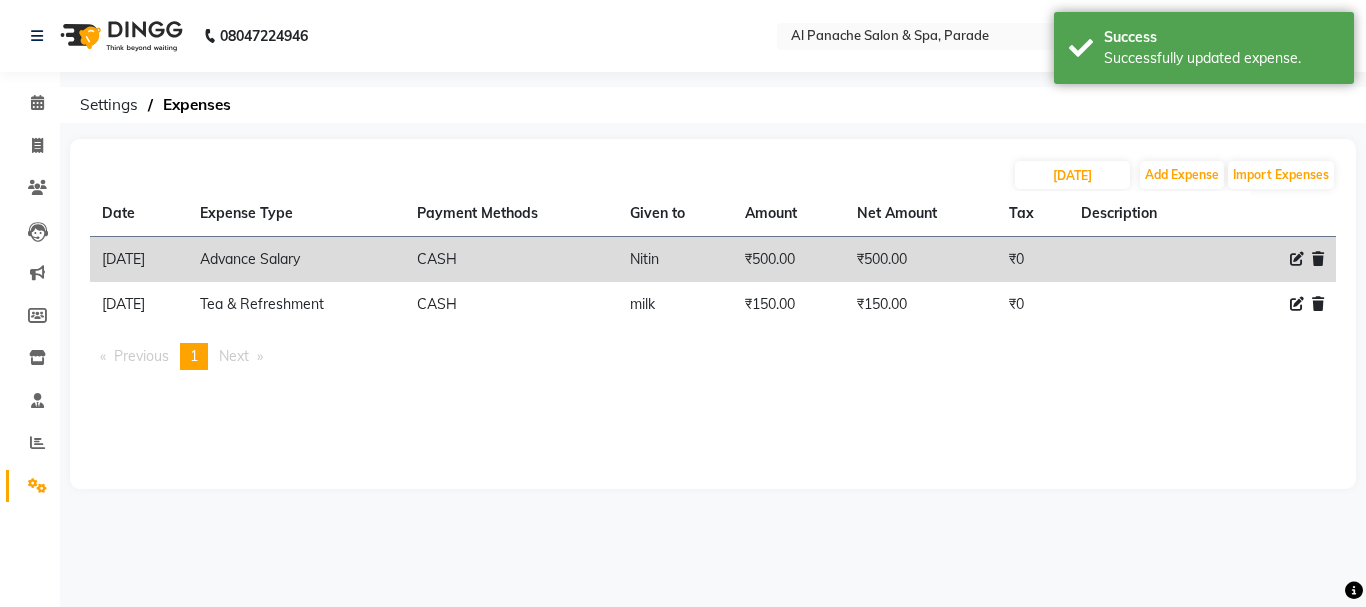 drag, startPoint x: 1054, startPoint y: 156, endPoint x: 1055, endPoint y: 192, distance: 36.013885 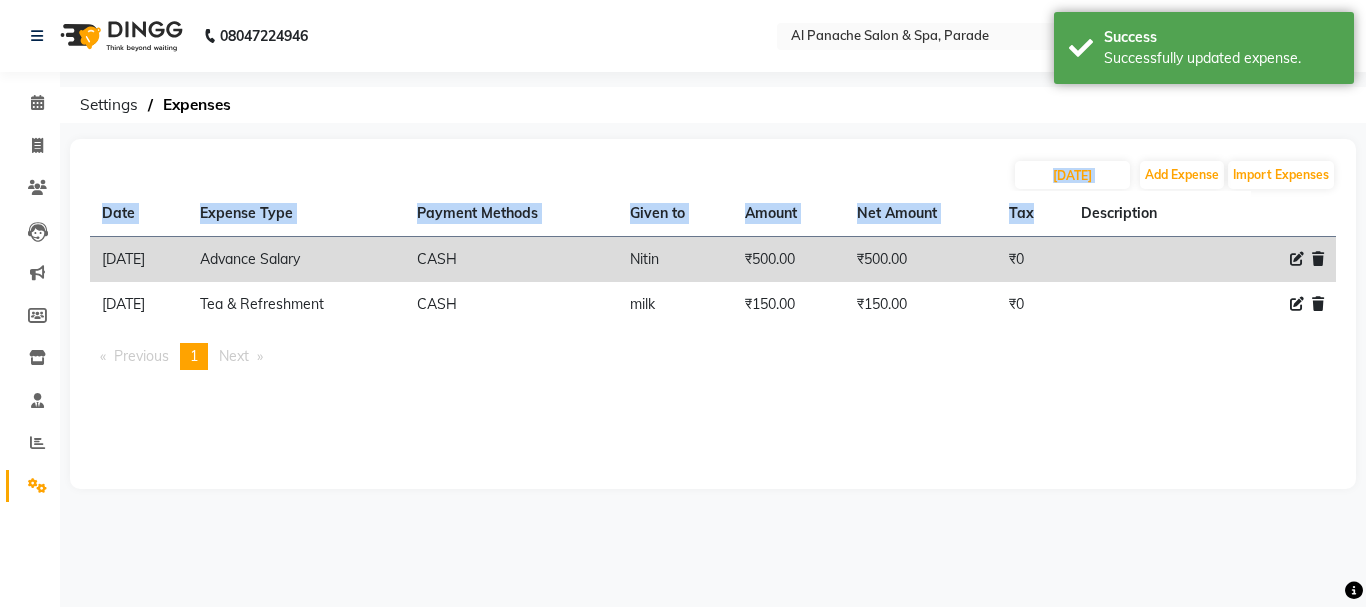 click on "Tax" 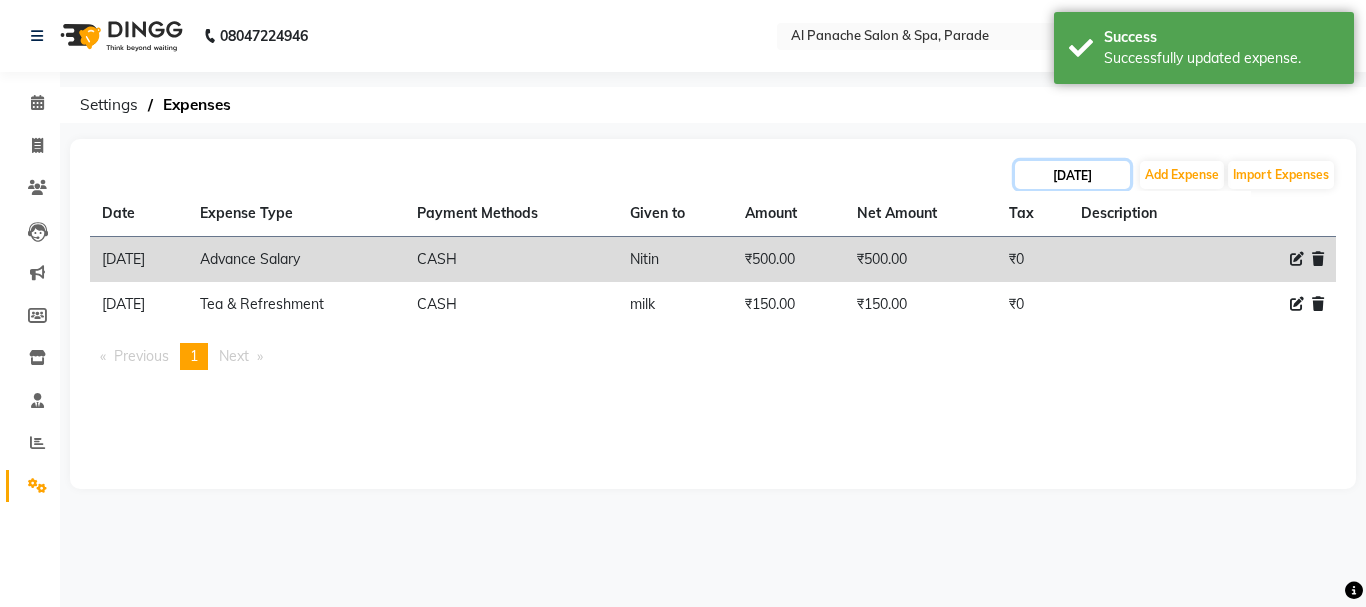 click on "09-07-2025" 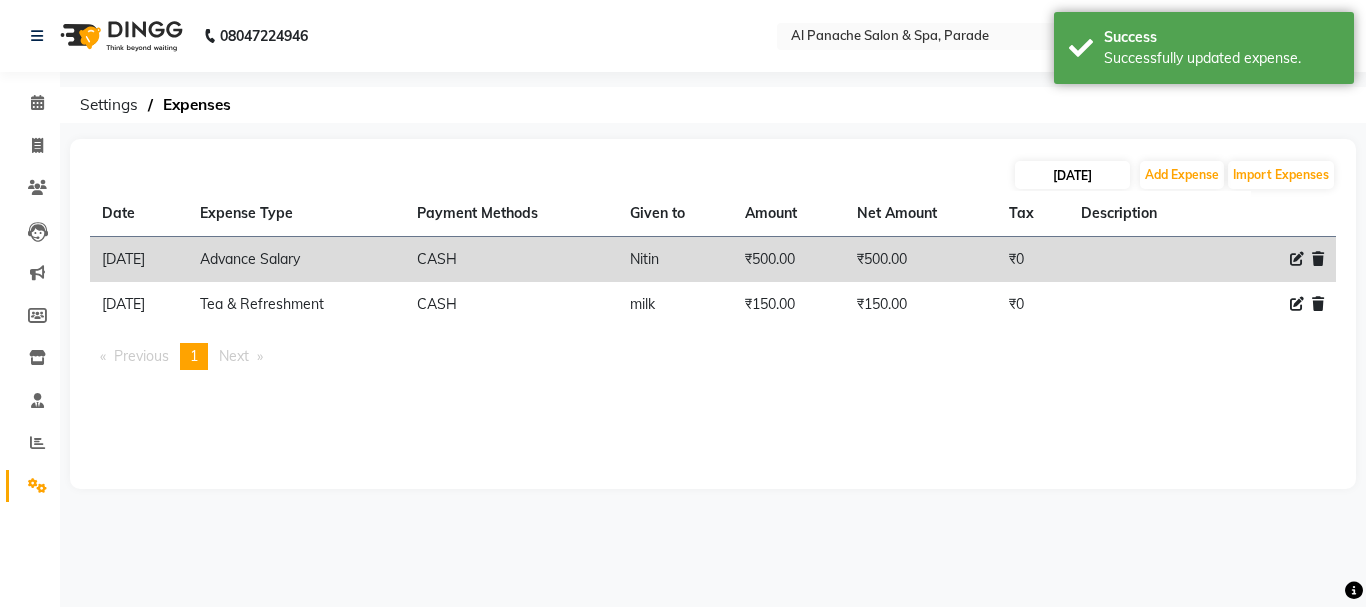 select on "7" 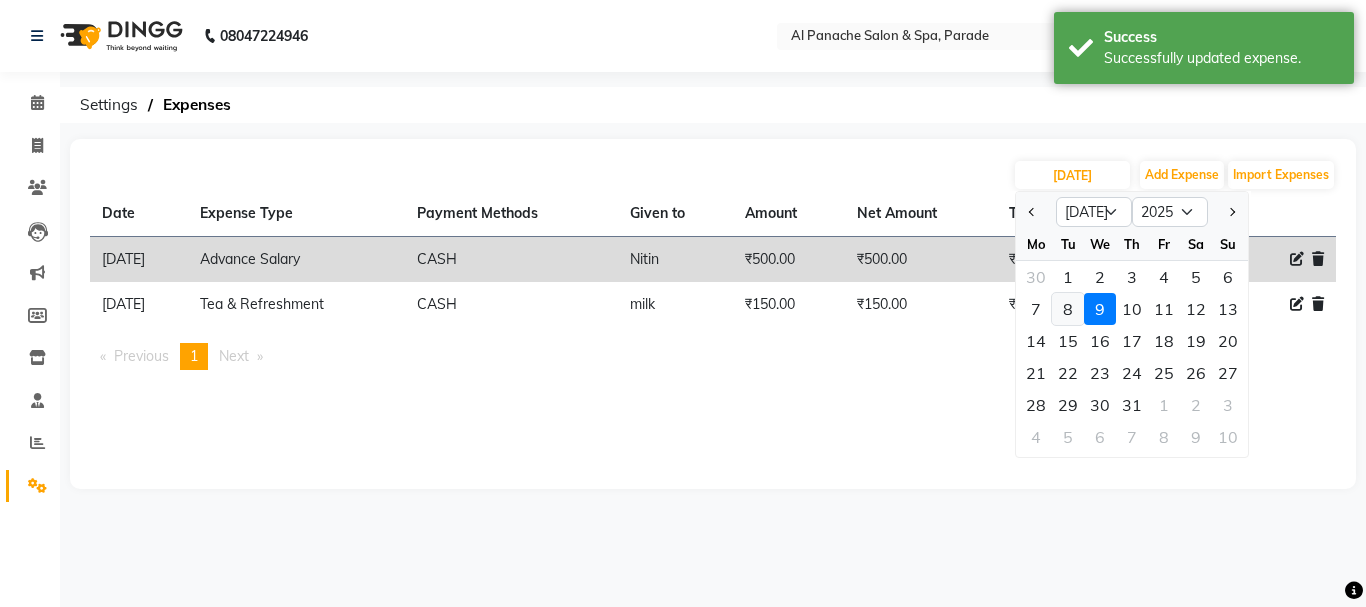 click on "8" 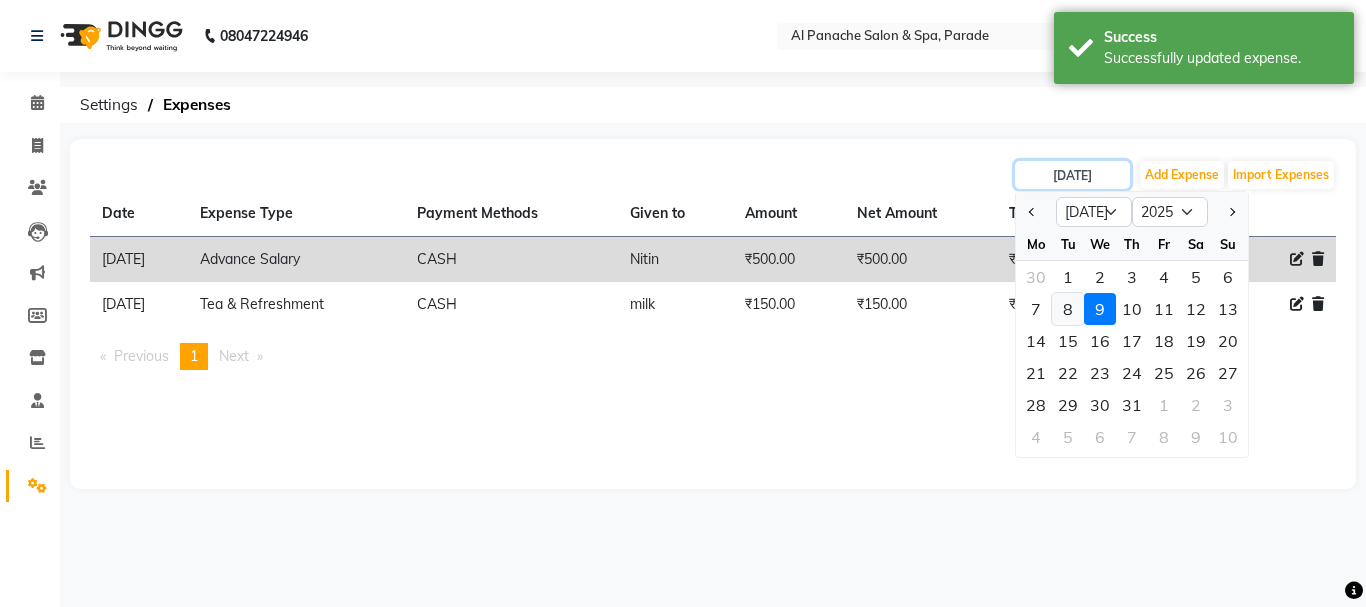 type on "08-07-2025" 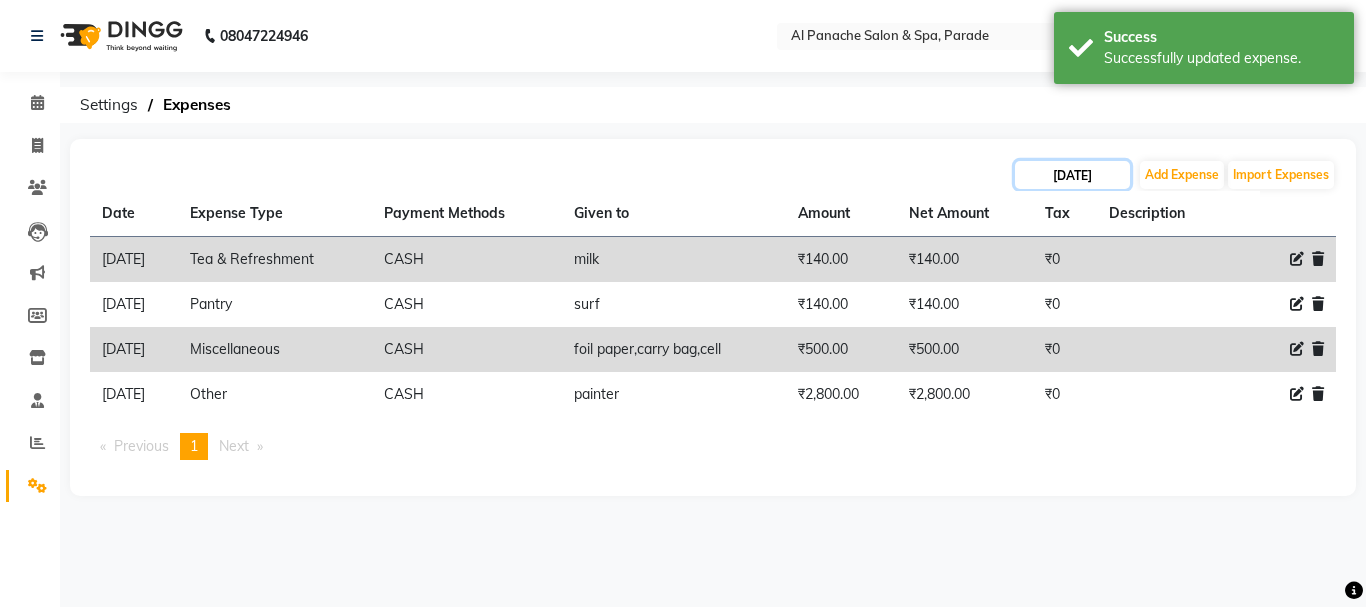 click on "08-07-2025" 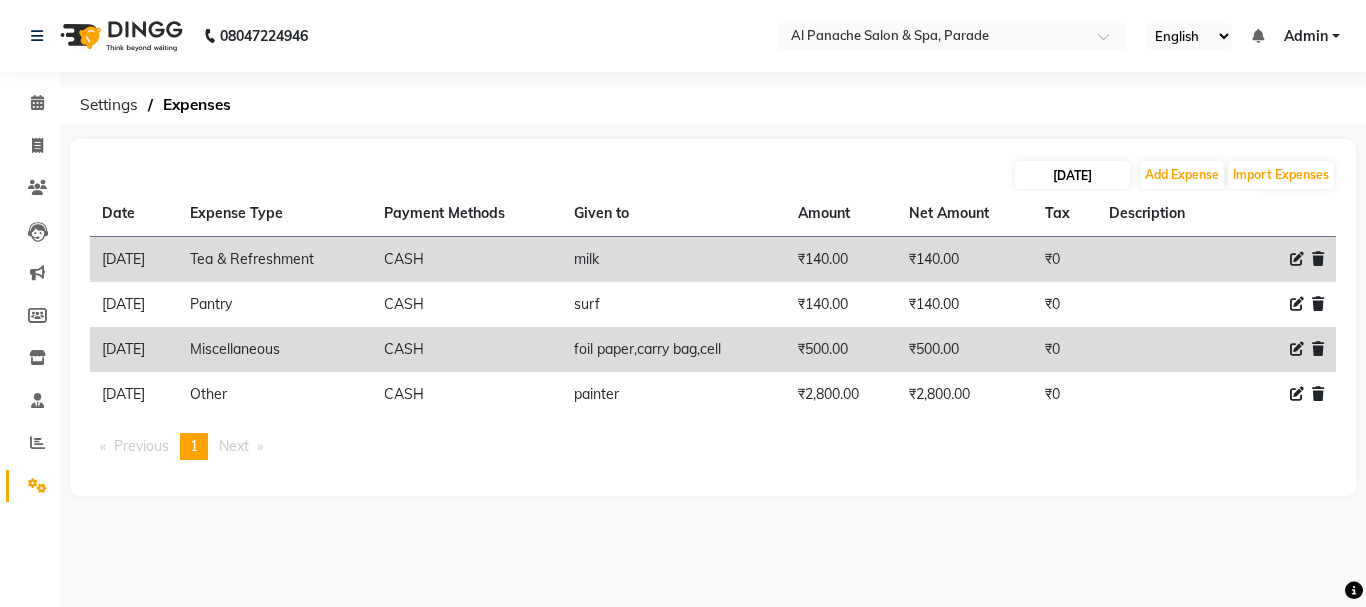 select on "7" 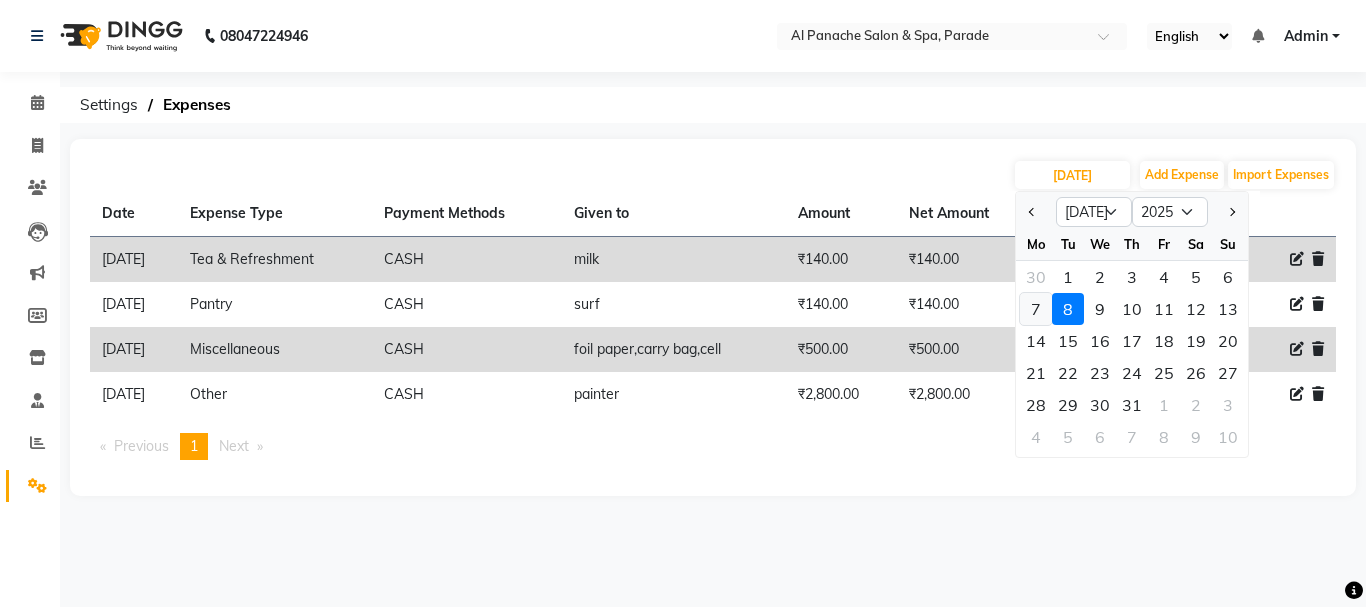 click on "7" 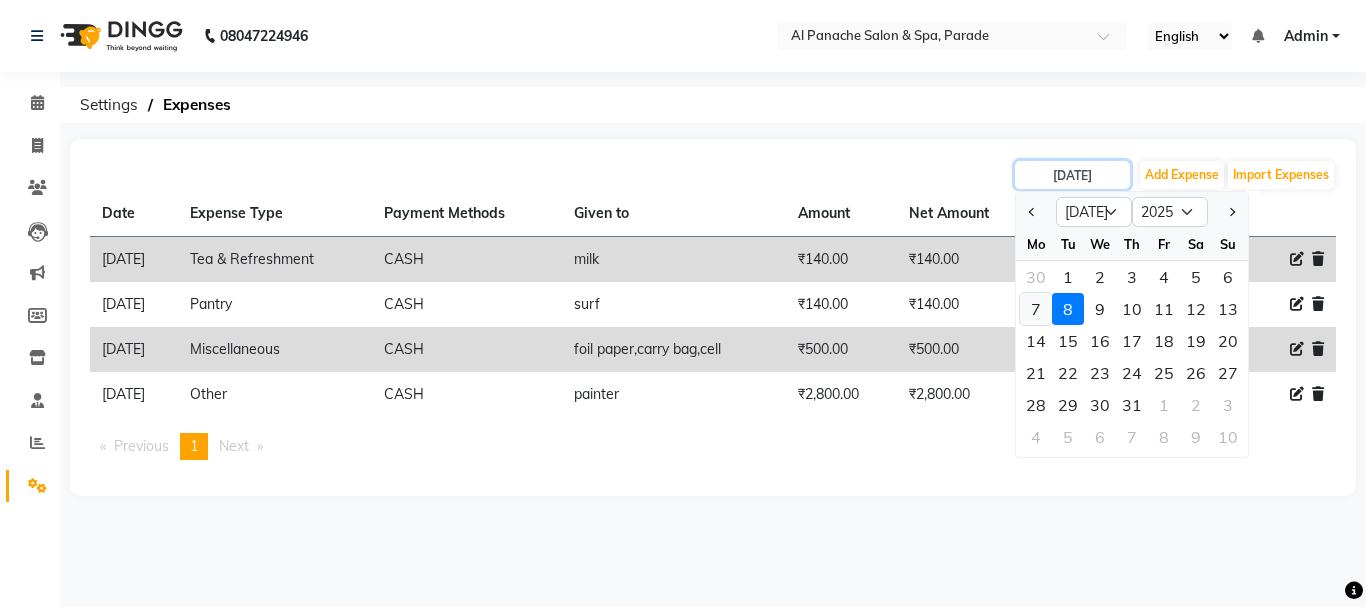 type on "07-07-2025" 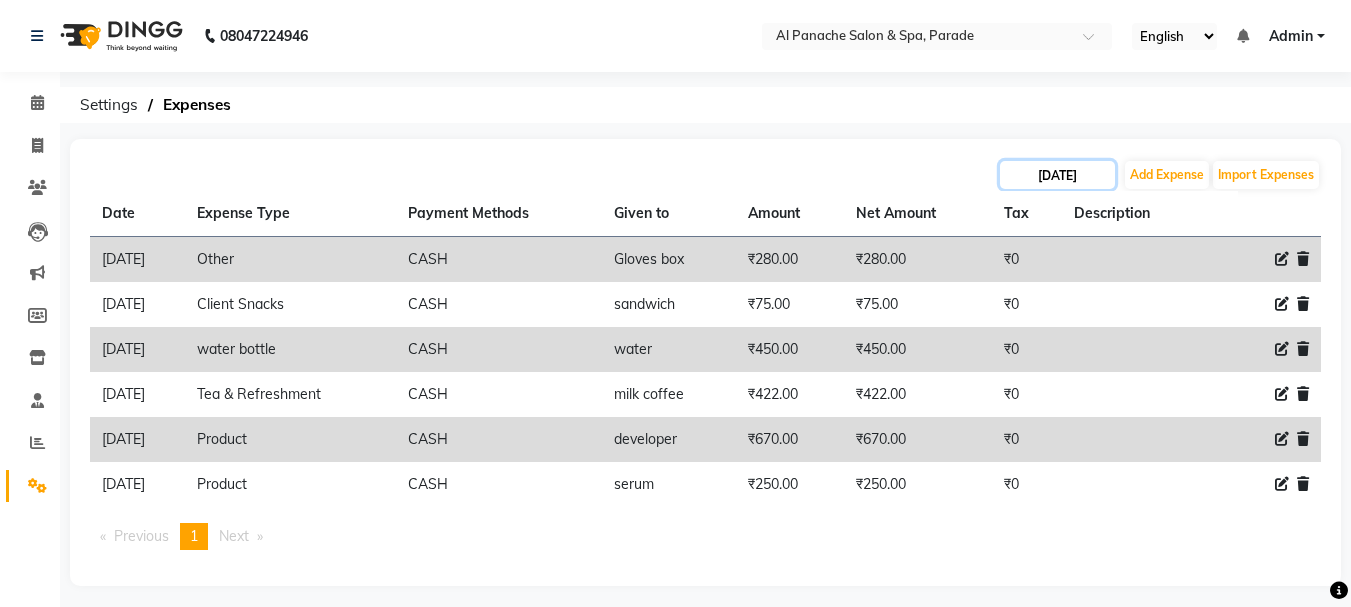 click on "07-07-2025" 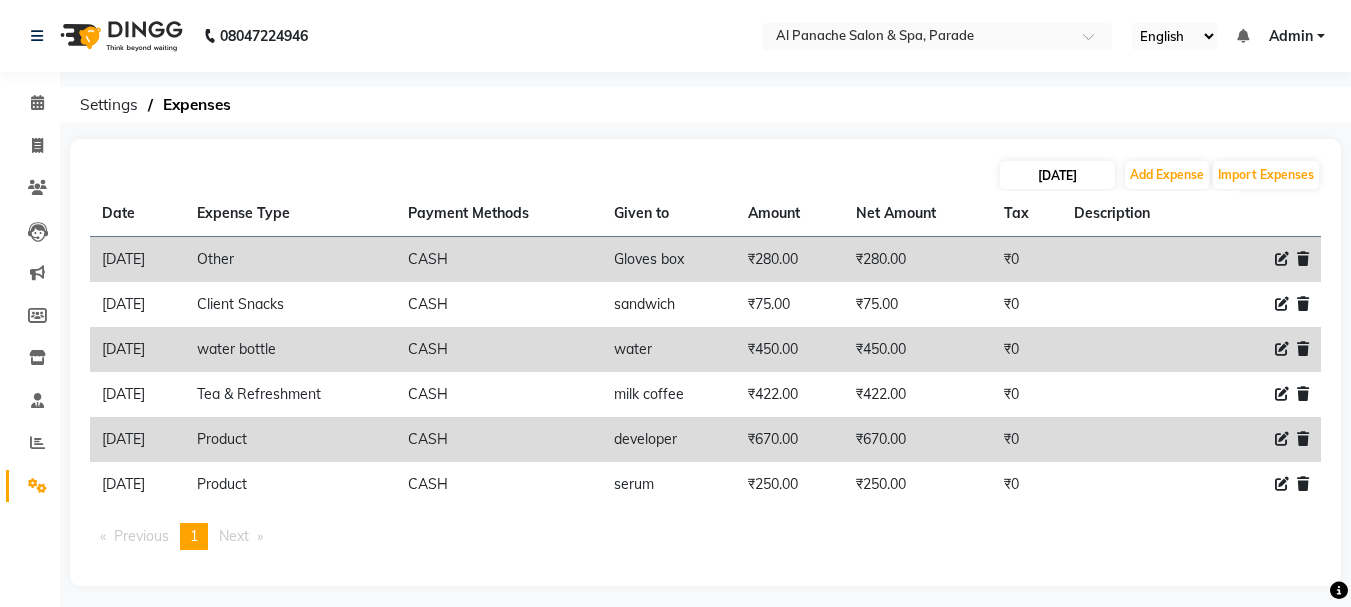 select on "7" 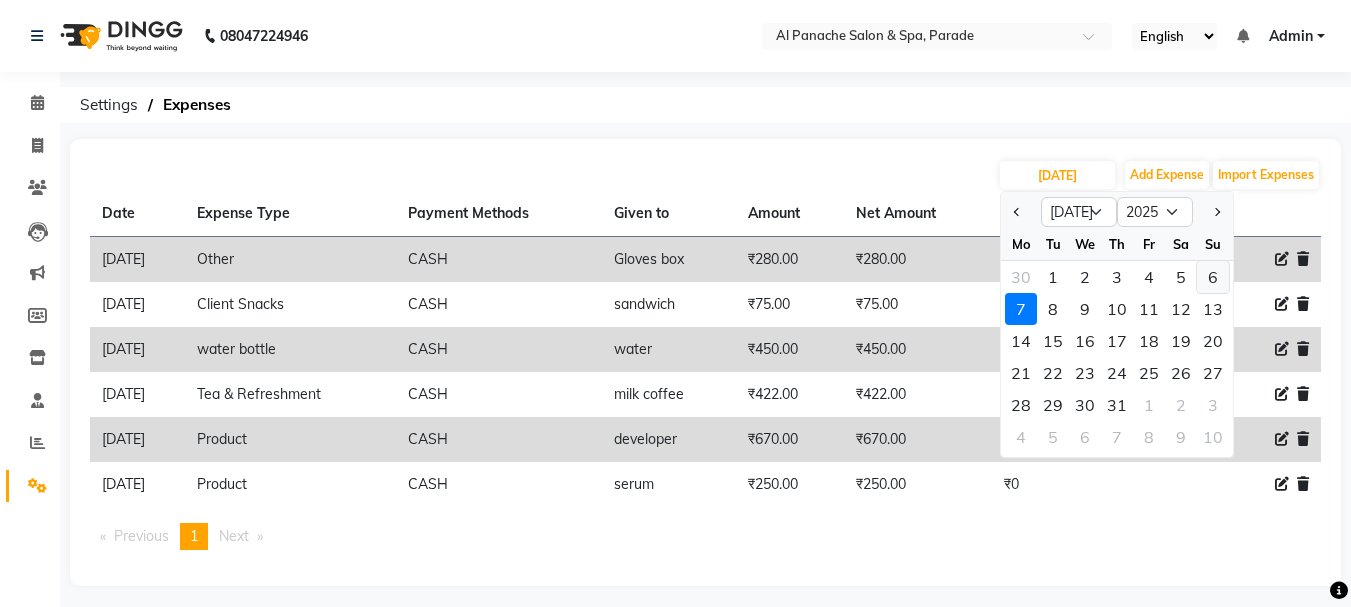 click on "6" 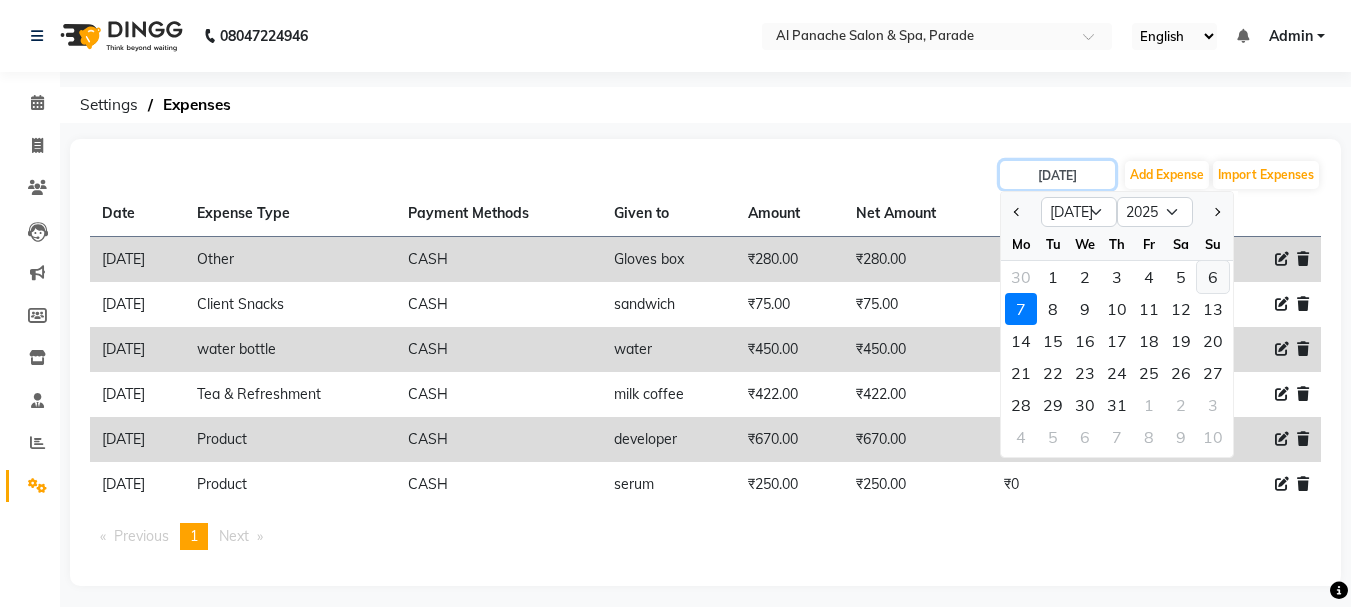 type on "06-07-2025" 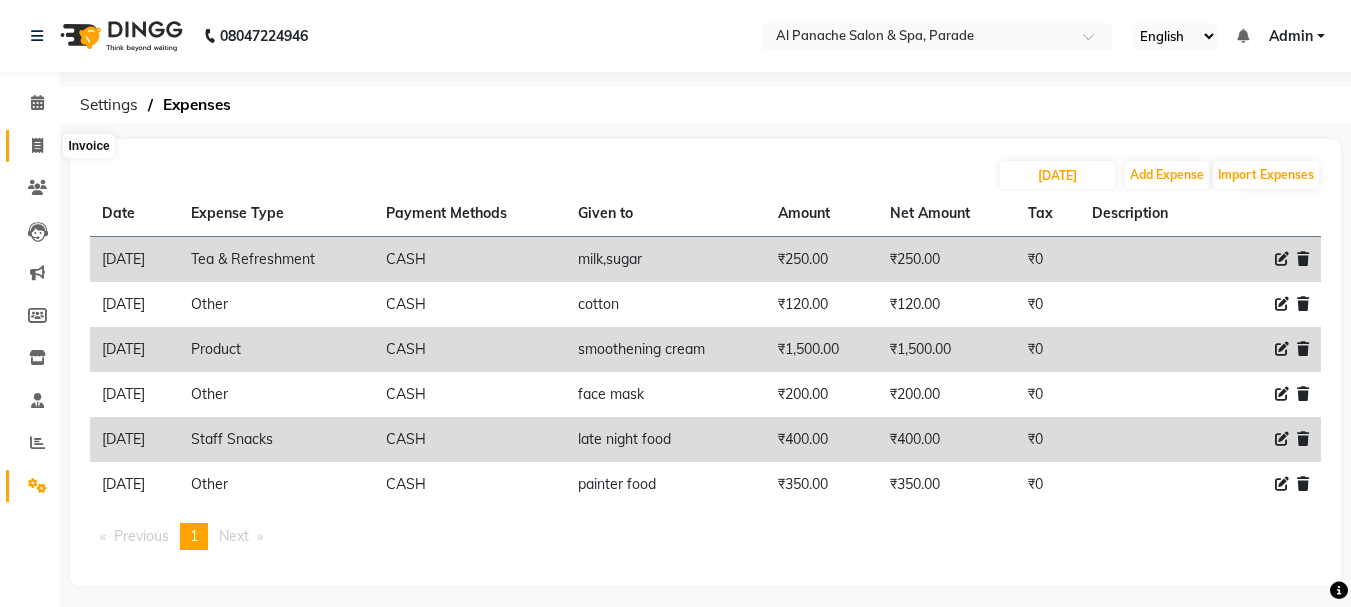 click 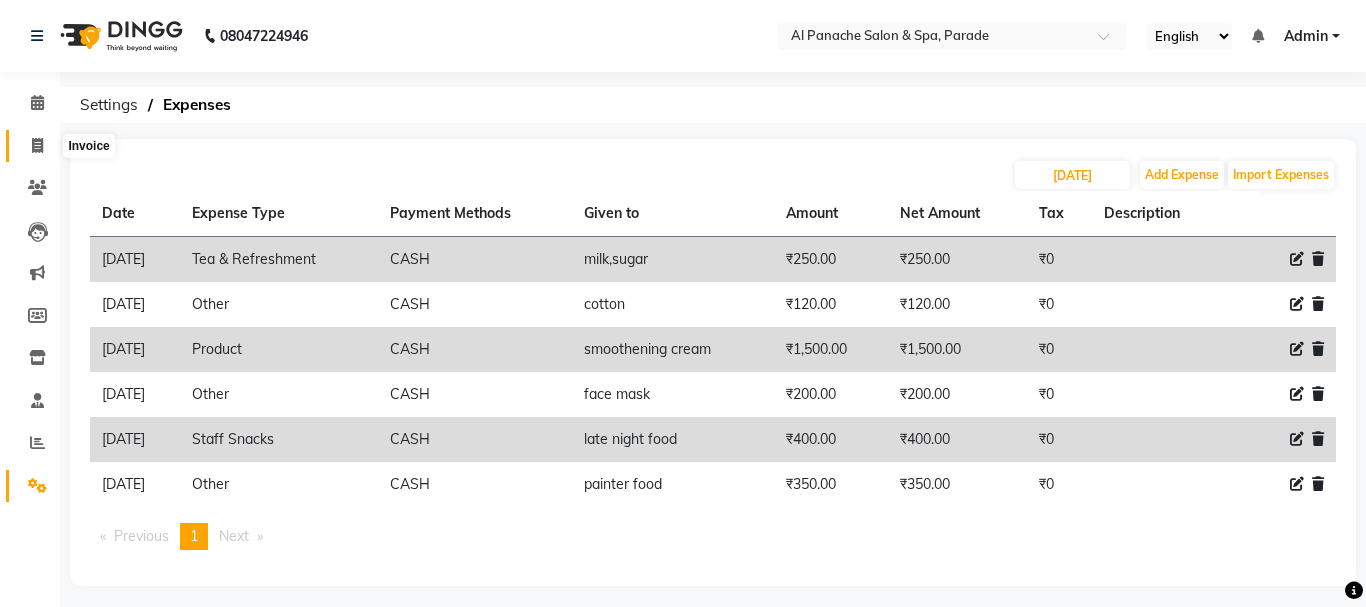 select on "service" 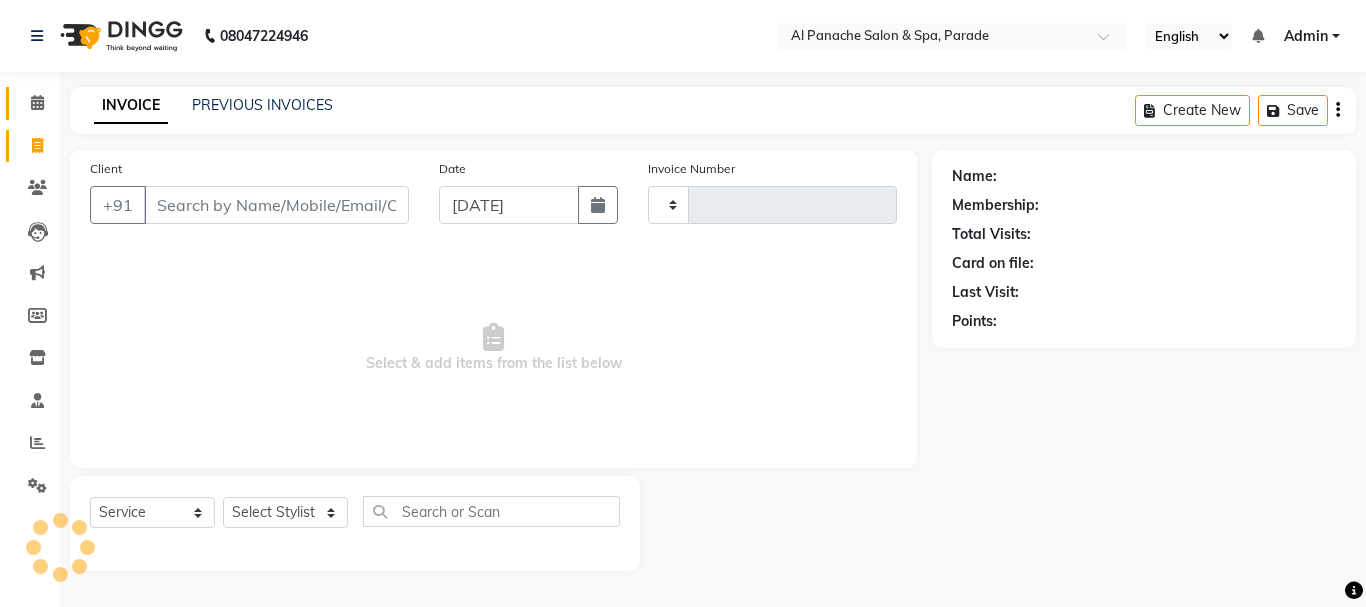 type on "0839" 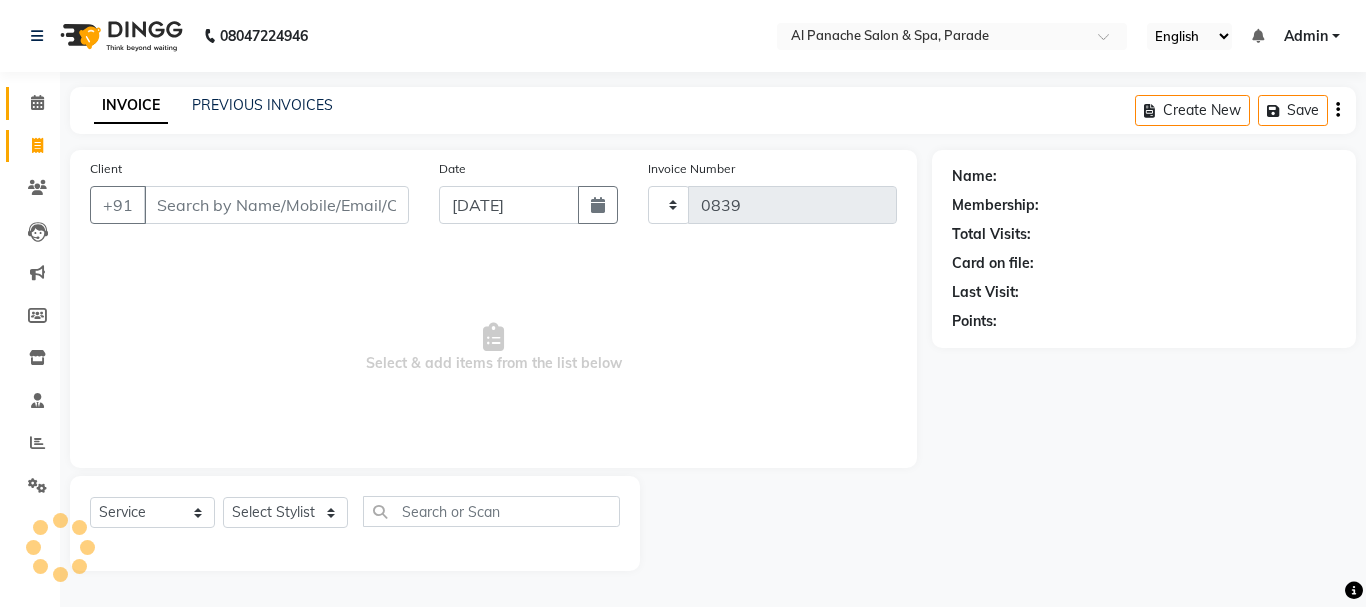 select on "463" 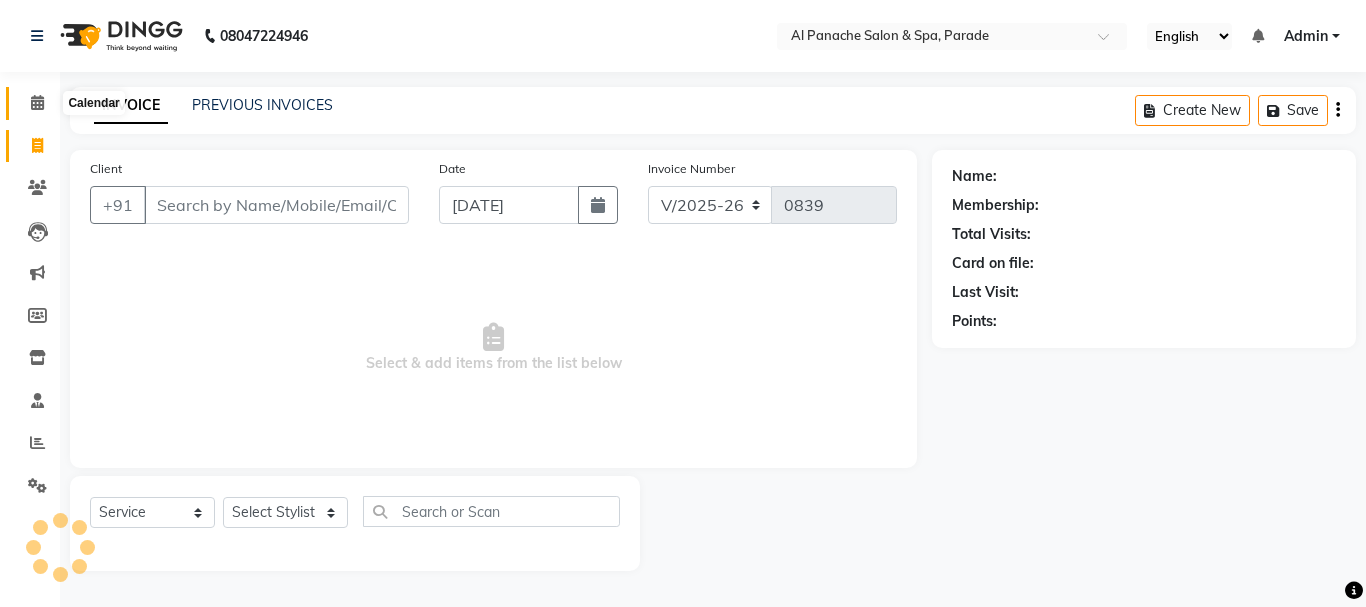 click 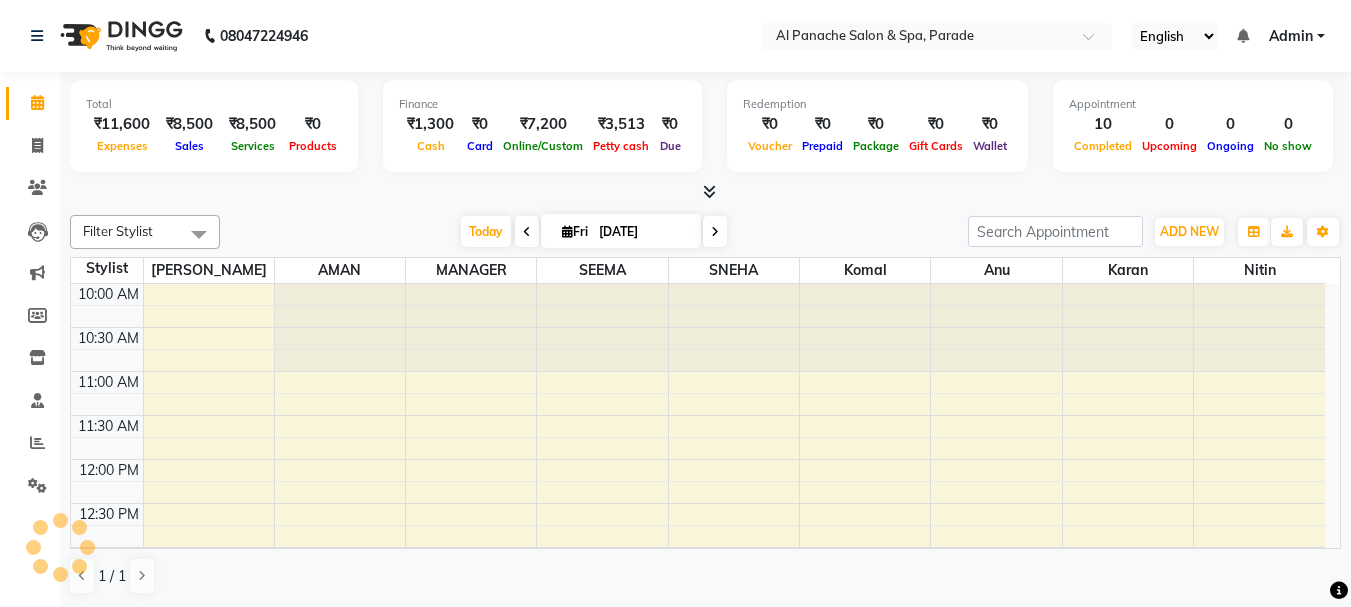 scroll, scrollTop: 617, scrollLeft: 0, axis: vertical 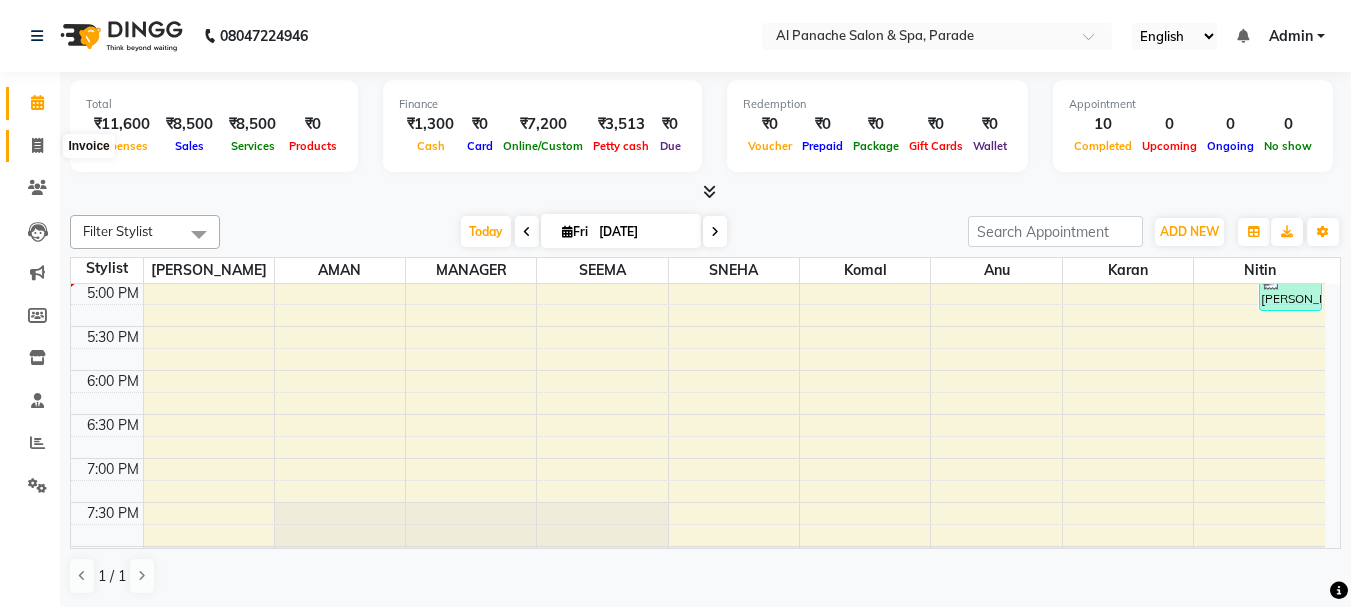 click 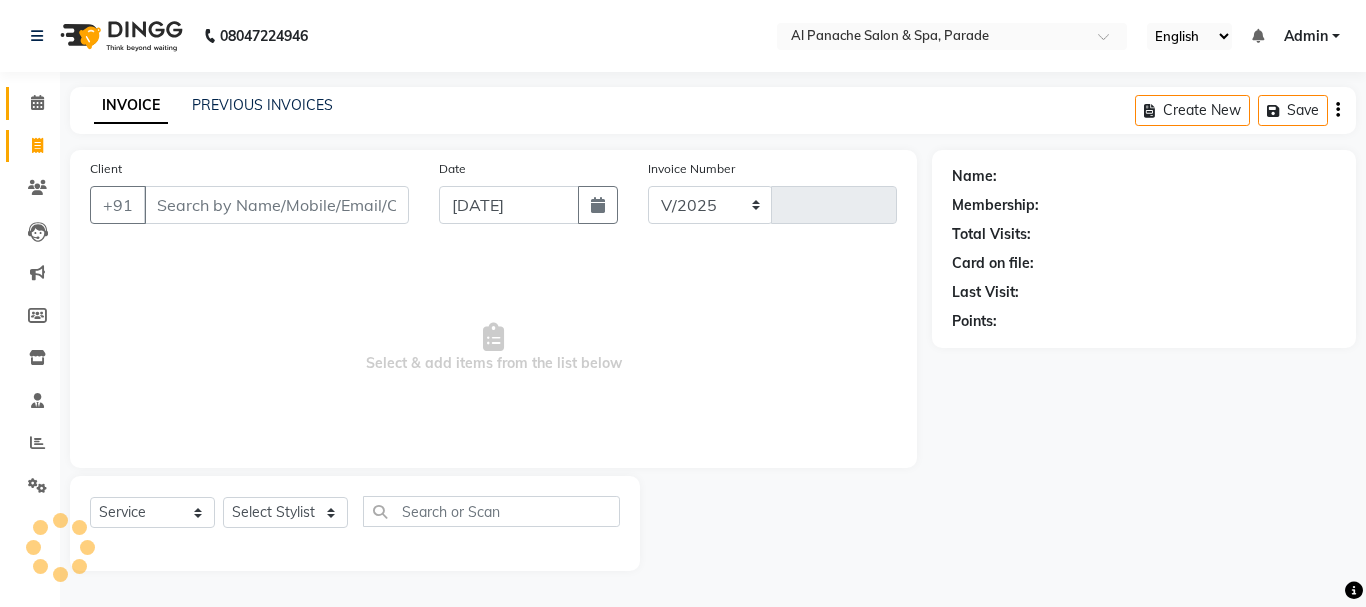 select on "463" 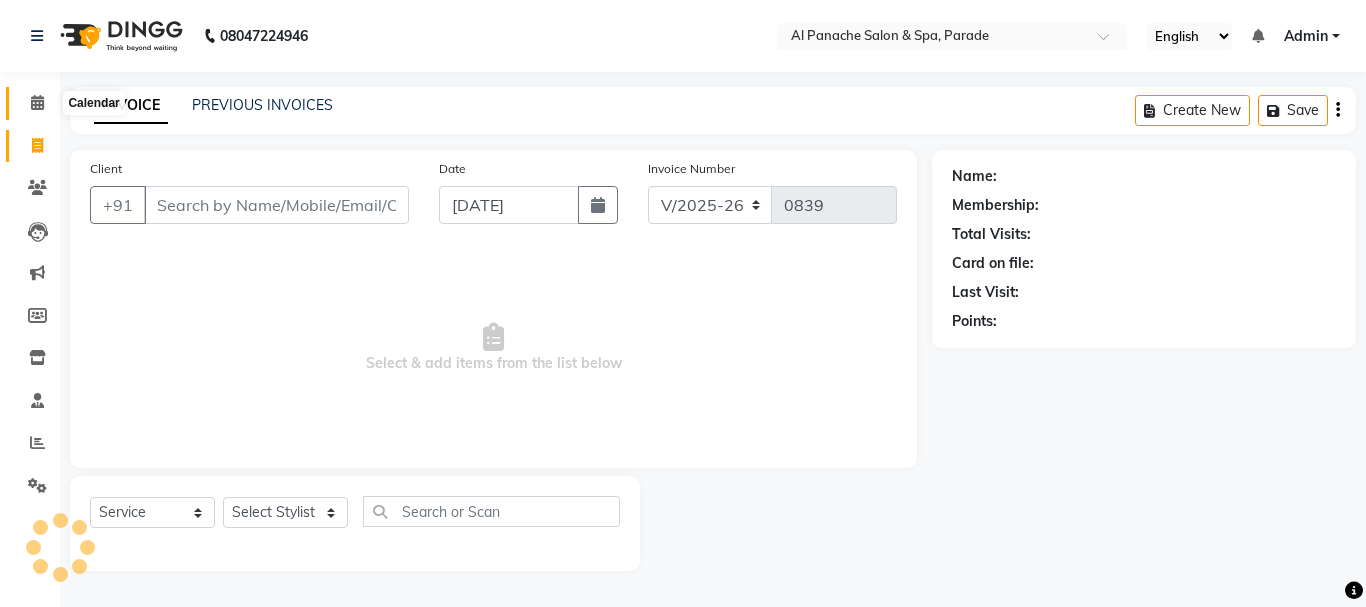click 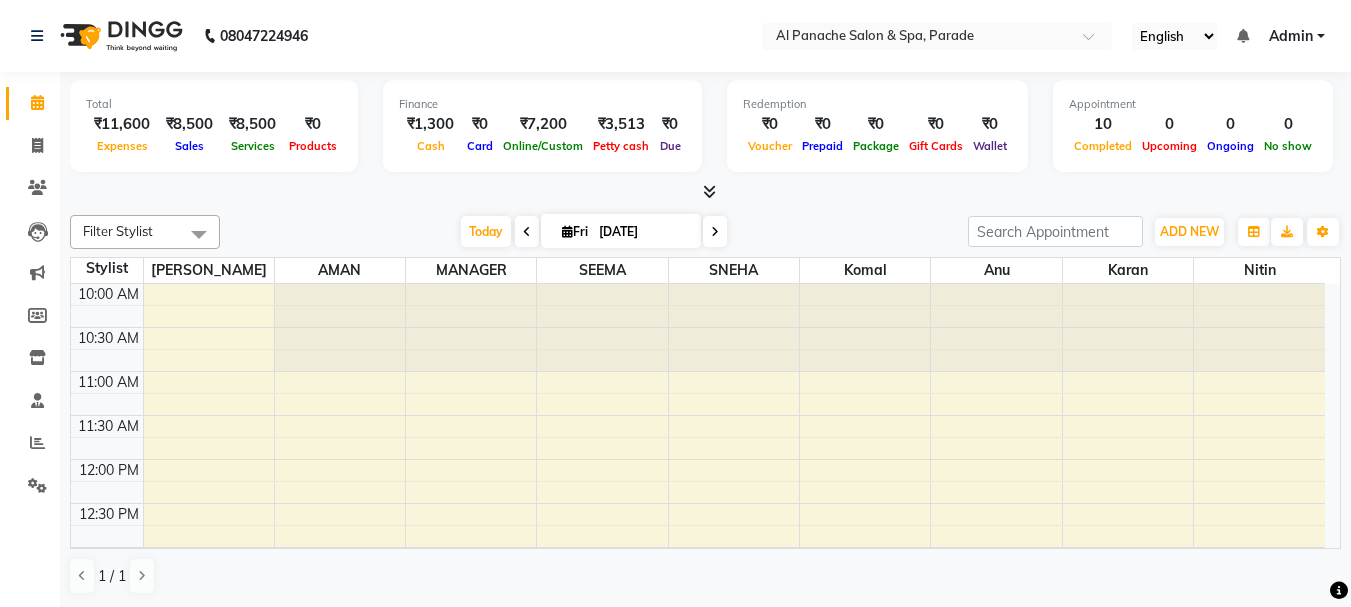 scroll, scrollTop: 617, scrollLeft: 0, axis: vertical 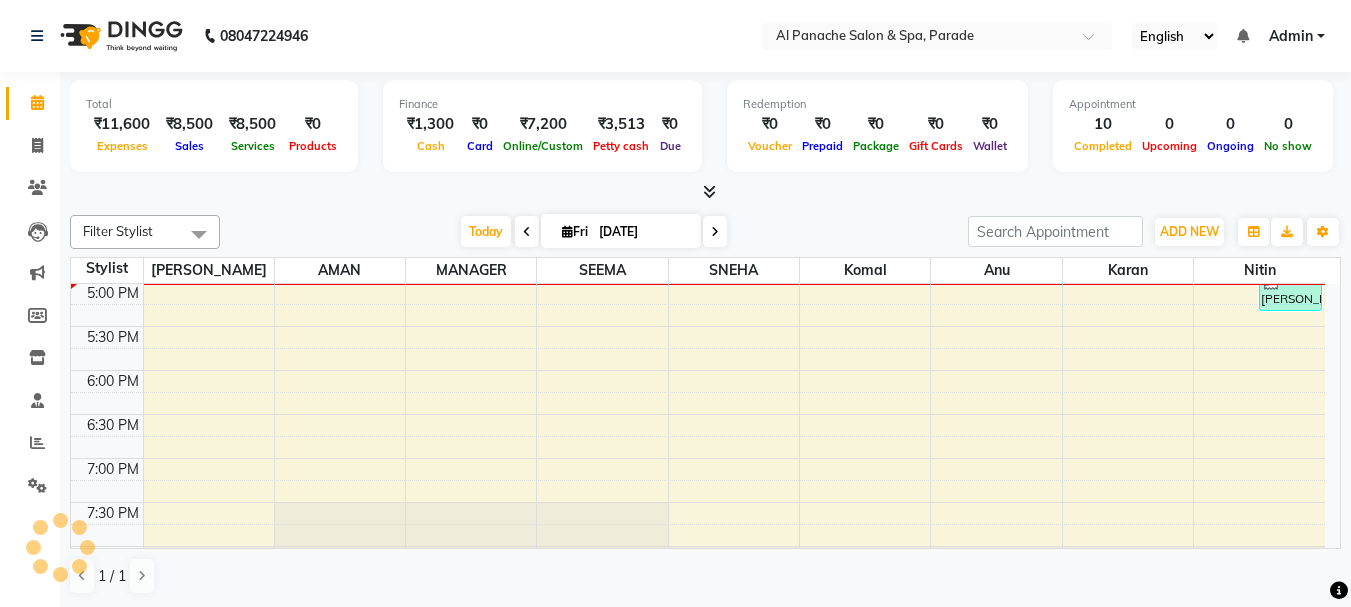 click at bounding box center [709, 191] 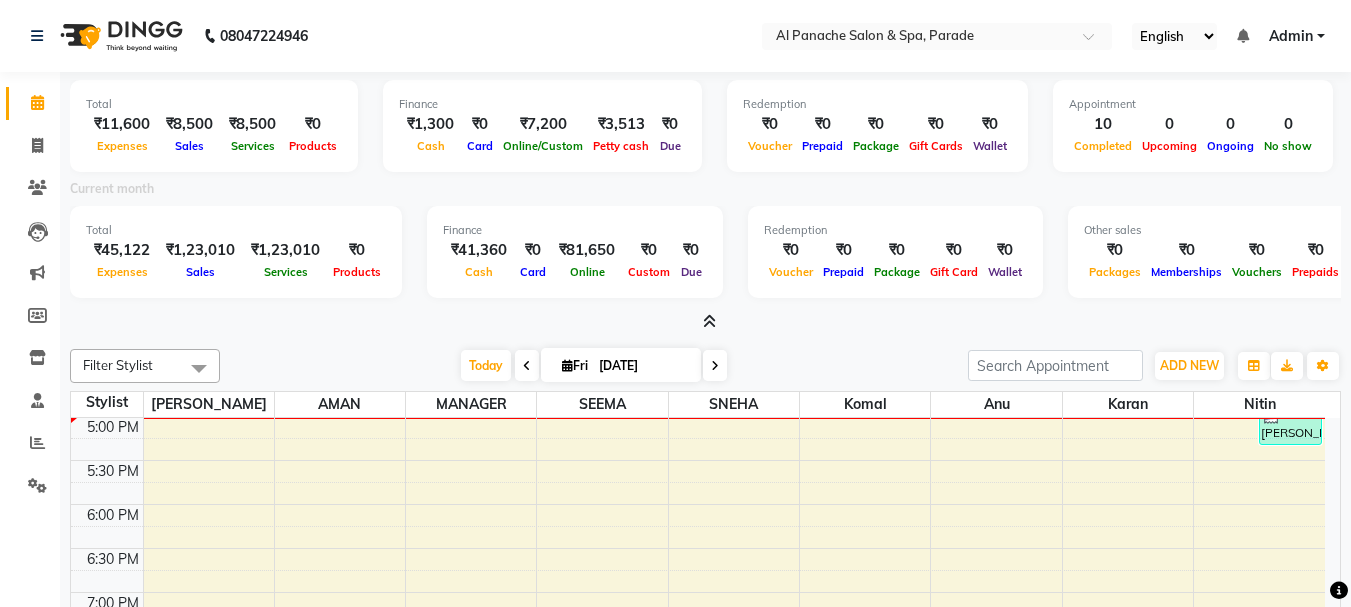 click at bounding box center (709, 321) 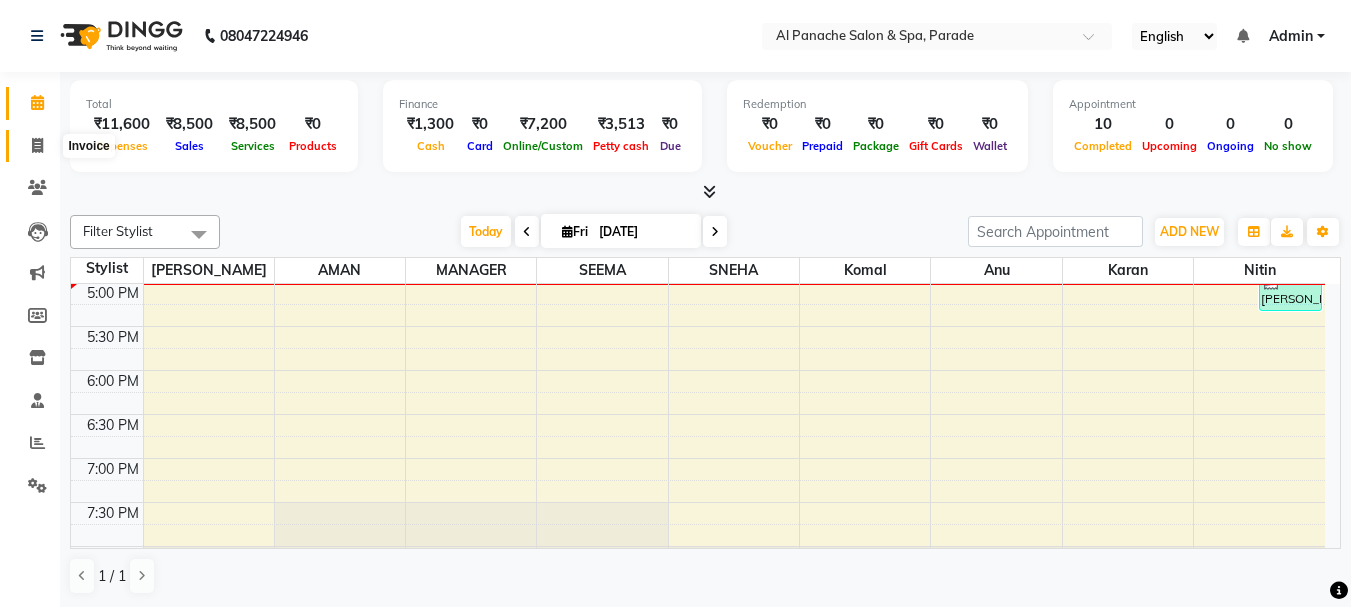click 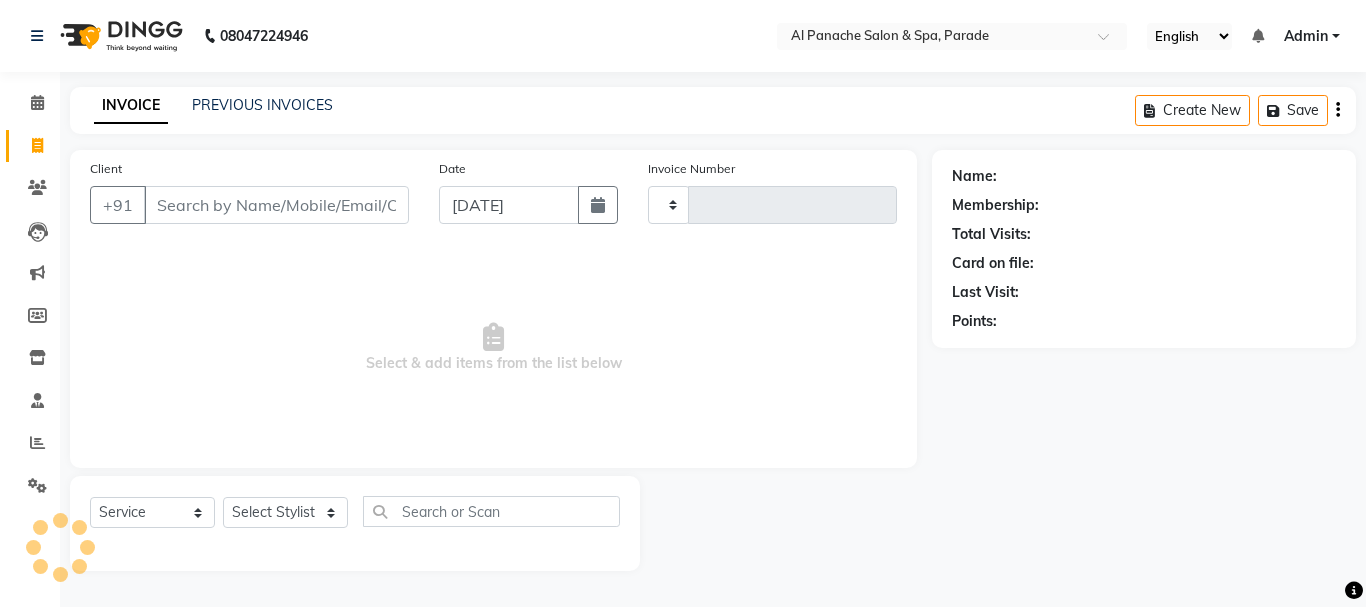 type on "0839" 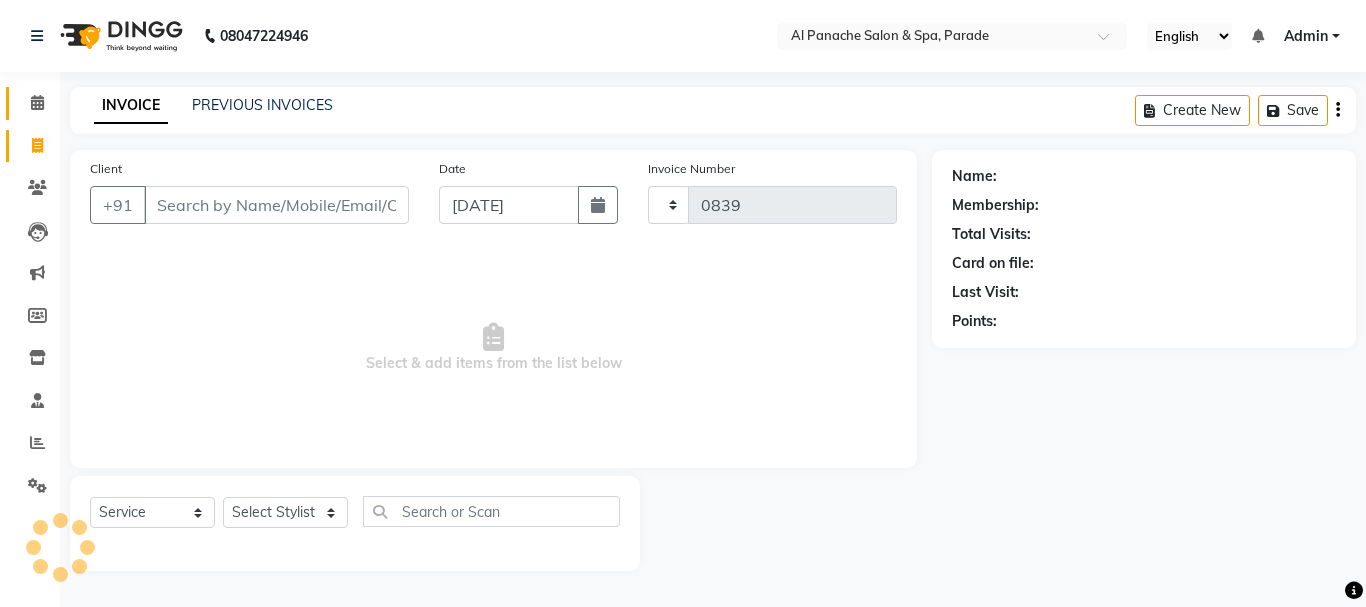 select on "463" 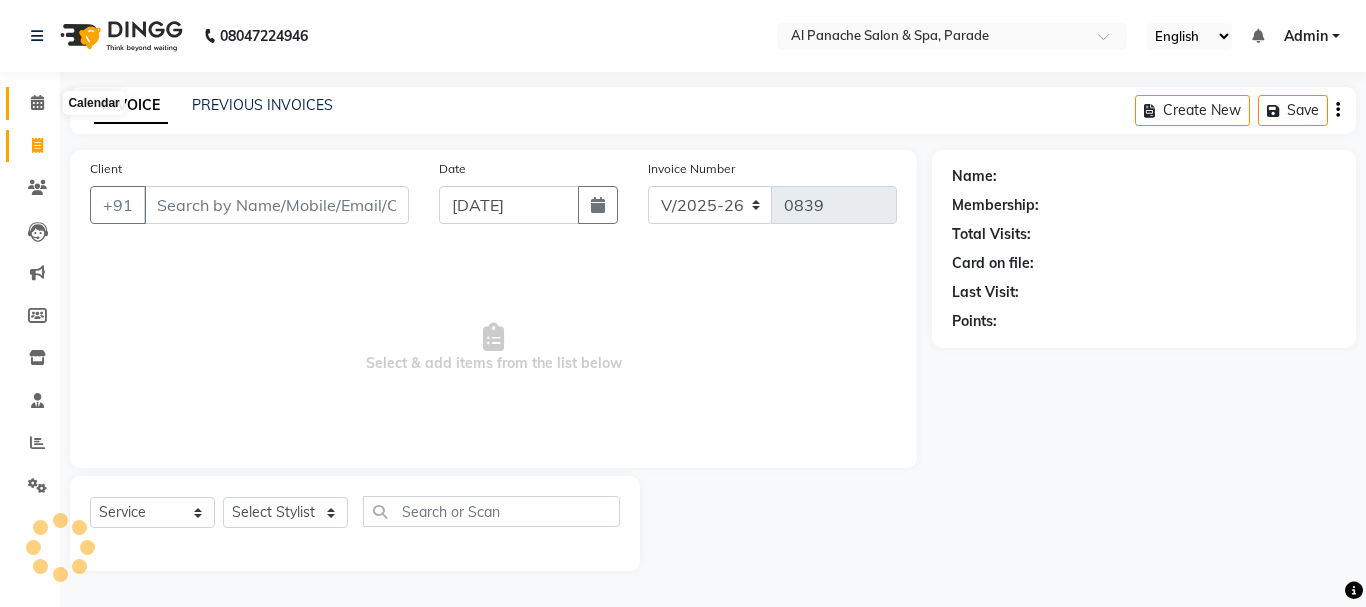 click 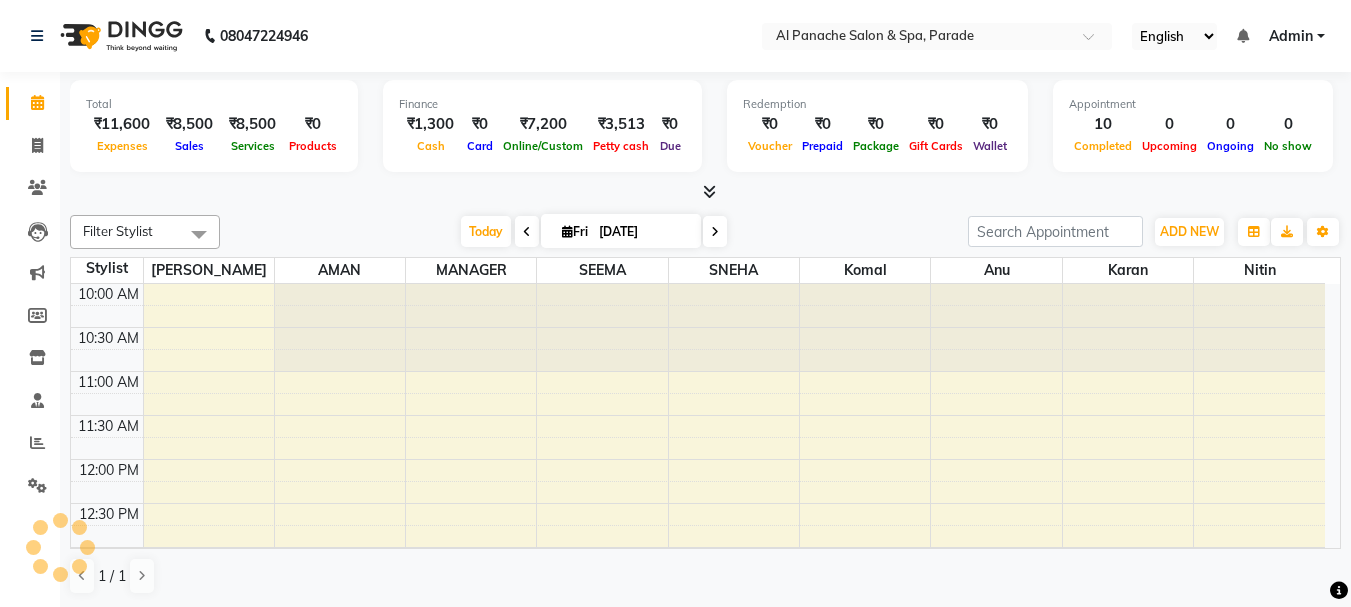 scroll, scrollTop: 0, scrollLeft: 0, axis: both 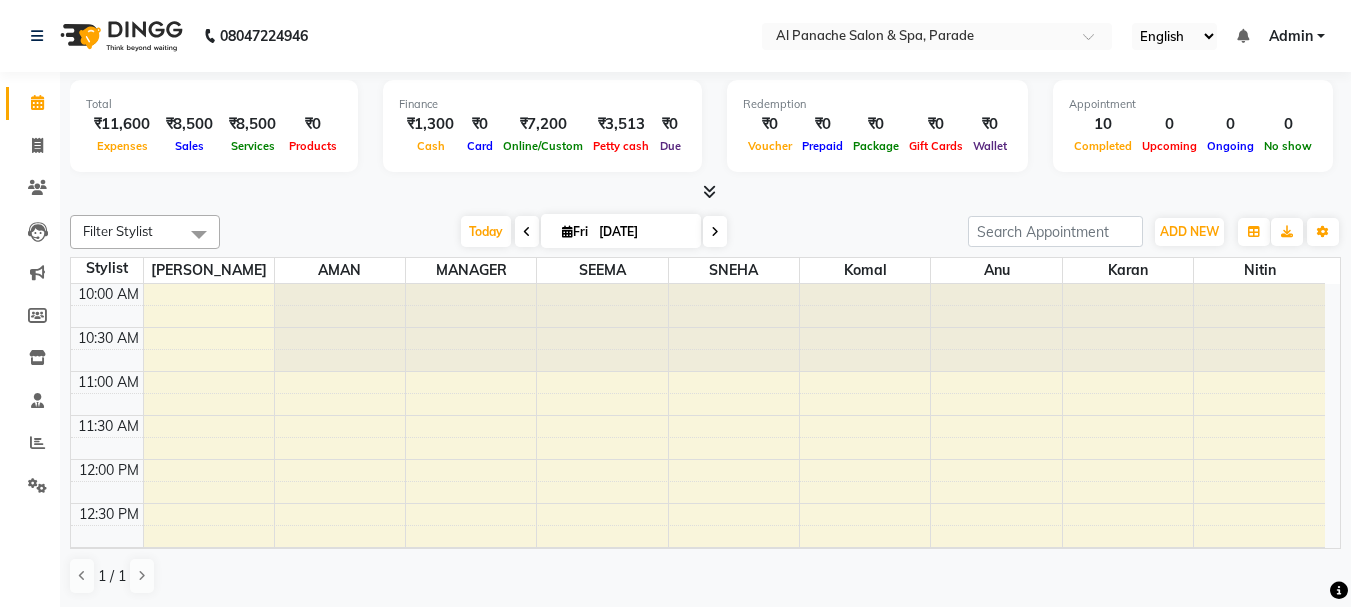 click at bounding box center [709, 191] 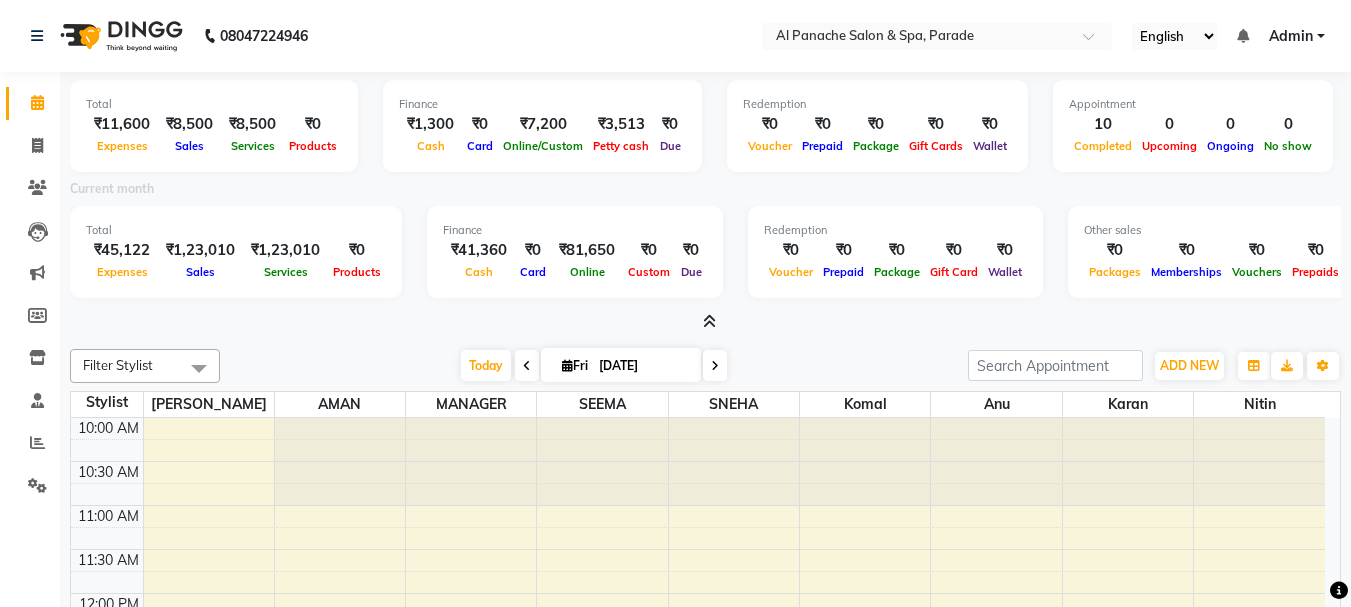 click at bounding box center [705, 322] 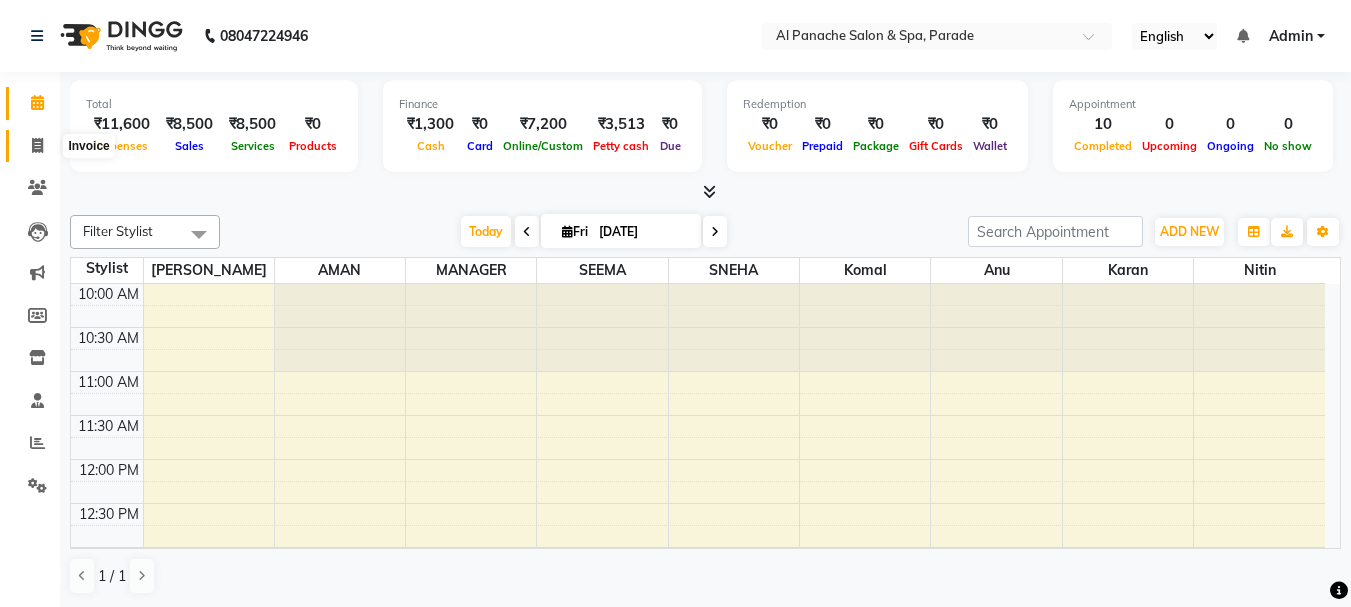click 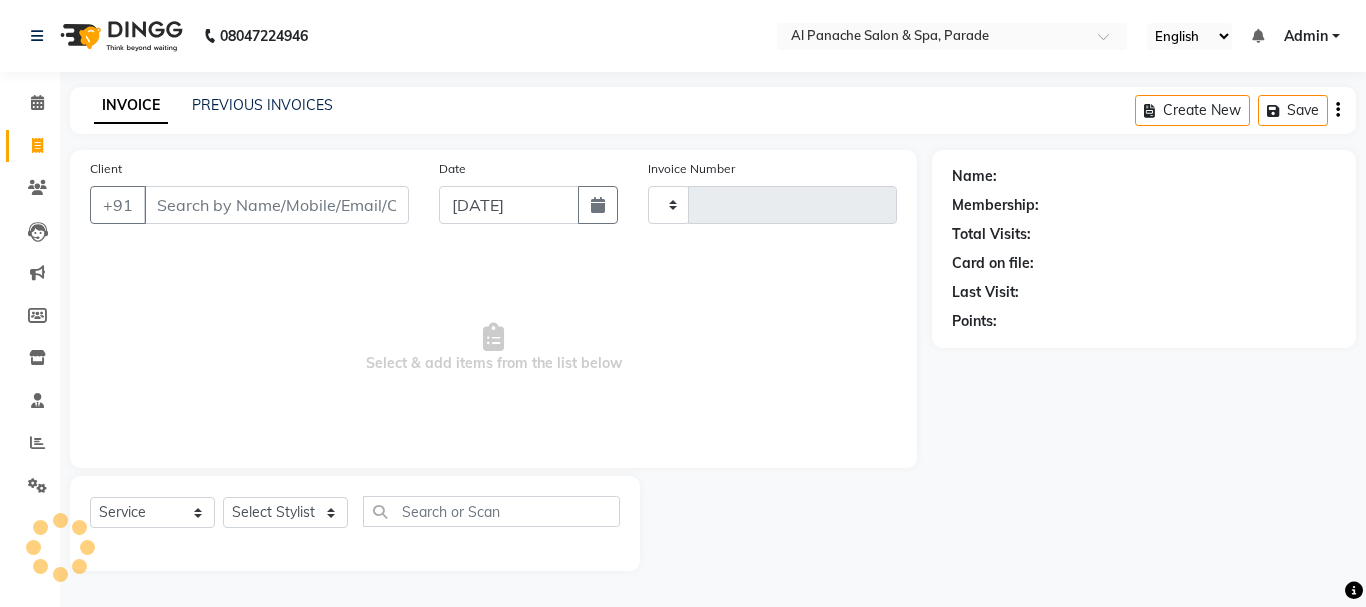 type on "0839" 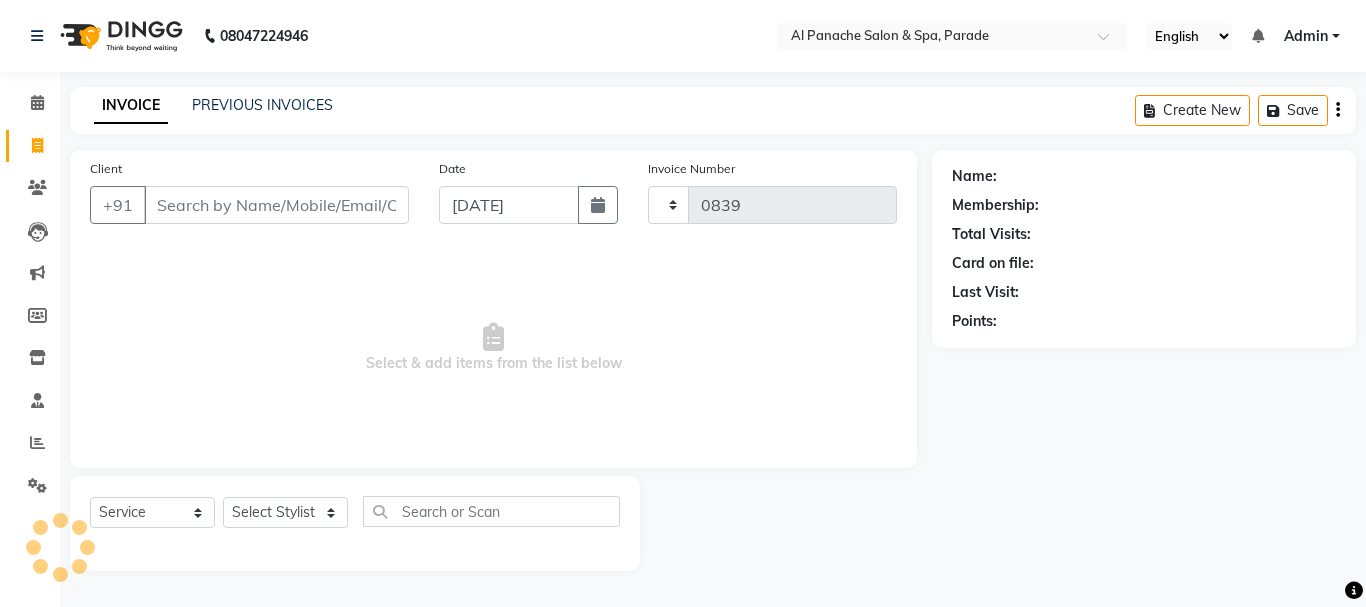 select on "463" 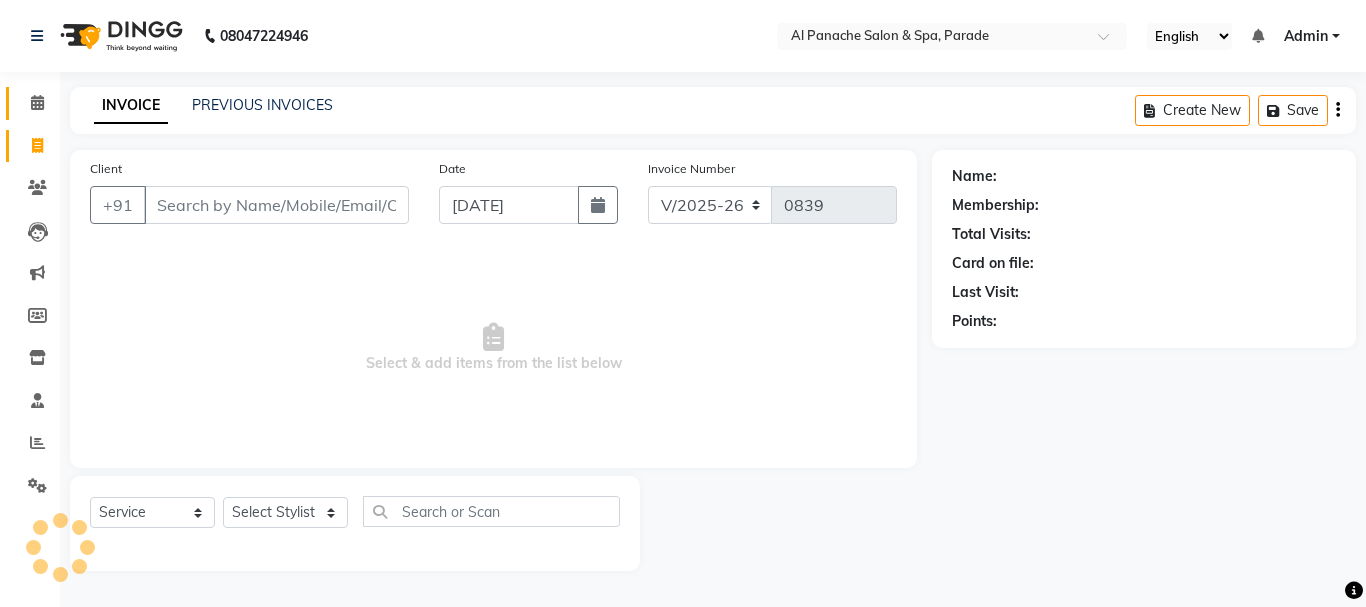 click on "Calendar" 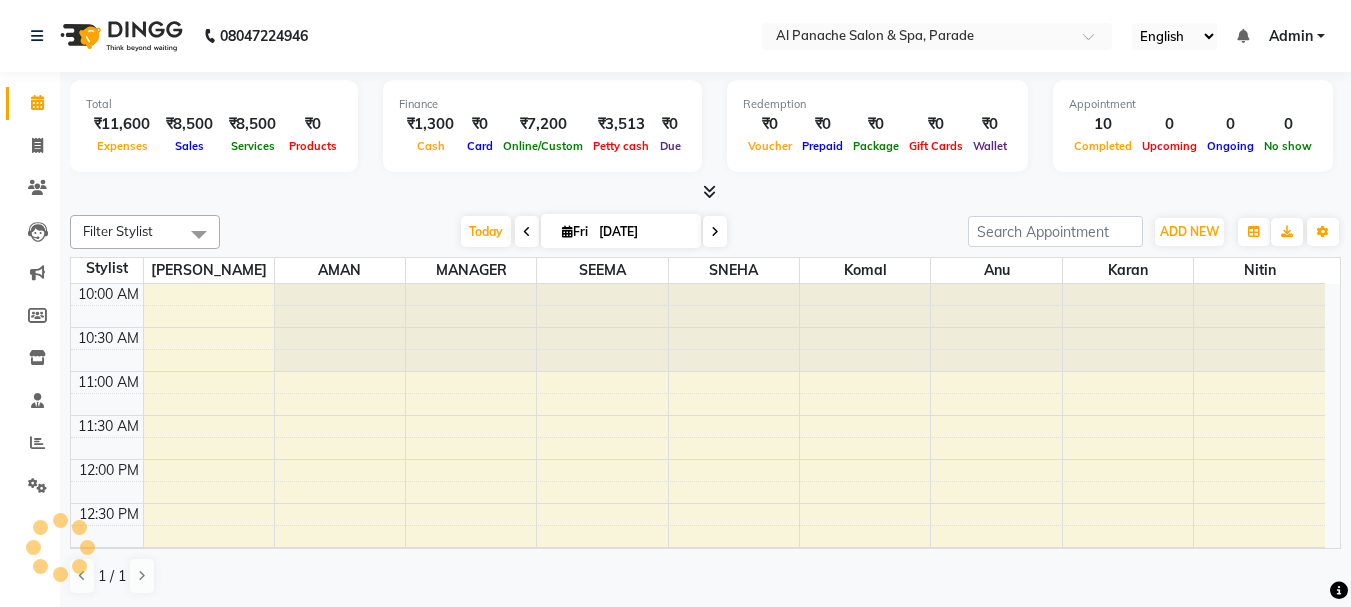 scroll, scrollTop: 0, scrollLeft: 0, axis: both 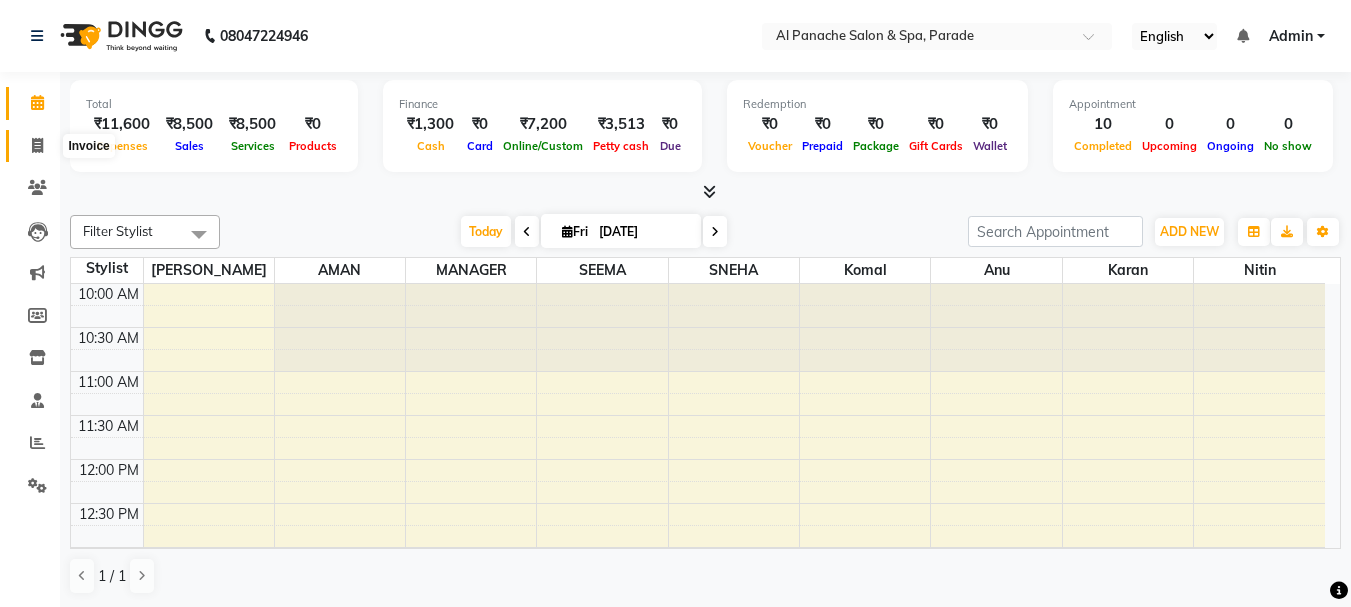 click 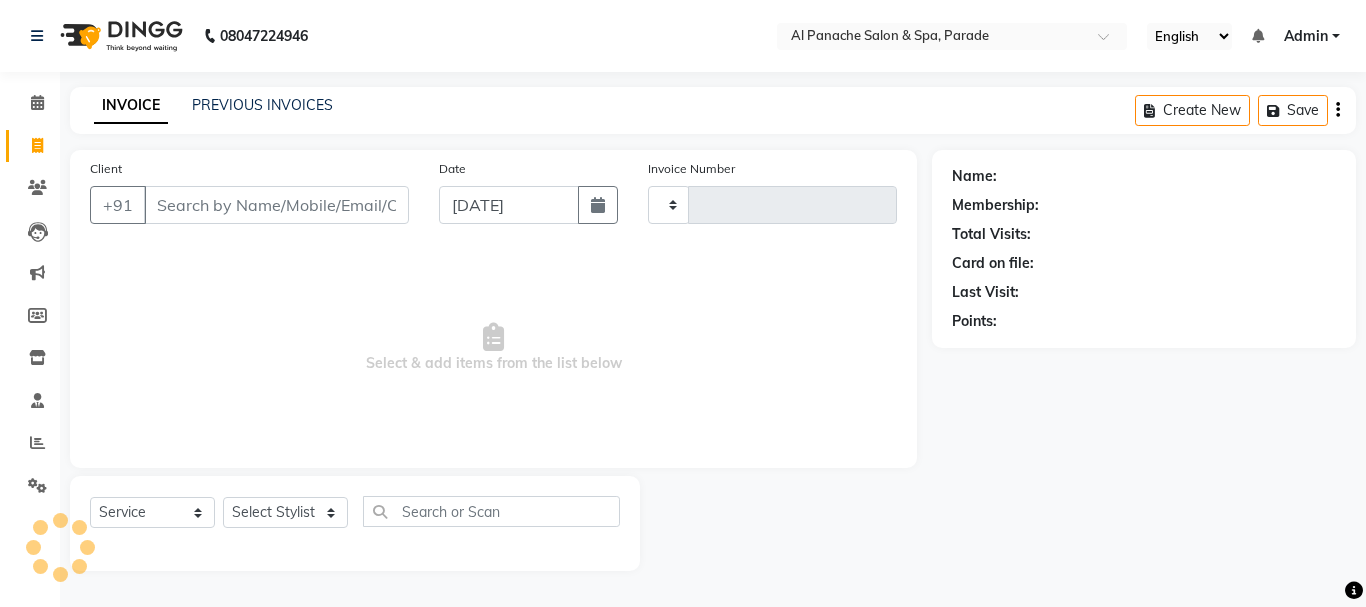 type on "0839" 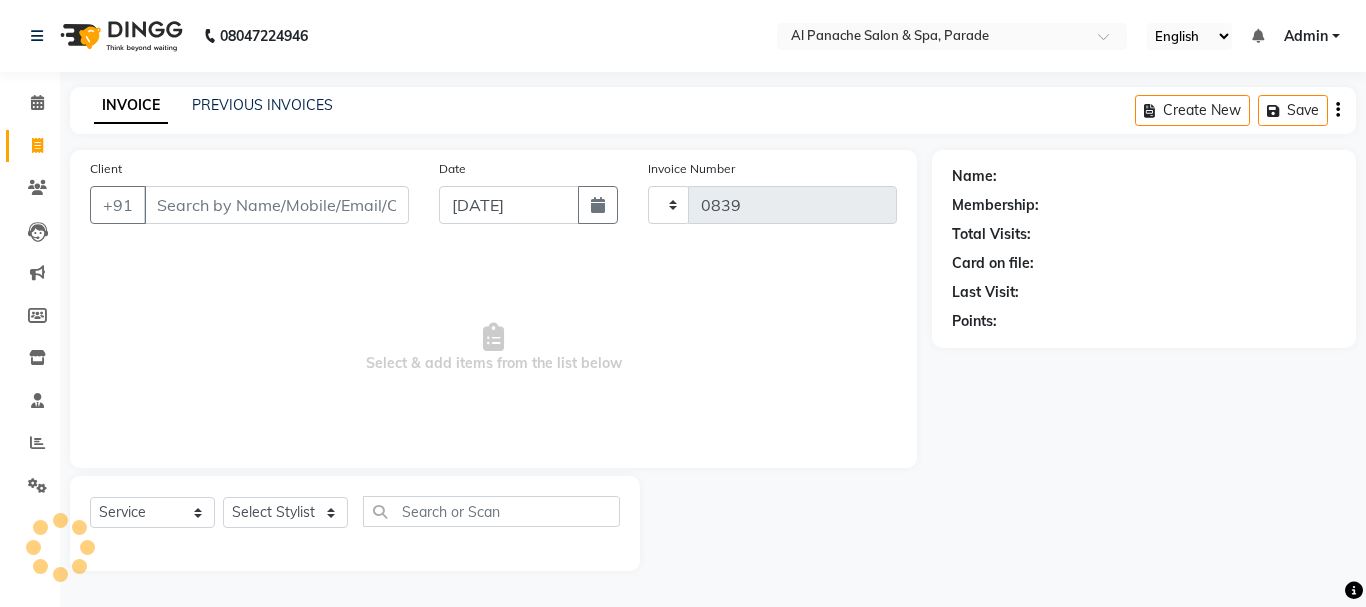 select on "463" 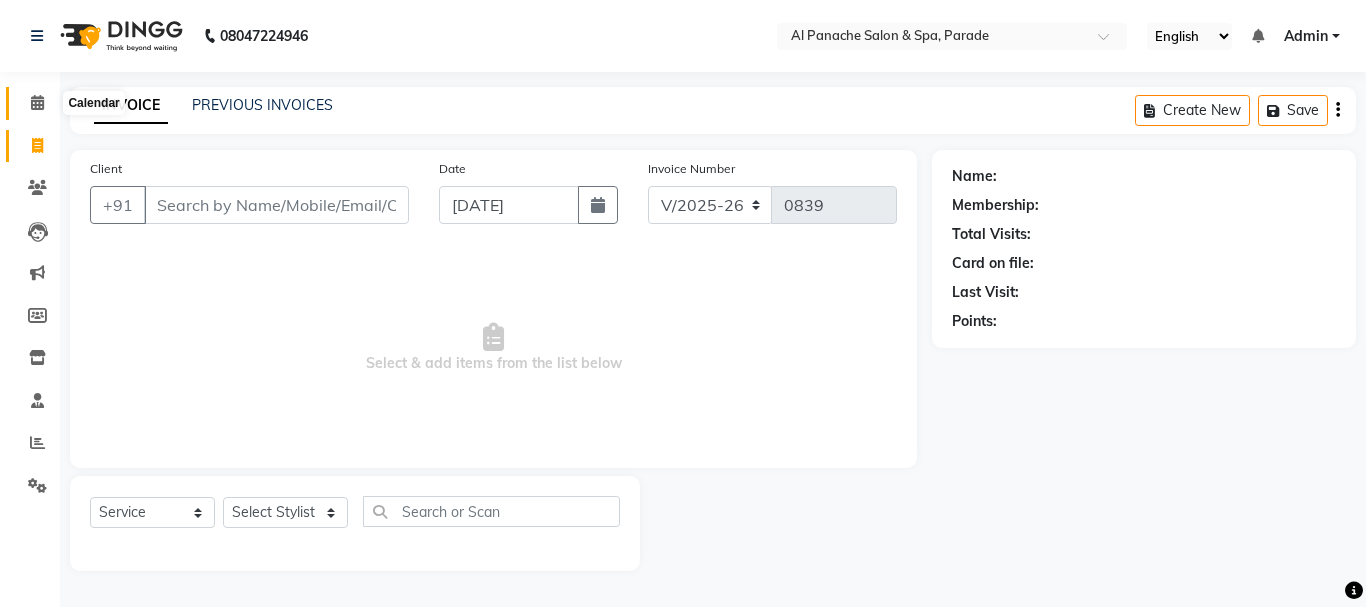 click 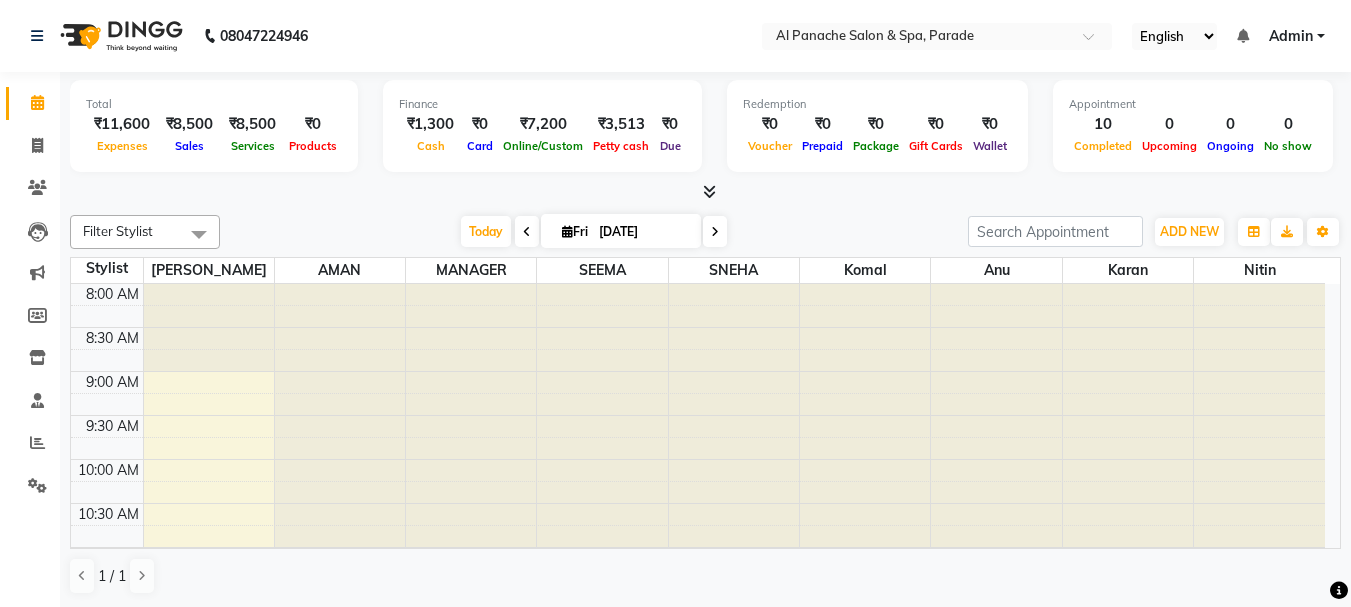 scroll, scrollTop: 0, scrollLeft: 0, axis: both 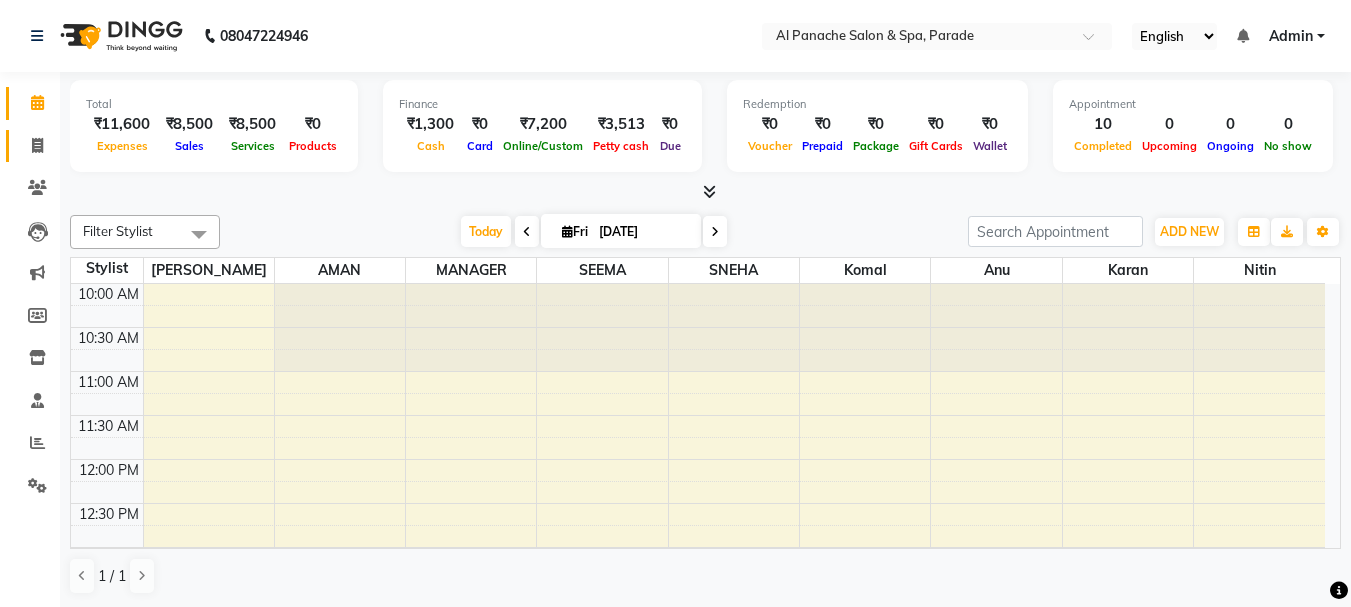 click on "Invoice" 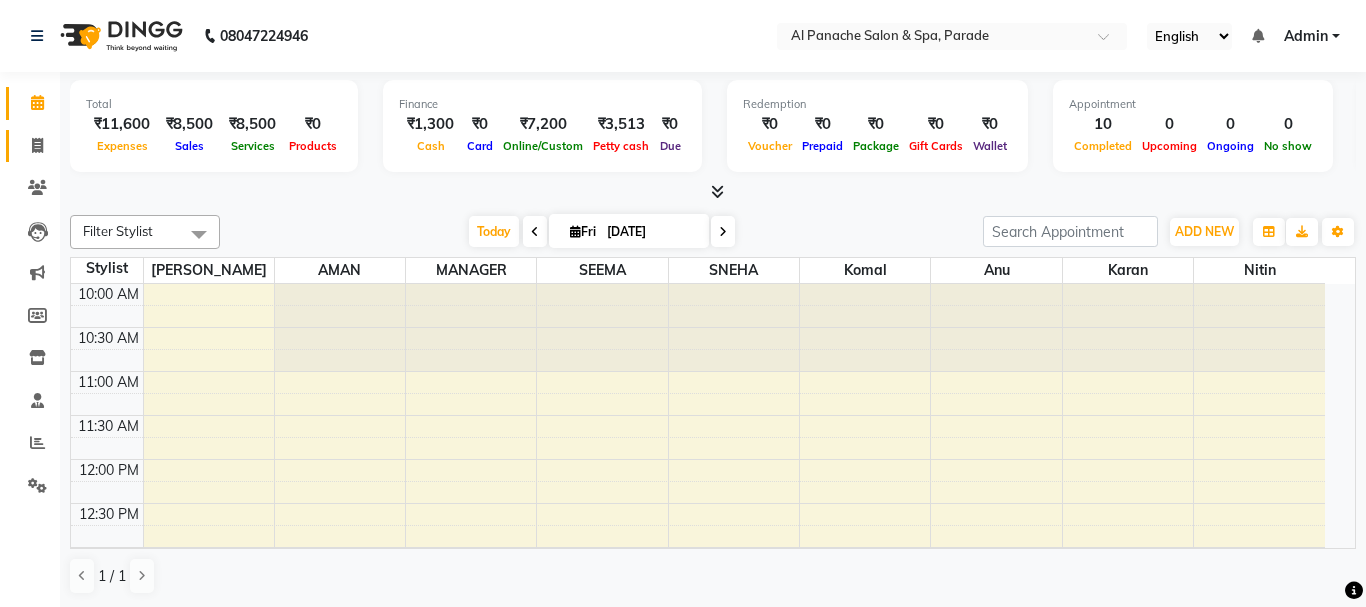 select on "463" 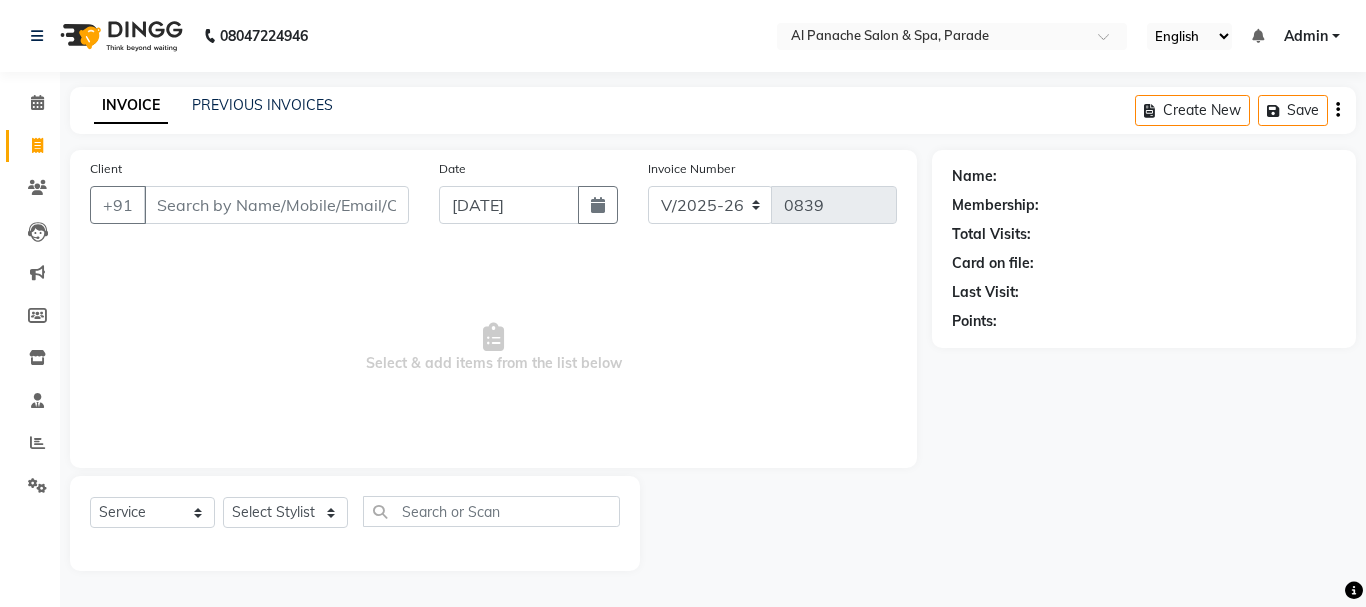 click on "Client" at bounding box center (276, 205) 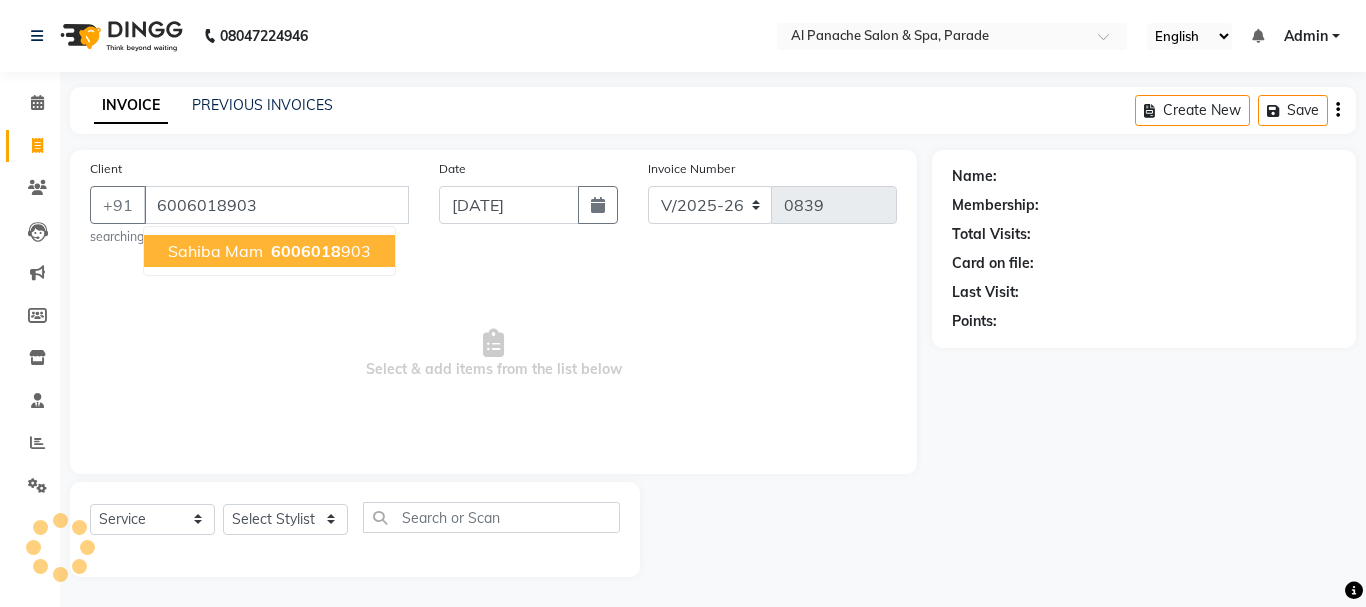 type on "6006018903" 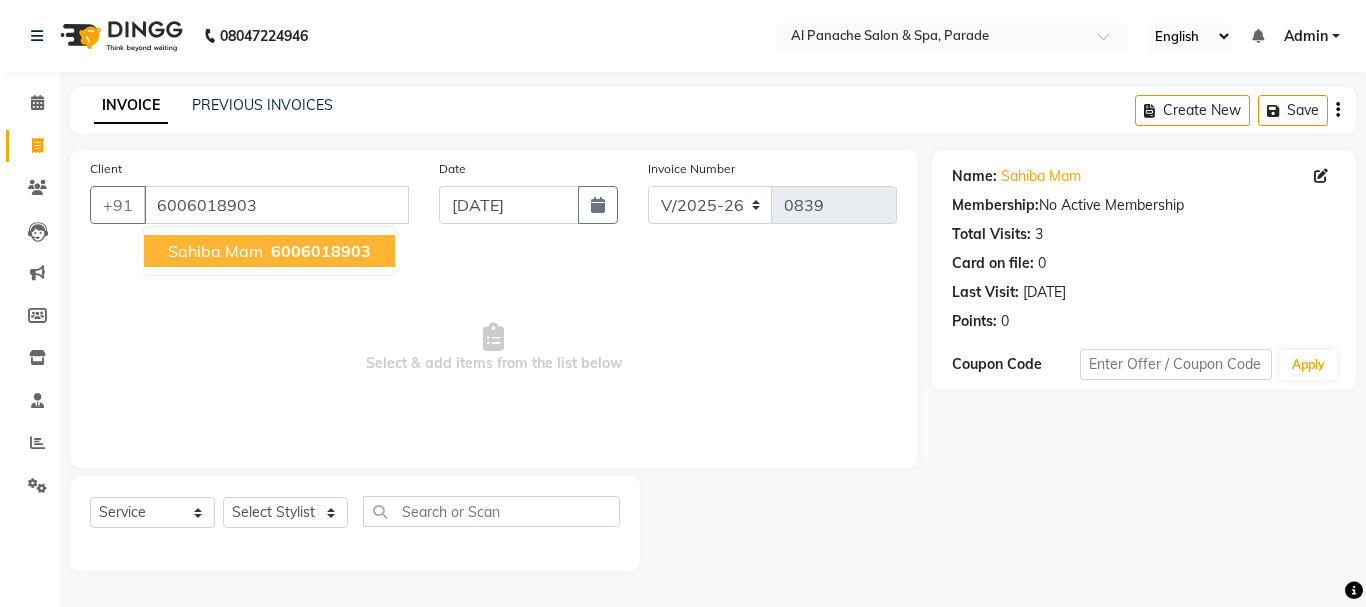 click on "6006018903" at bounding box center [321, 251] 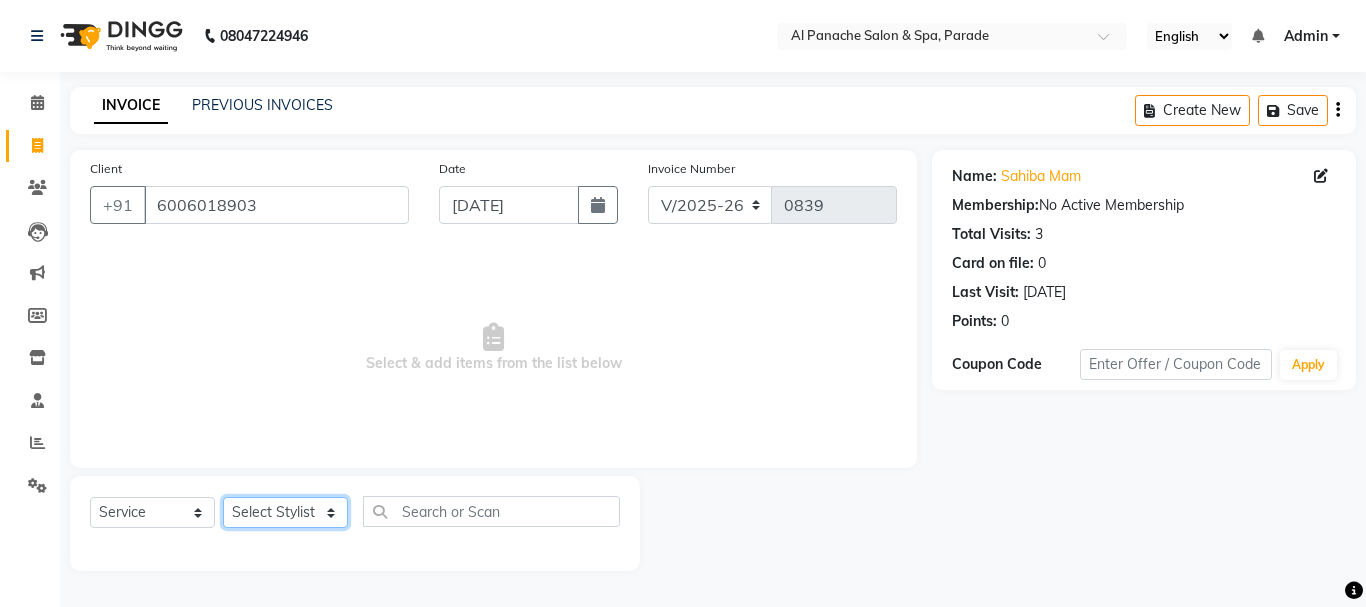 click on "Select Stylist AMAN Anu Karan Komal  MANAGER Nitin RAJVEER  SEEMA SNEHA" 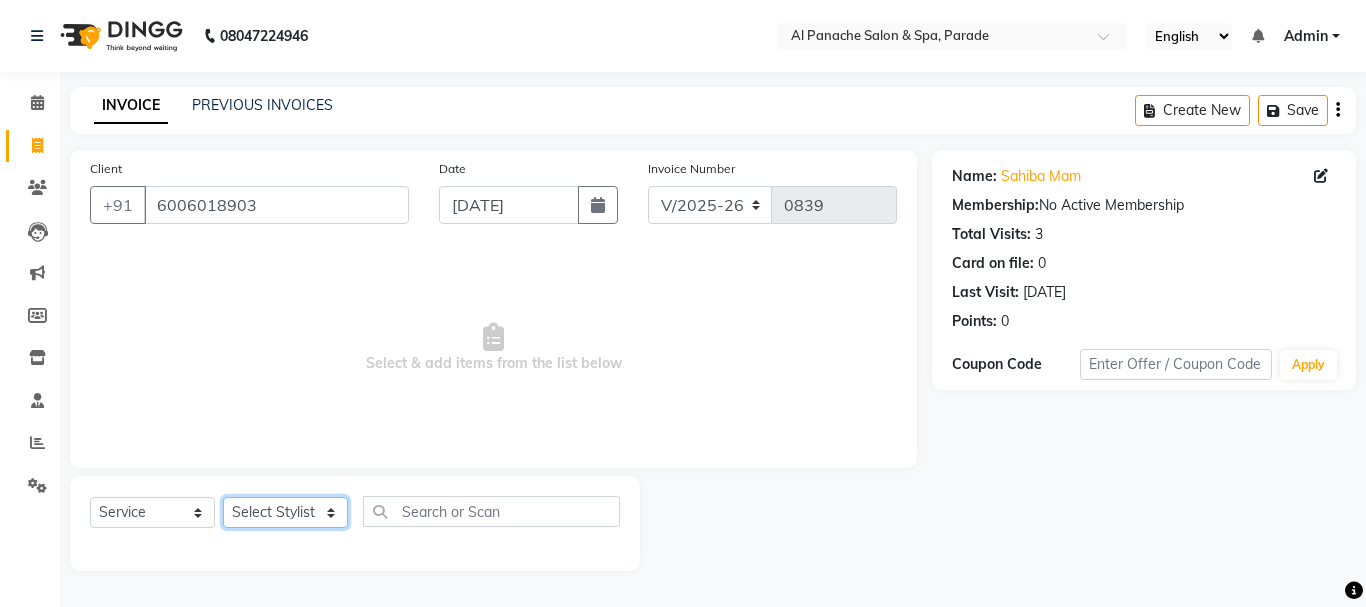 select on "6416" 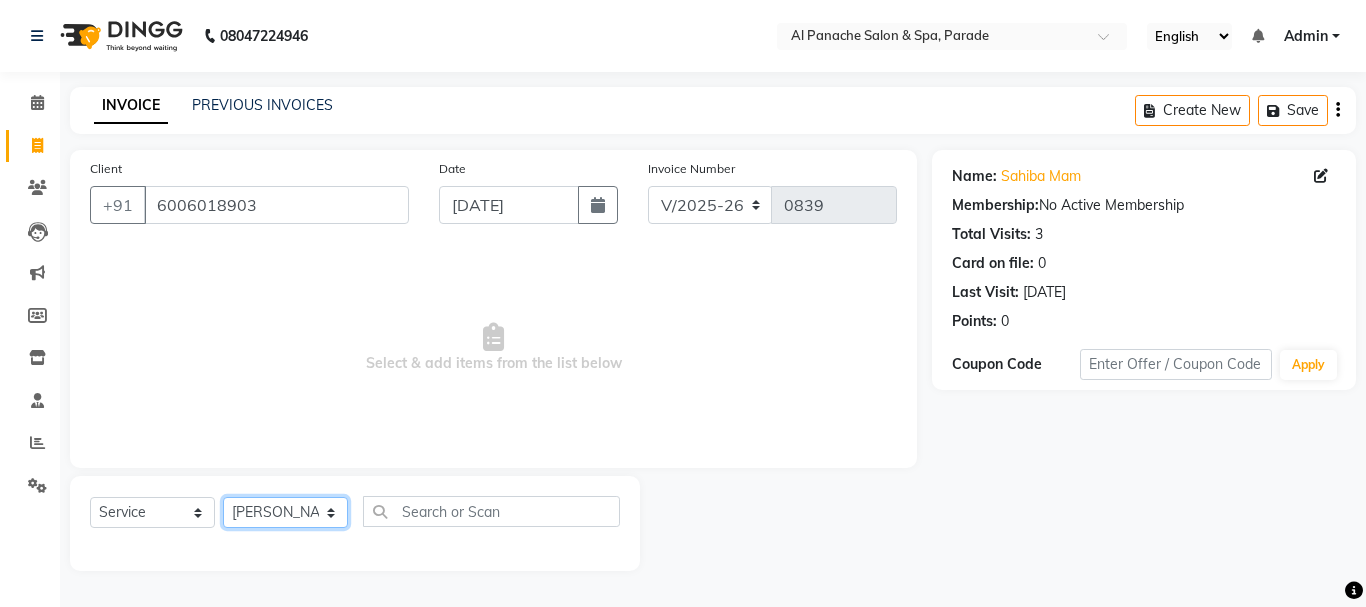 click on "Select Stylist AMAN Anu Karan Komal  MANAGER Nitin RAJVEER  SEEMA SNEHA" 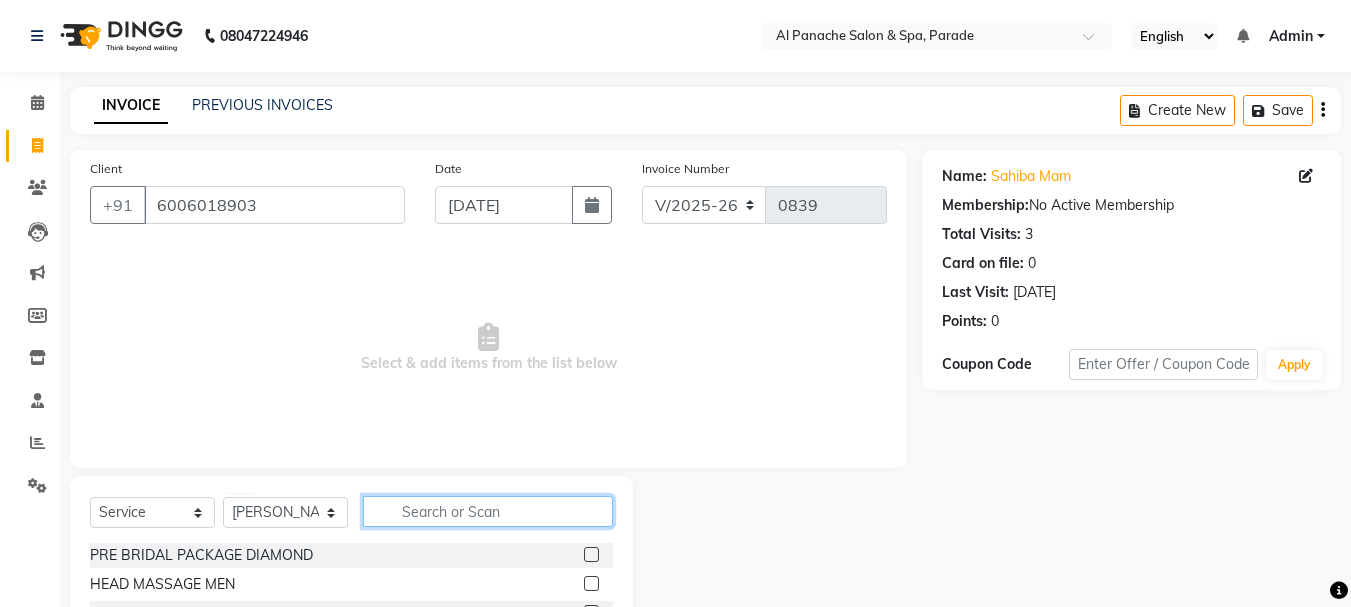 click 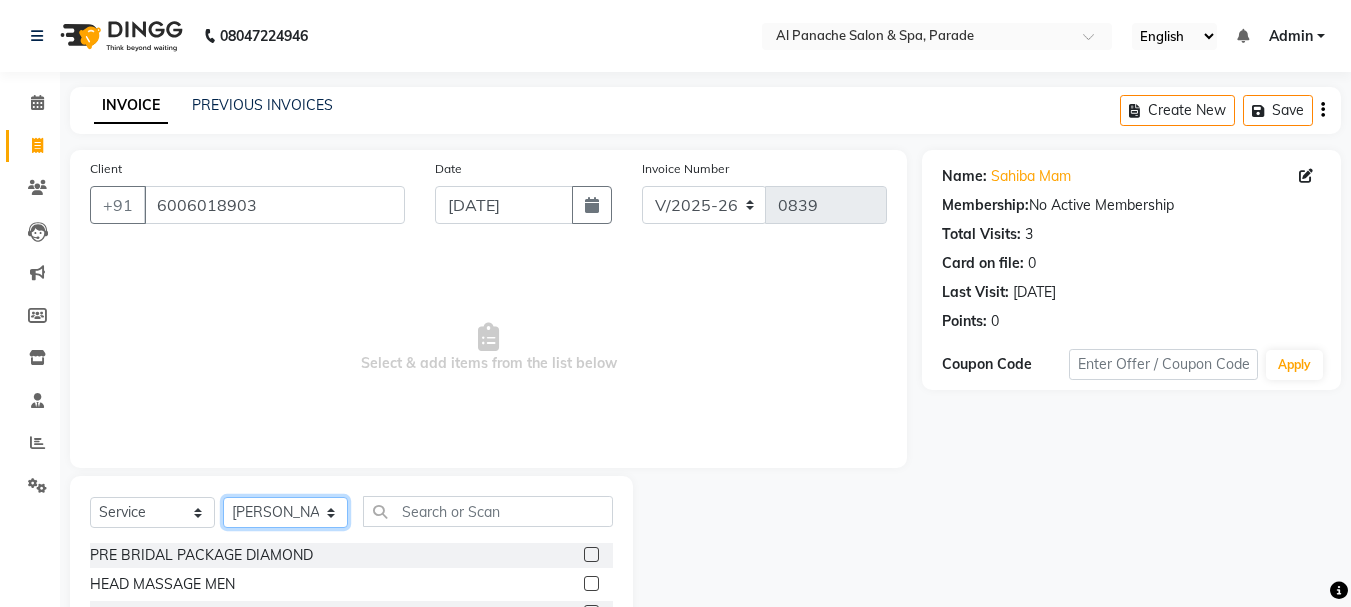 click on "Select Stylist AMAN Anu Karan Komal  MANAGER Nitin RAJVEER  SEEMA SNEHA" 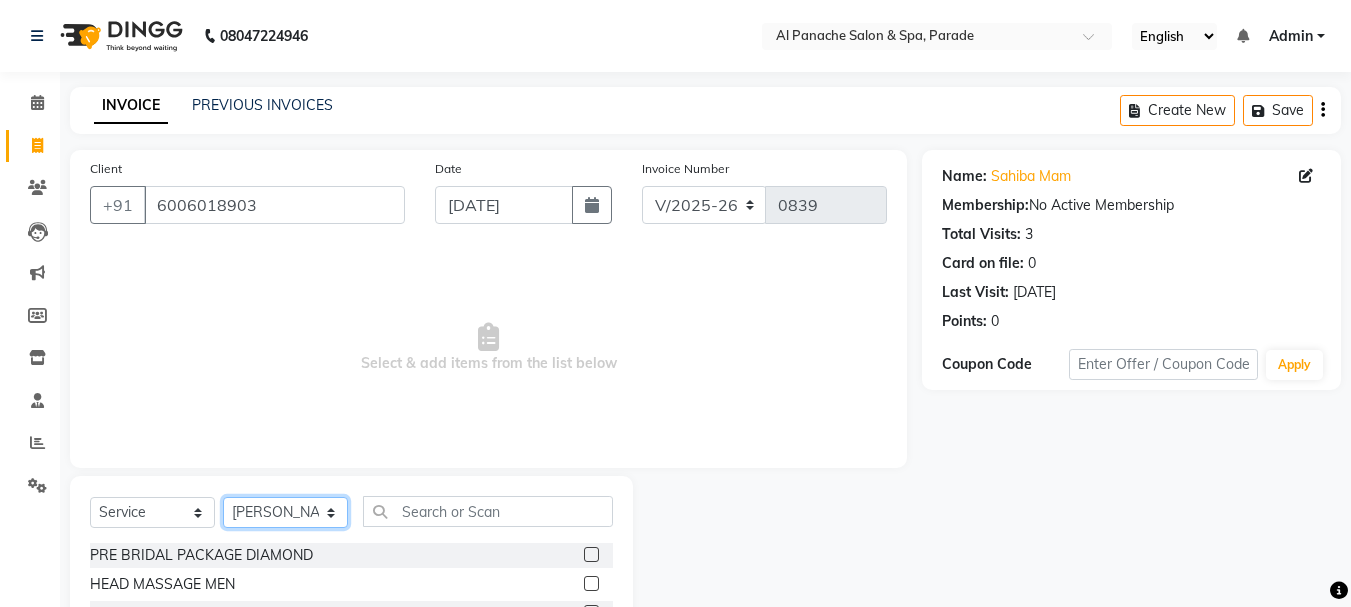 click on "Select Stylist AMAN Anu Karan Komal  MANAGER Nitin RAJVEER  SEEMA SNEHA" 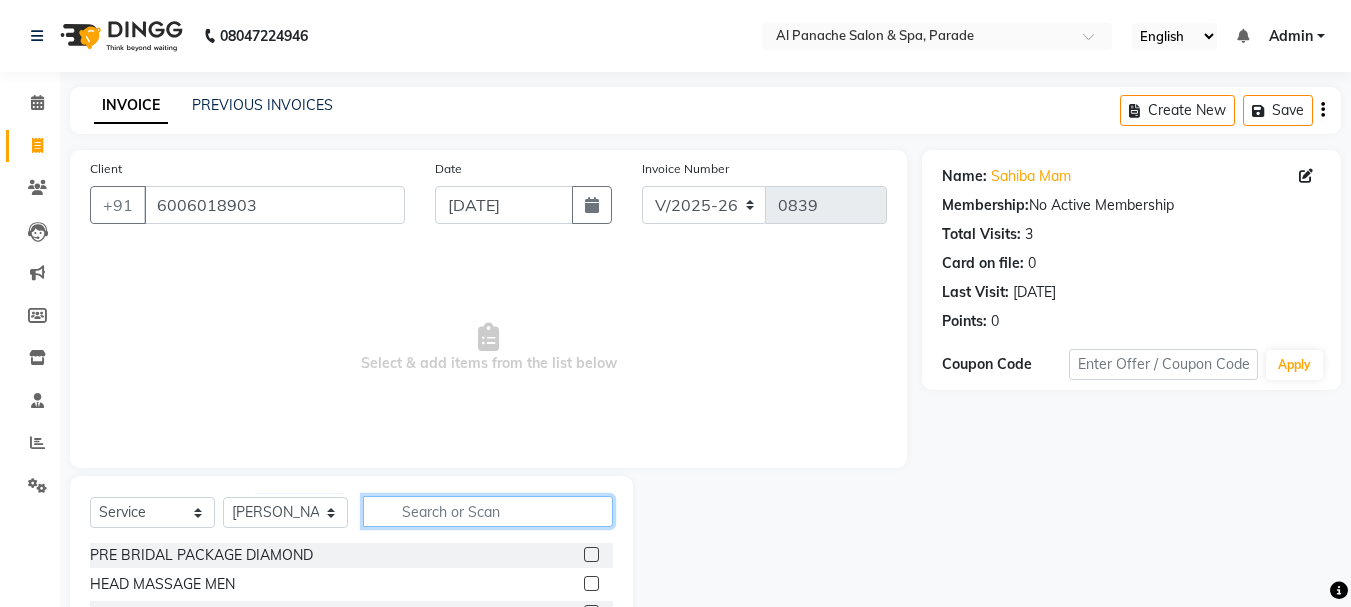 click 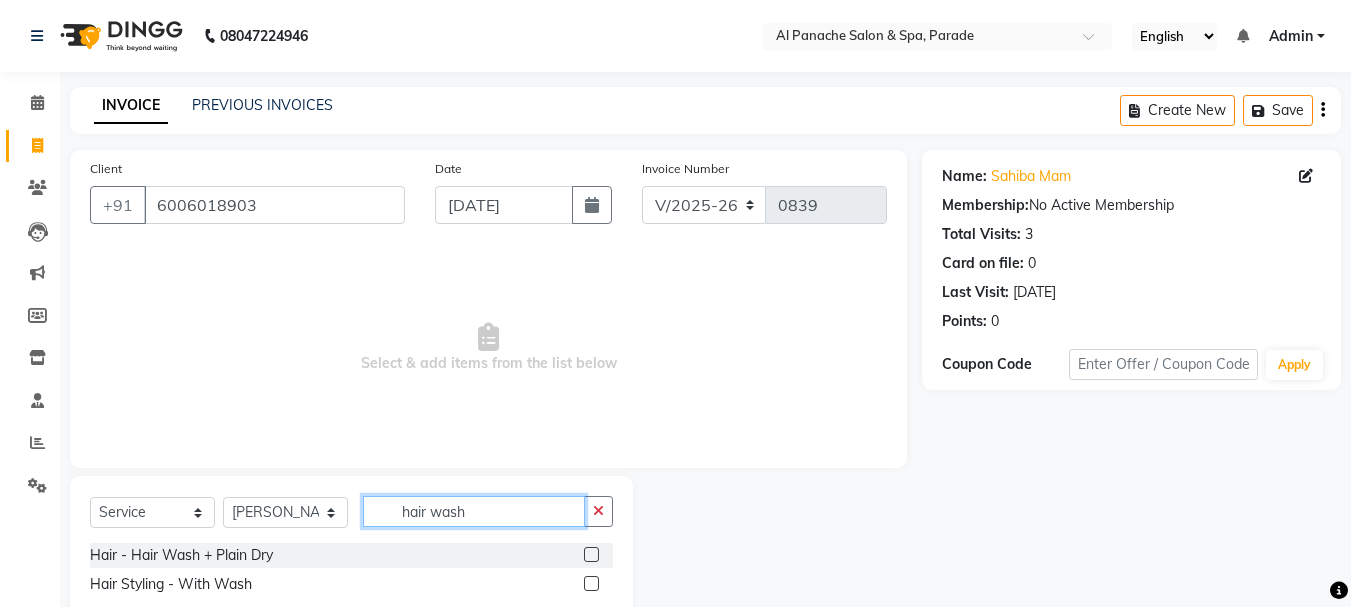 scroll, scrollTop: 52, scrollLeft: 0, axis: vertical 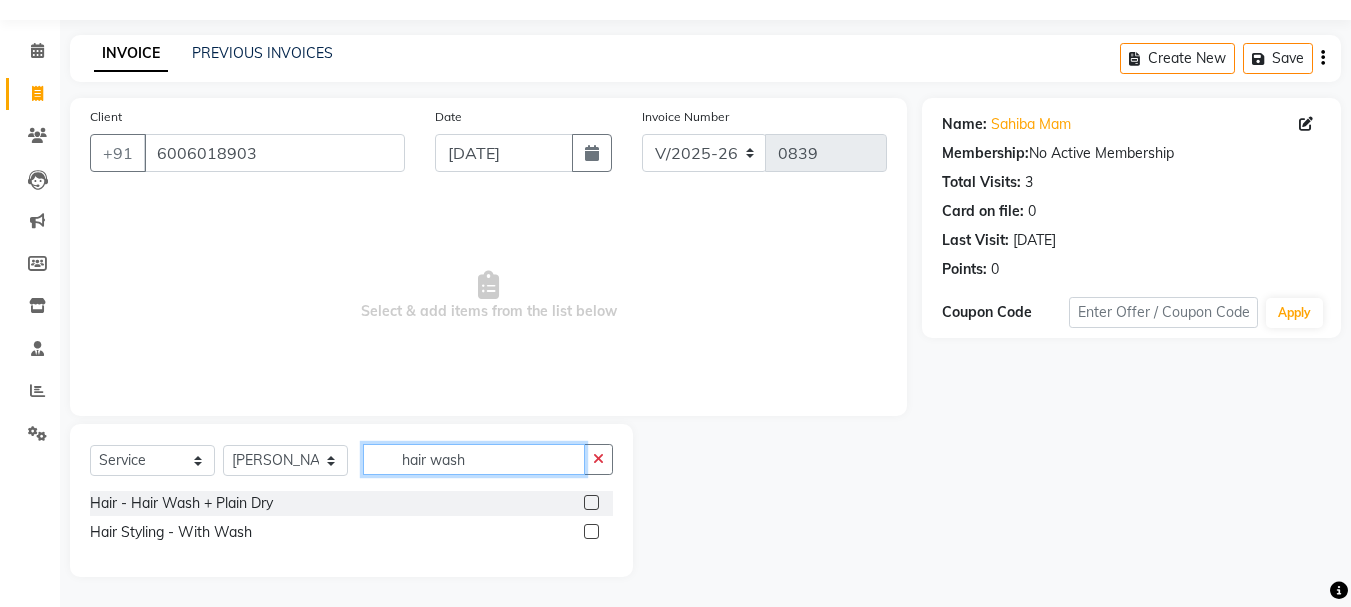 type on "hair wash" 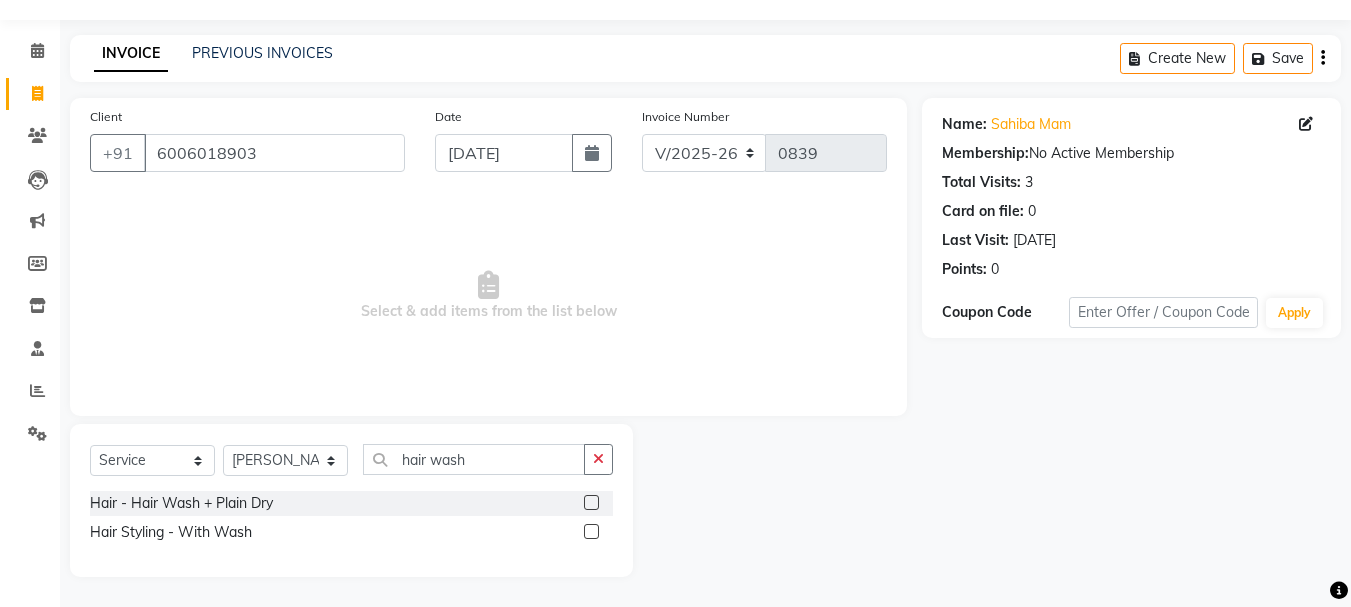 click 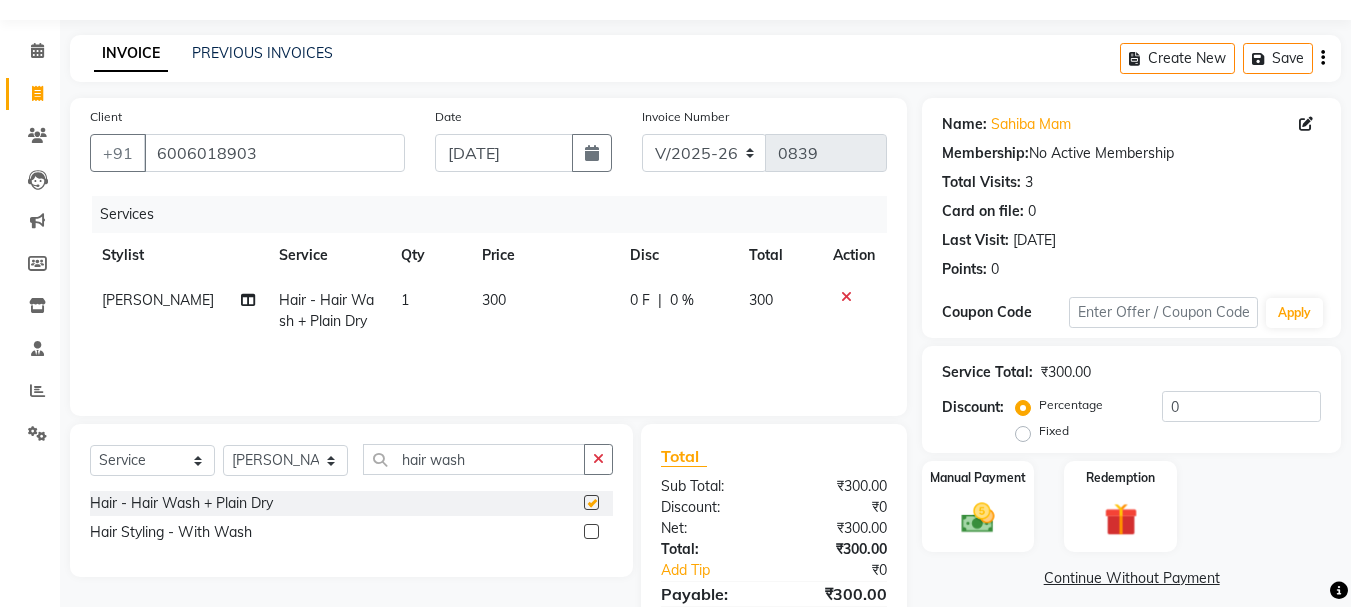 checkbox on "false" 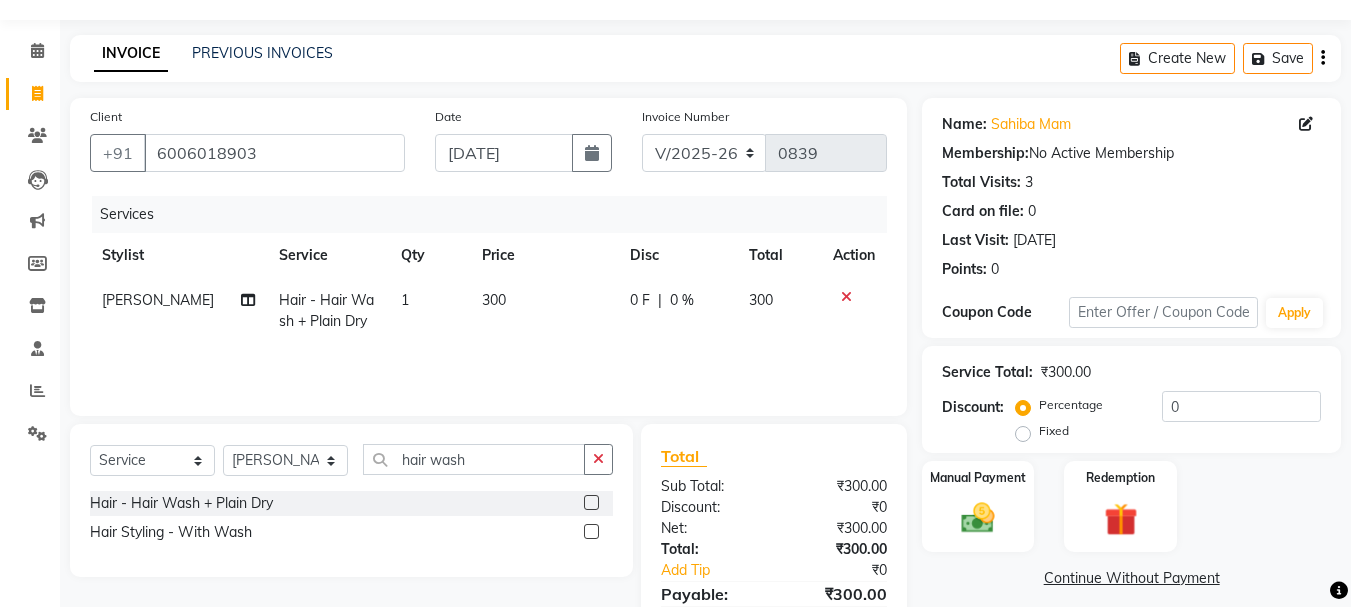 click on "Fixed" 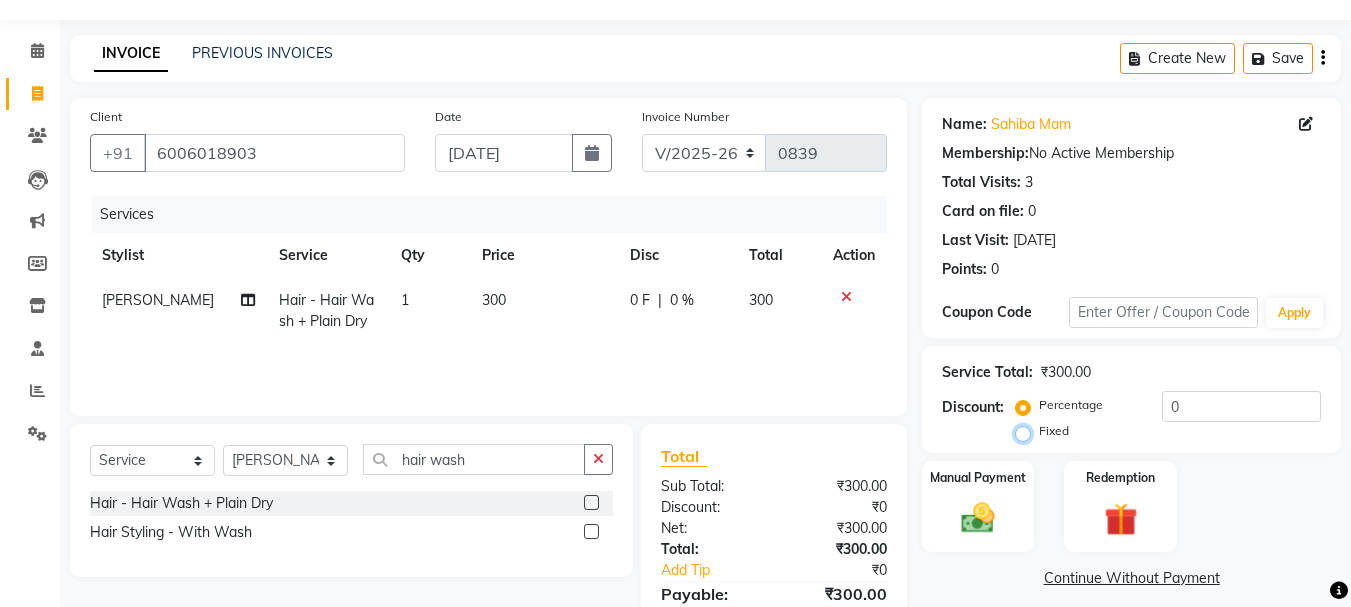 click on "Fixed" at bounding box center [1027, 431] 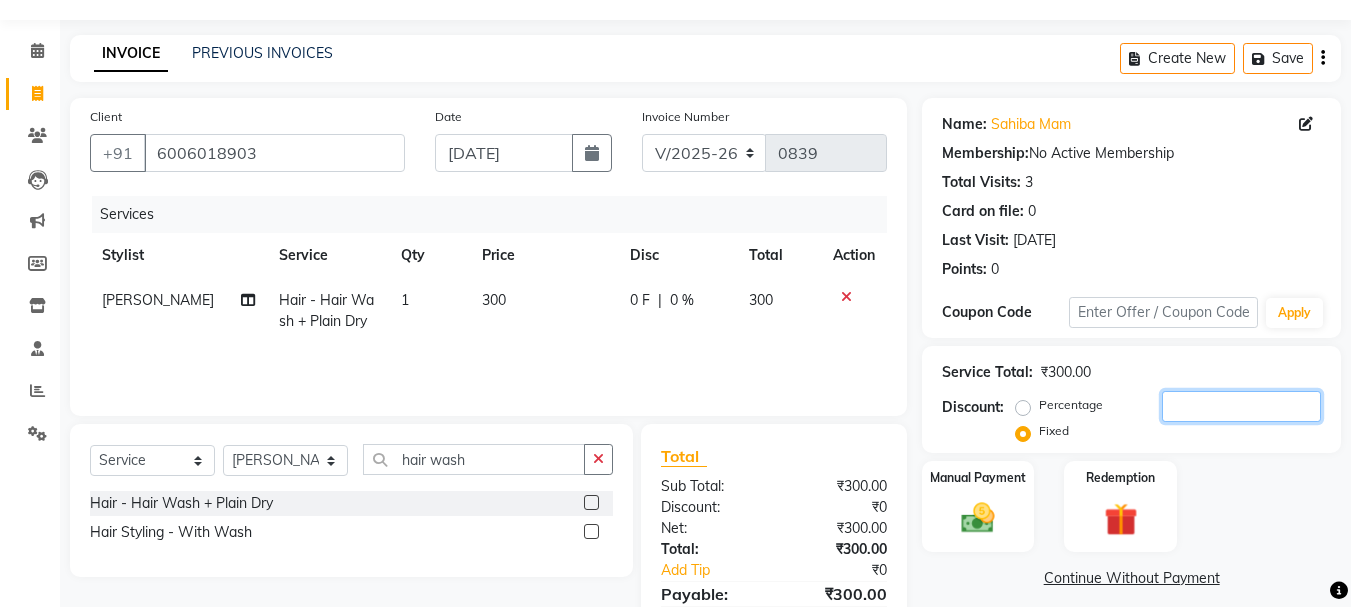 click 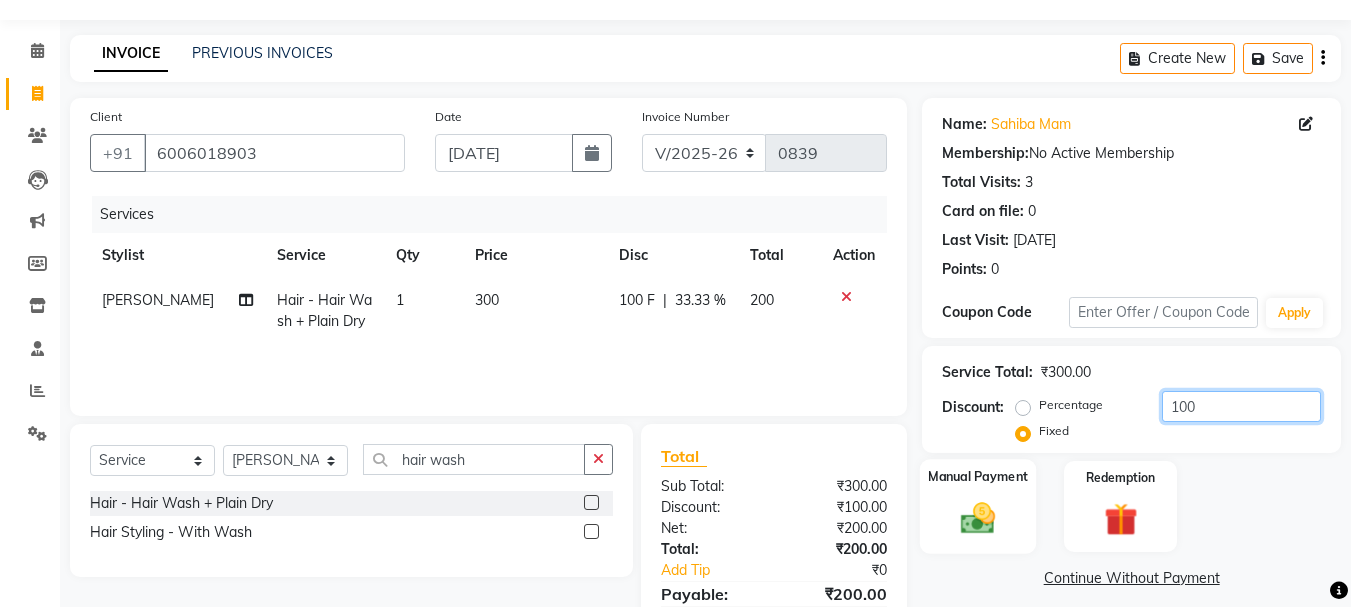 type on "100" 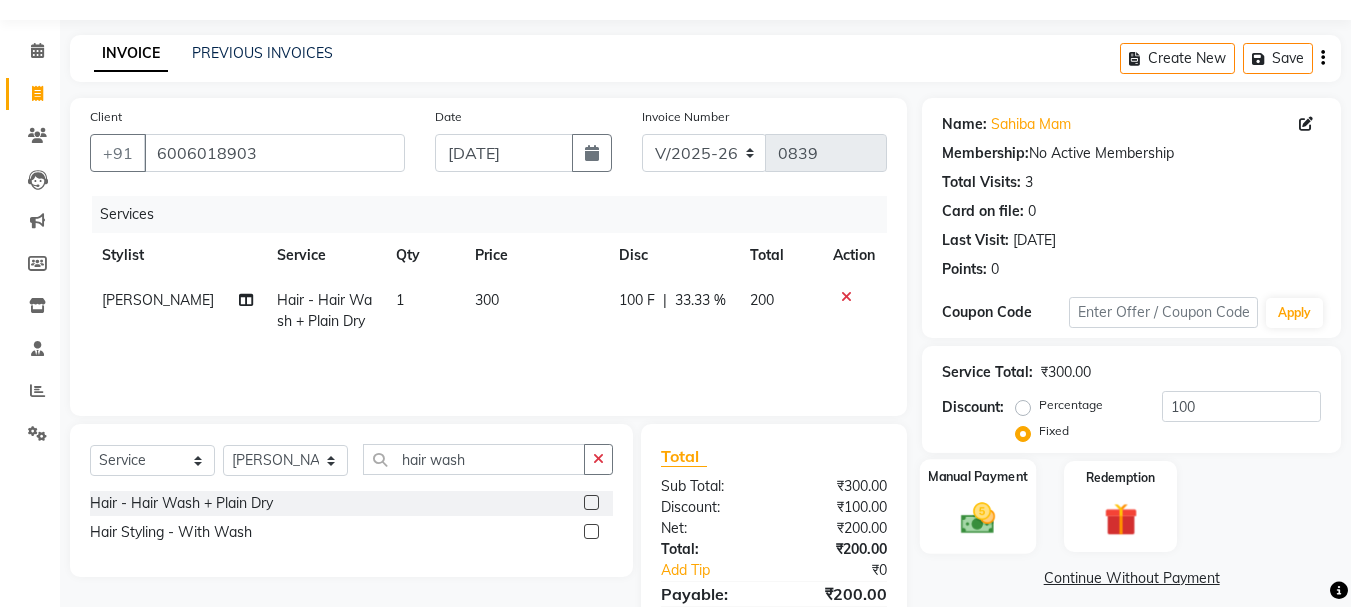 click on "Manual Payment" 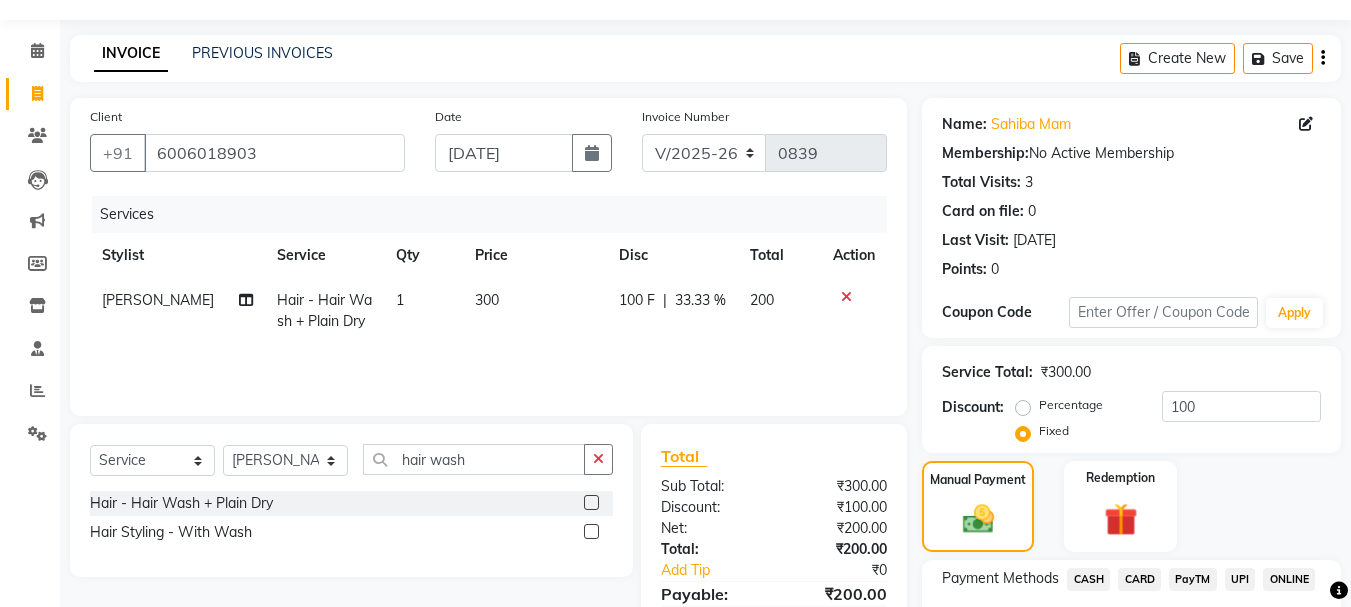 scroll, scrollTop: 196, scrollLeft: 0, axis: vertical 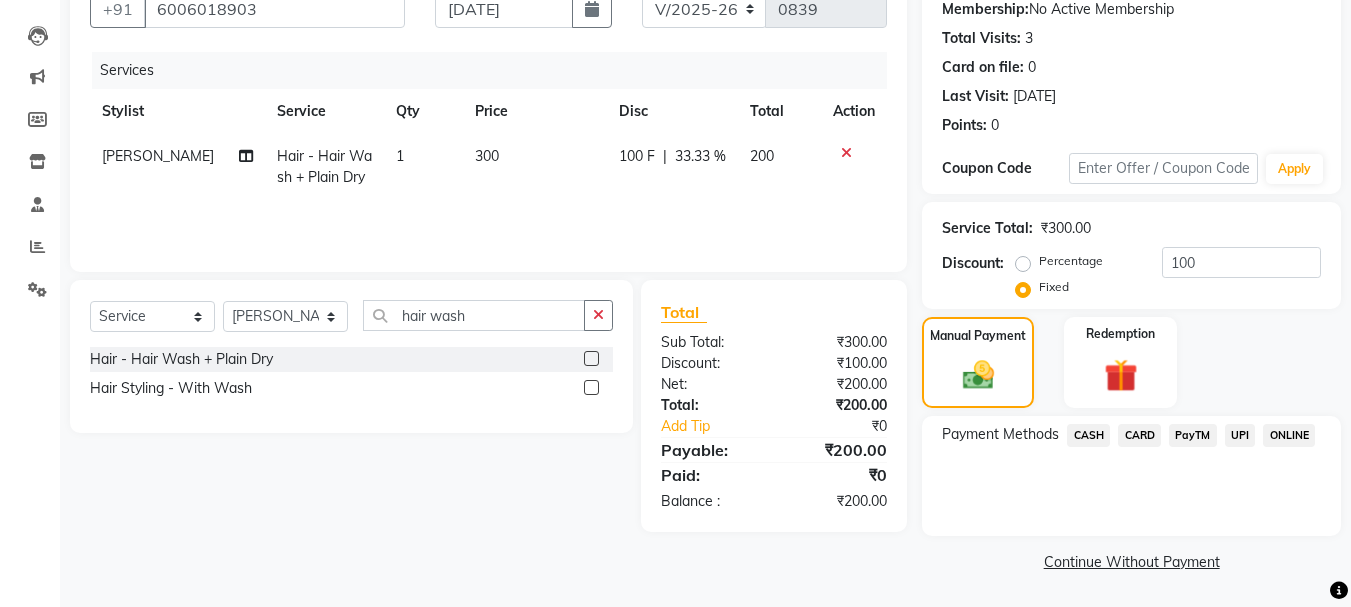 click on "CASH" 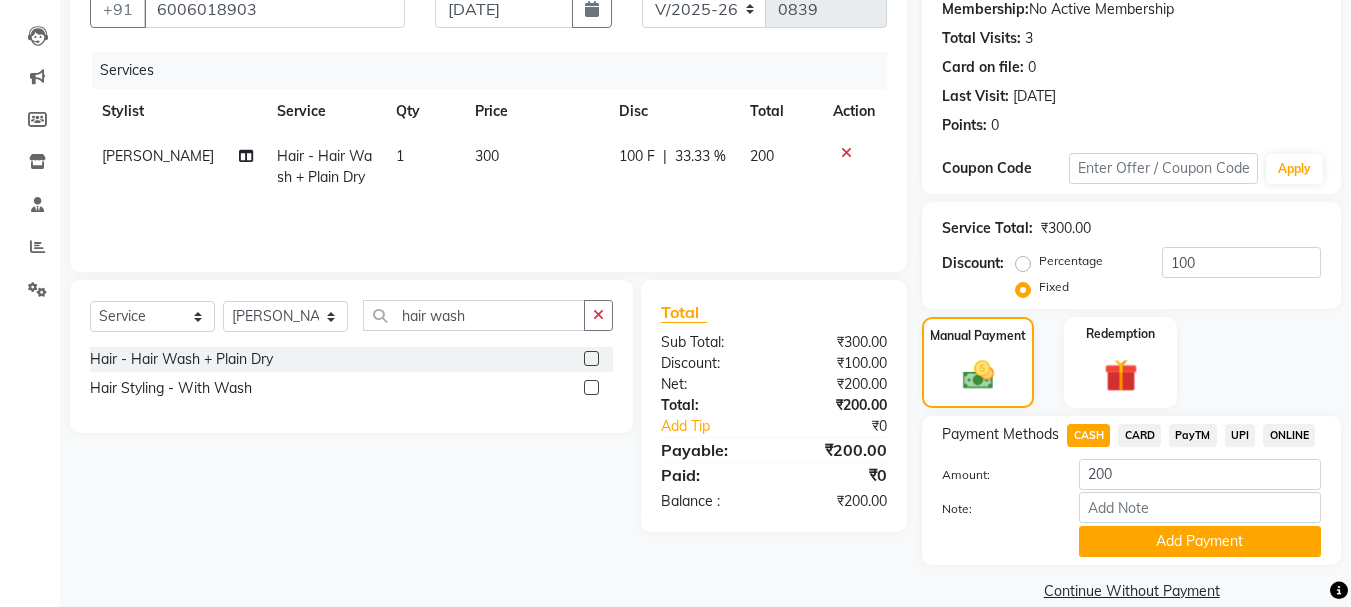 scroll, scrollTop: 225, scrollLeft: 0, axis: vertical 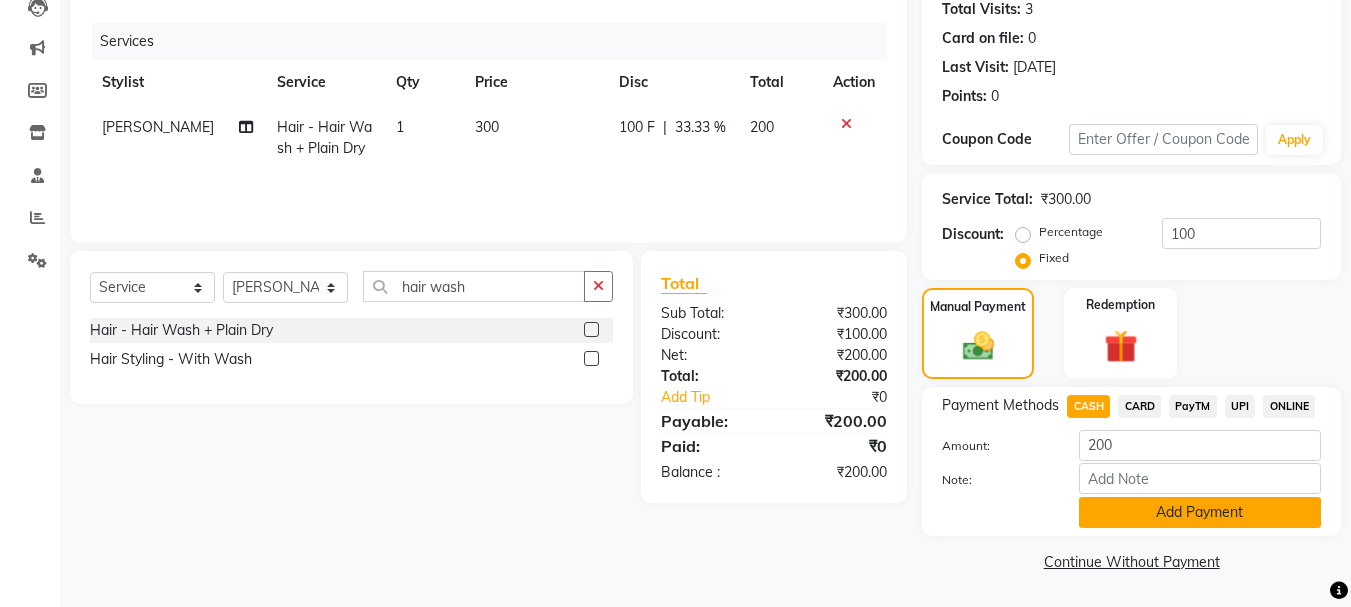 click on "Add Payment" 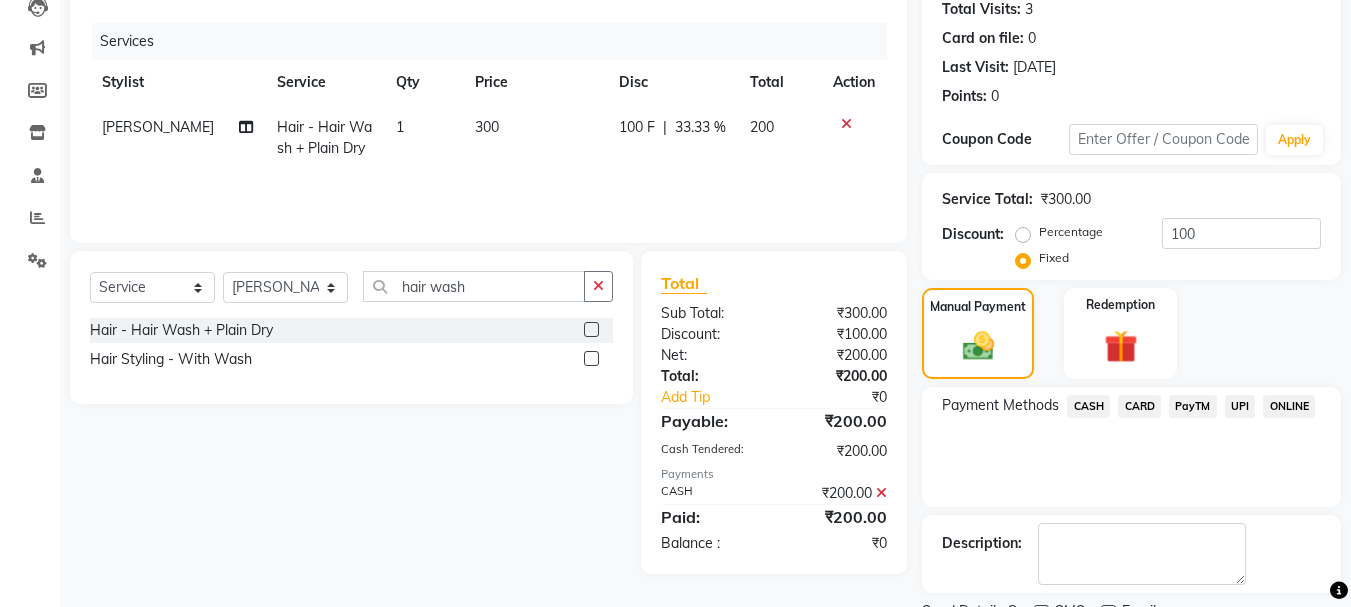 scroll, scrollTop: 309, scrollLeft: 0, axis: vertical 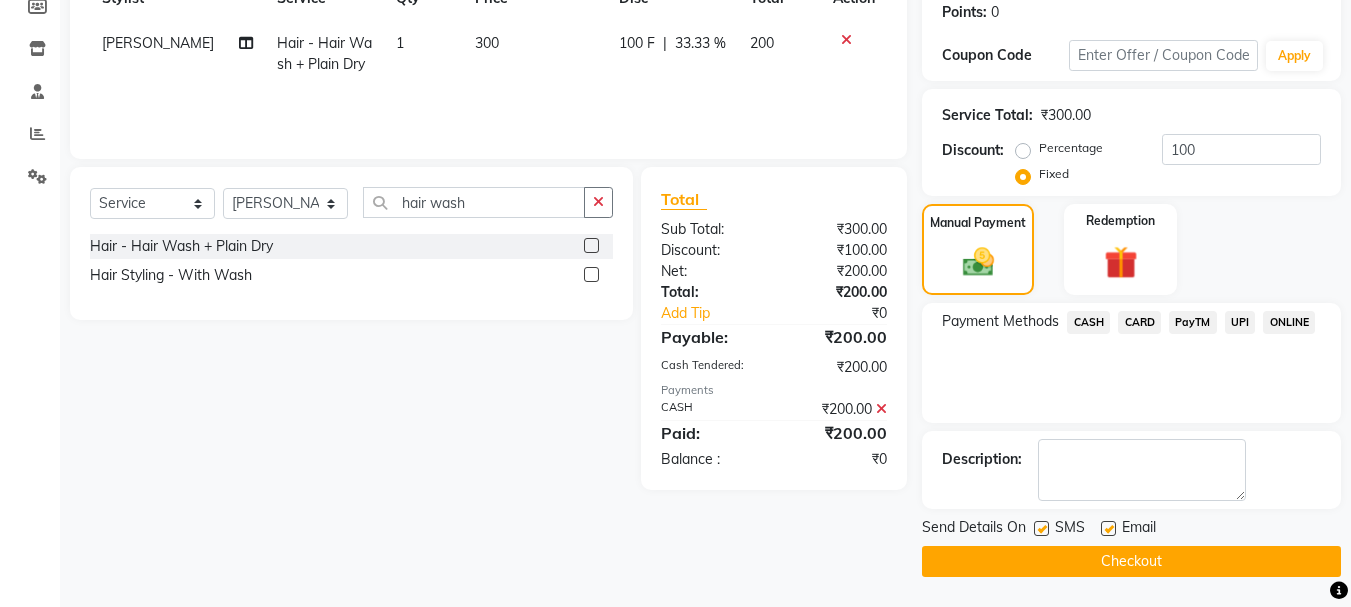 click on "Checkout" 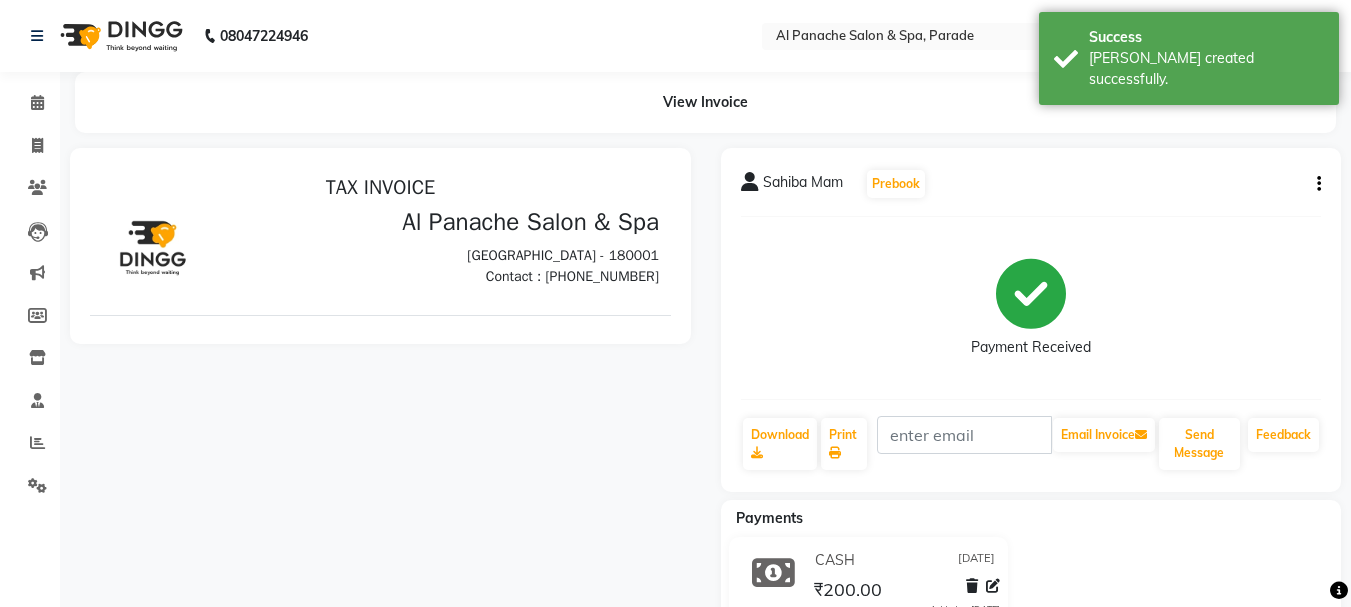scroll, scrollTop: 0, scrollLeft: 0, axis: both 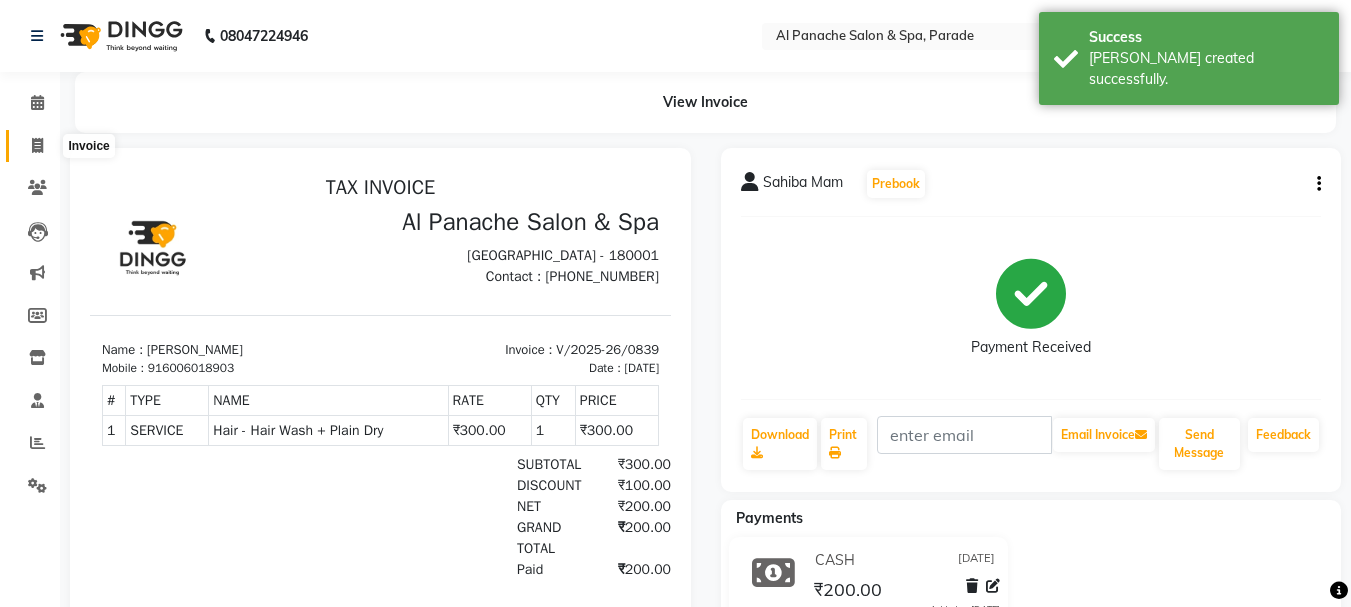 click 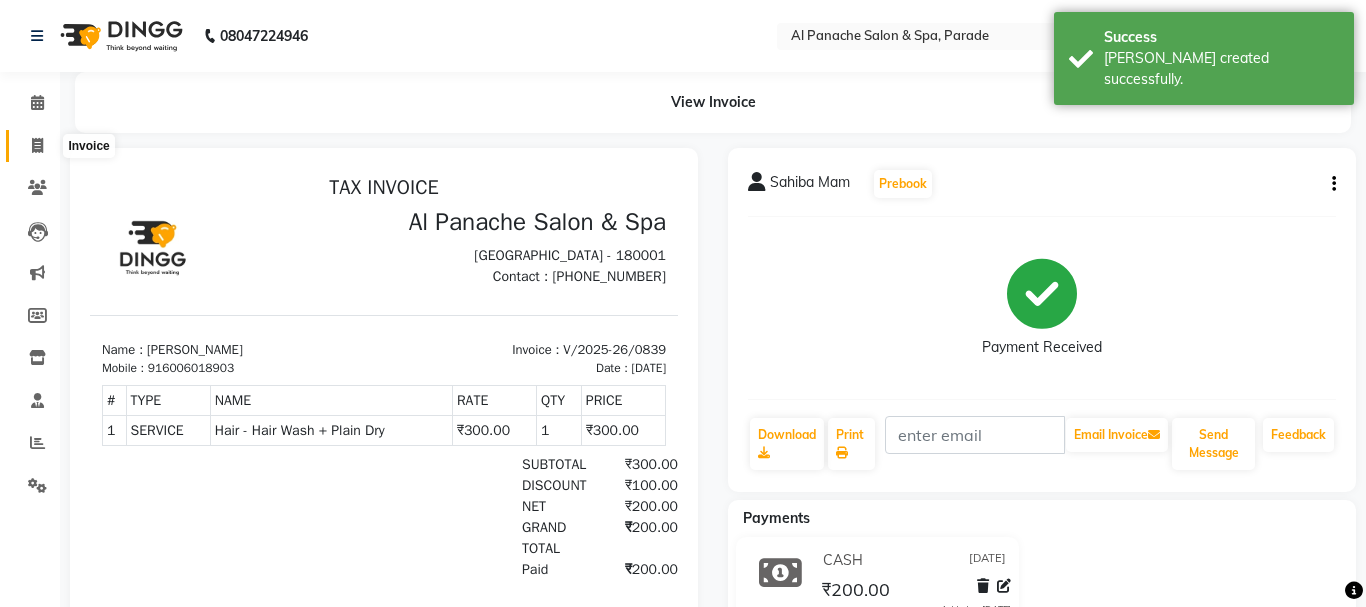 select on "service" 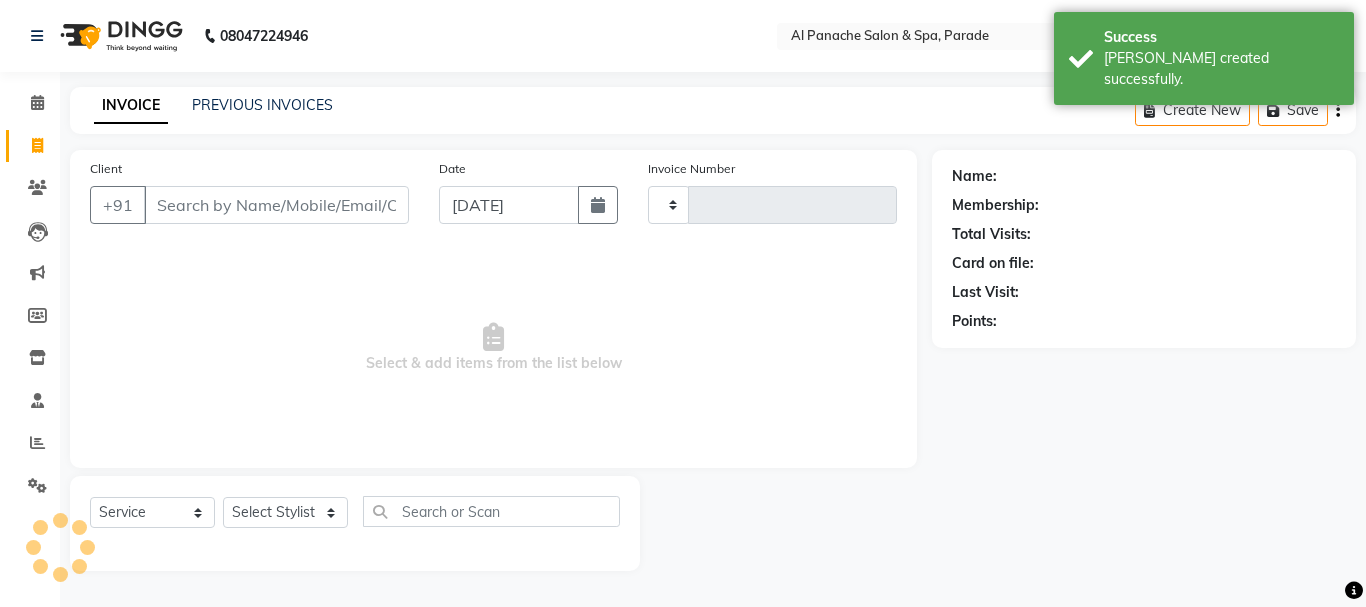 type on "0840" 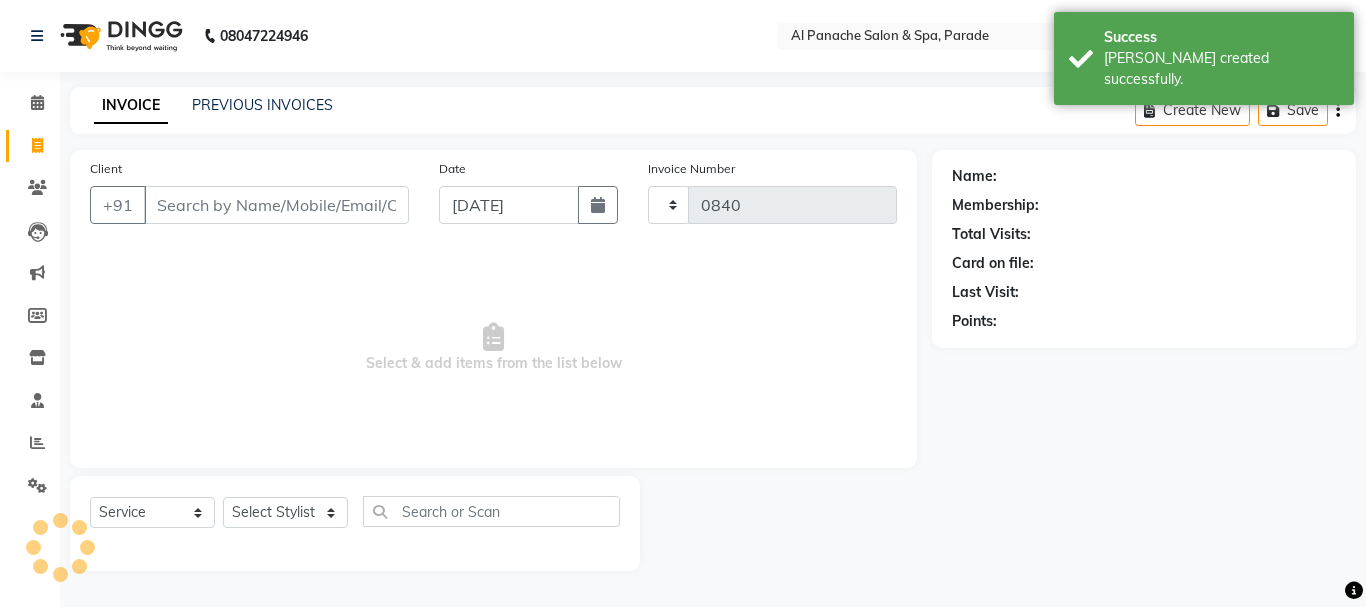 select on "463" 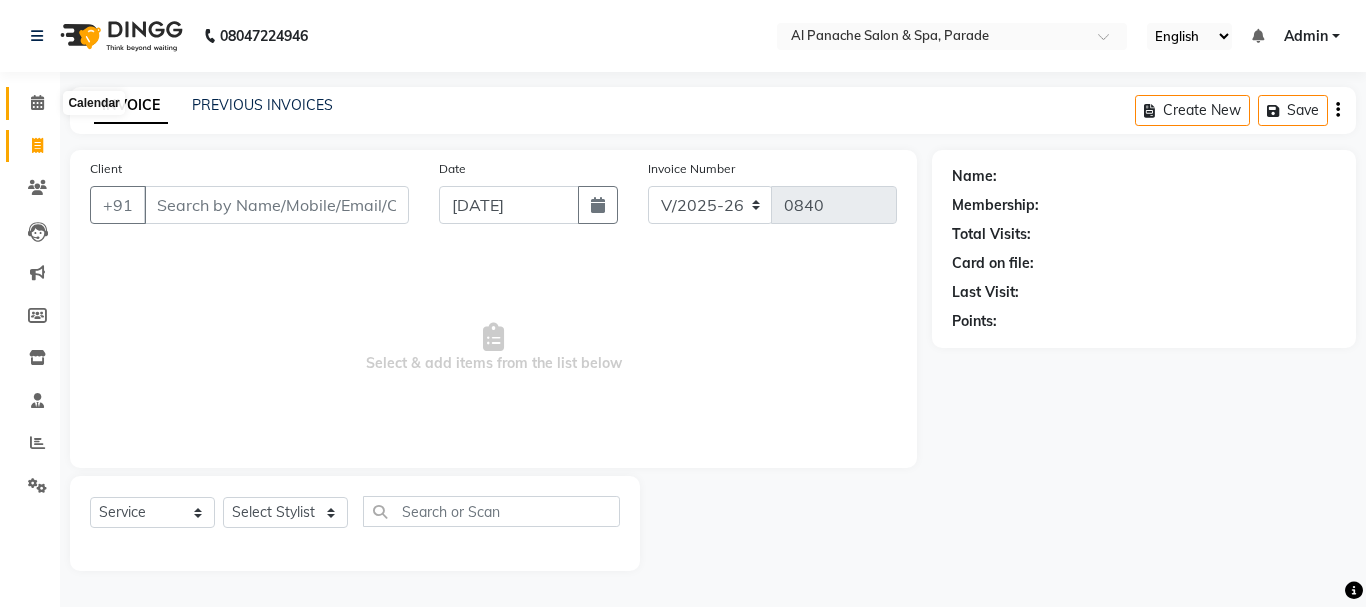 click 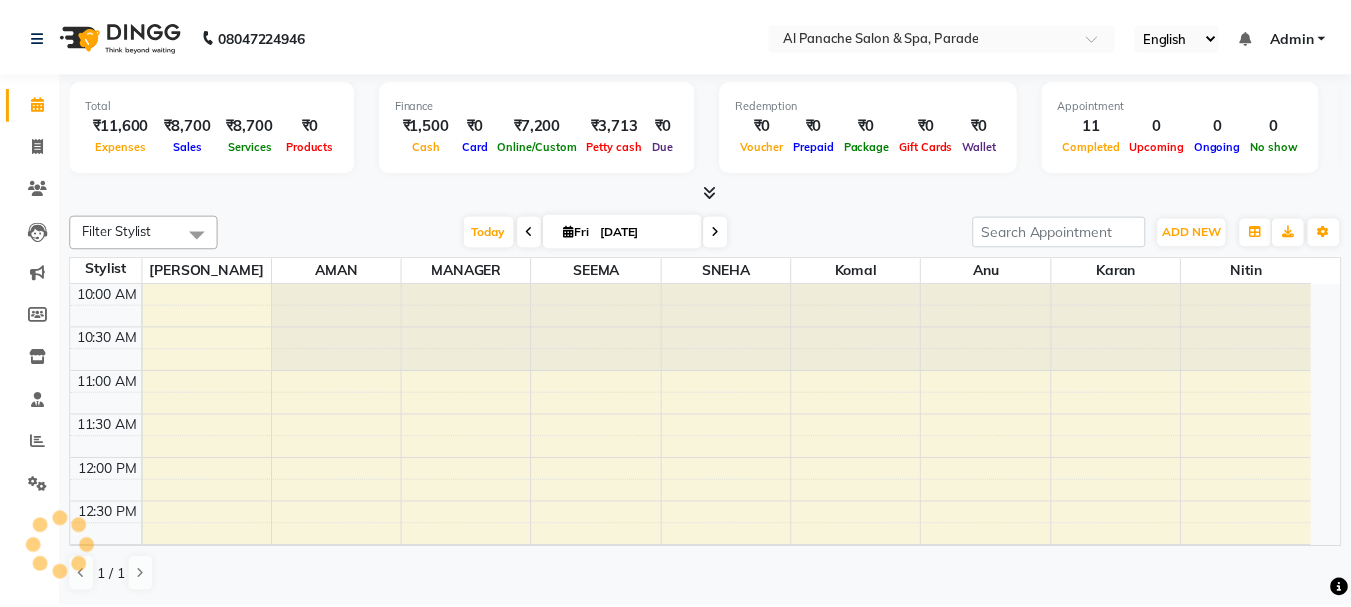 scroll, scrollTop: 0, scrollLeft: 0, axis: both 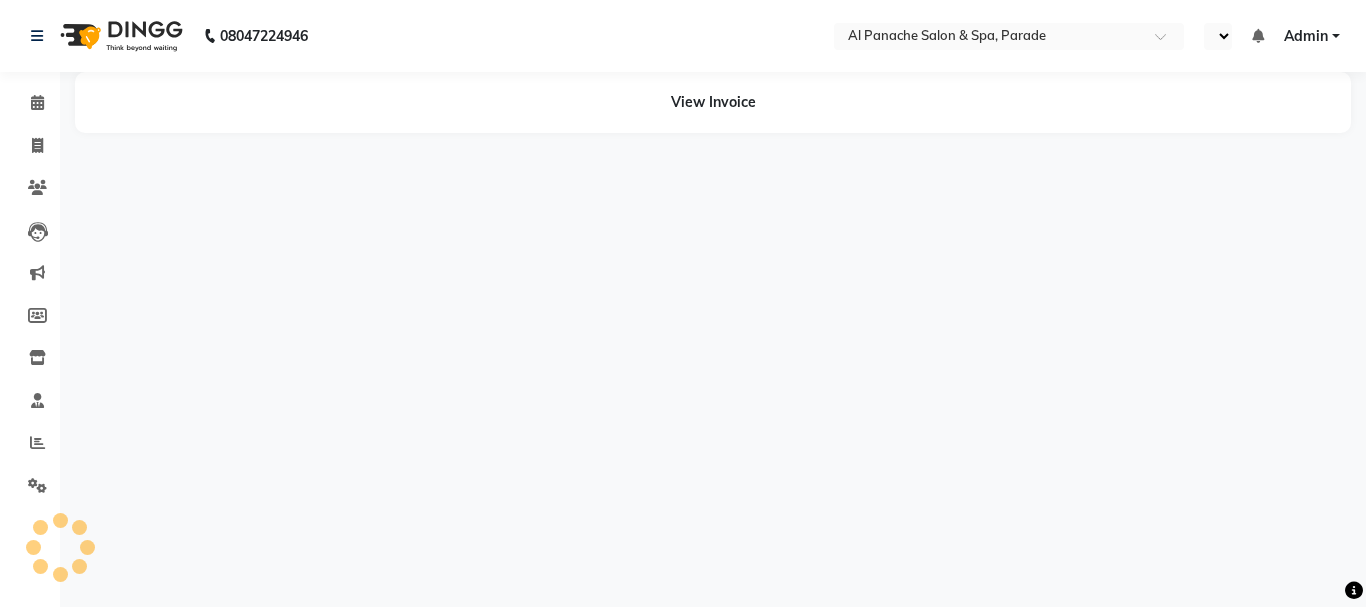 select on "en" 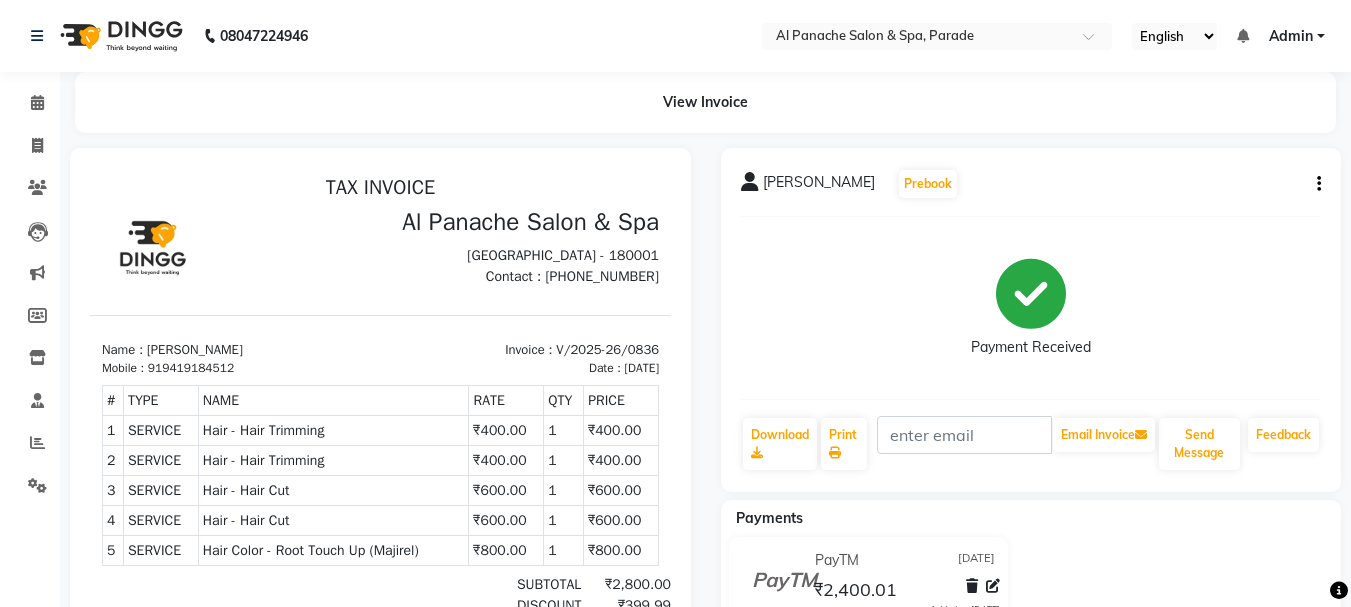 scroll, scrollTop: 0, scrollLeft: 0, axis: both 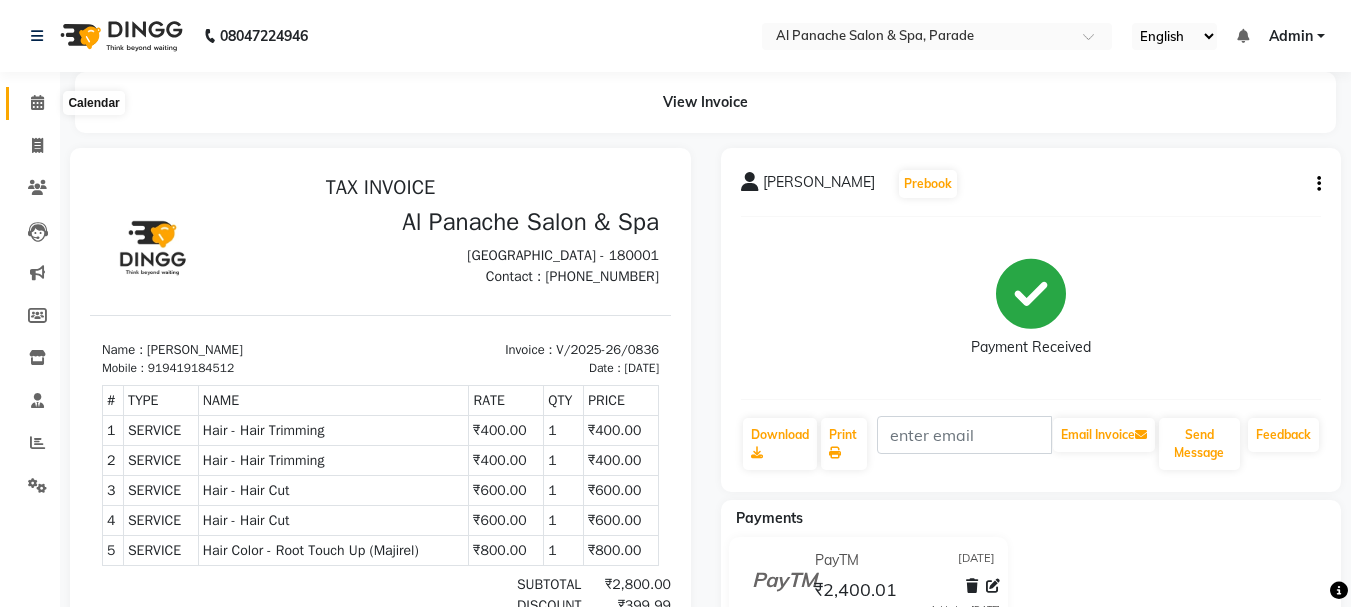 click 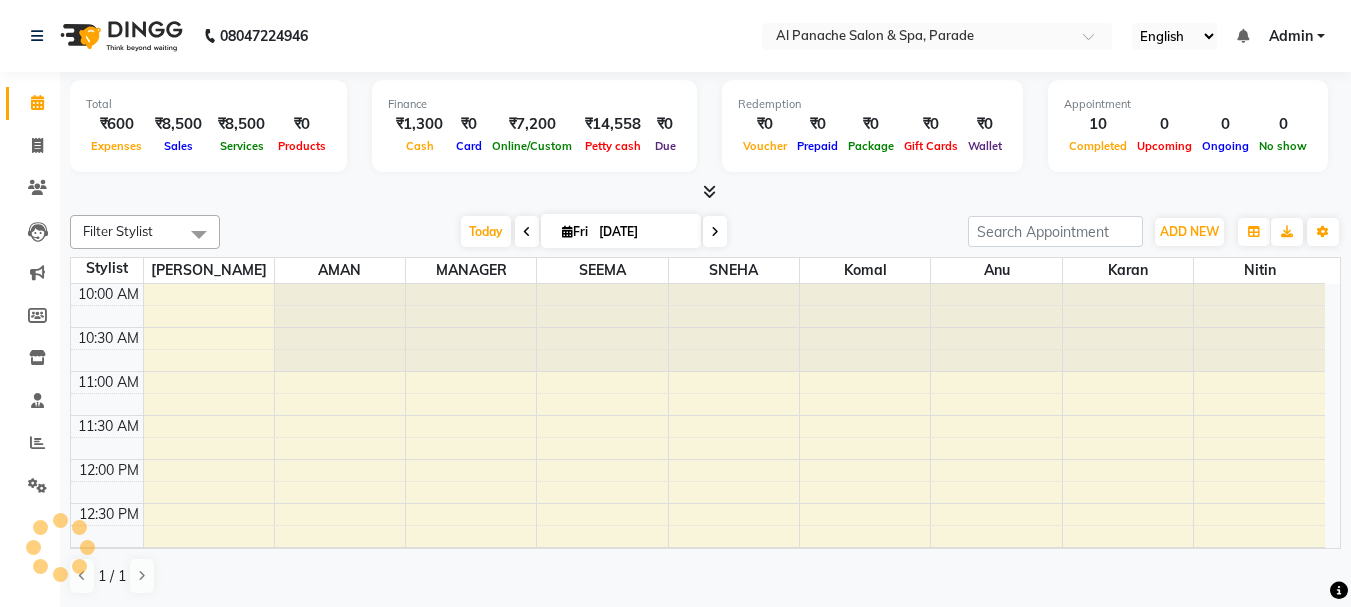 scroll, scrollTop: 0, scrollLeft: 0, axis: both 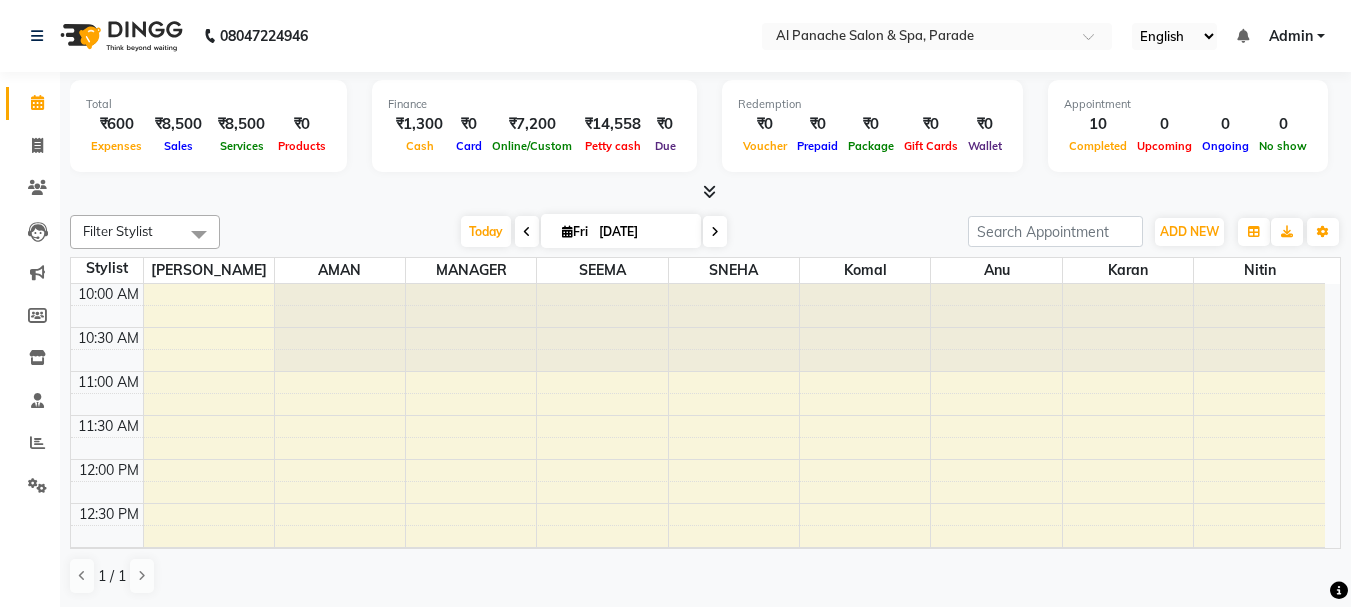 drag, startPoint x: 36, startPoint y: 95, endPoint x: 357, endPoint y: 211, distance: 341.31656 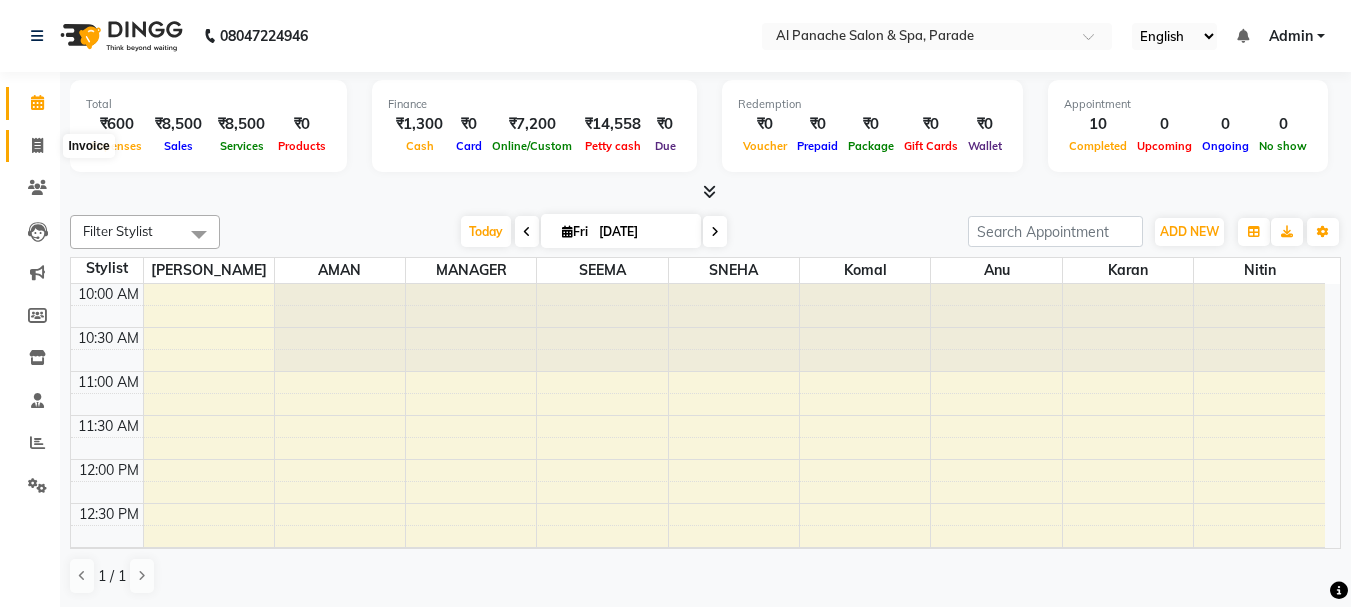 click 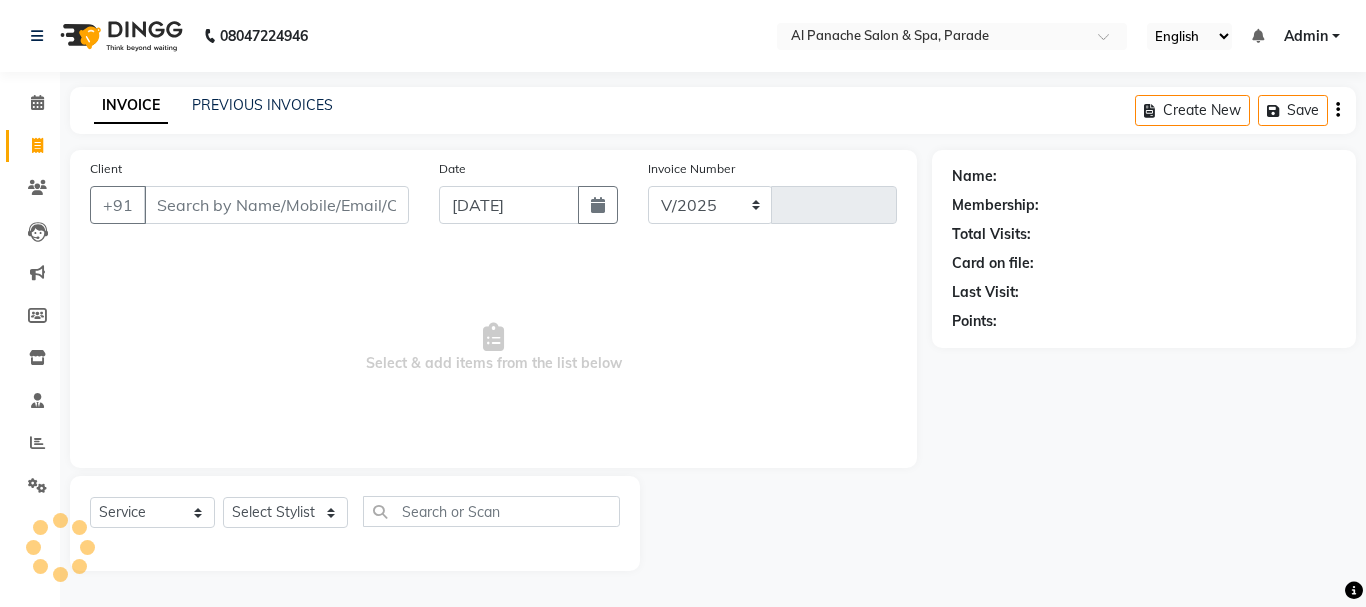 select on "463" 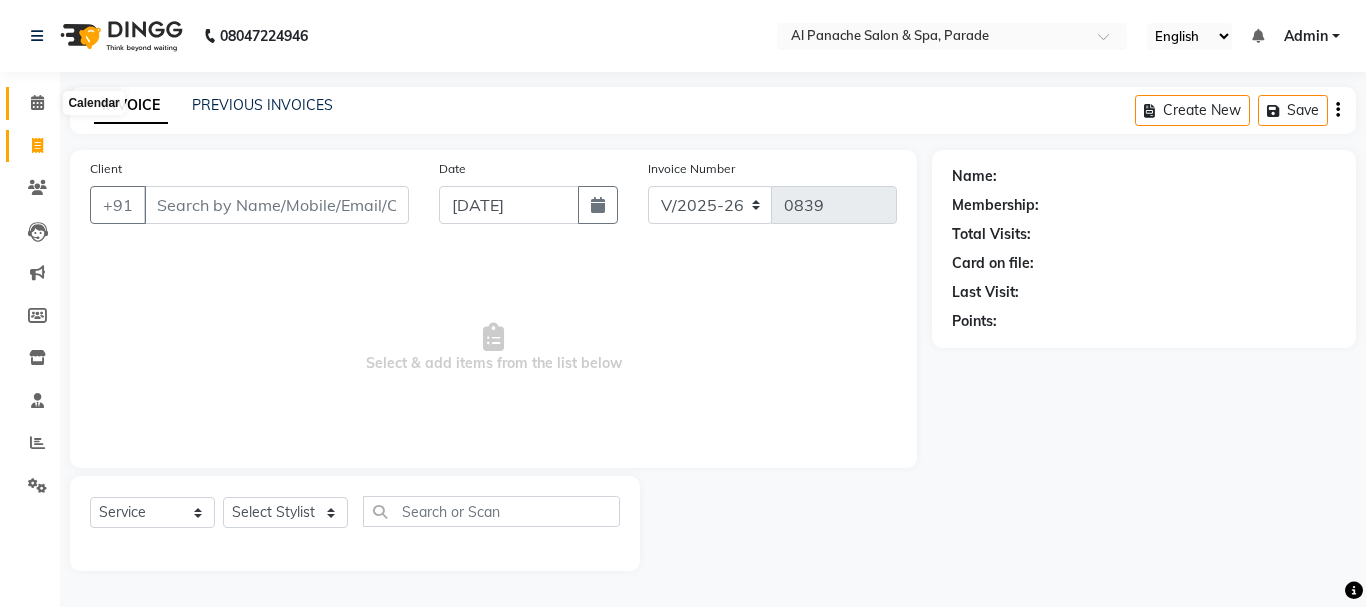 click 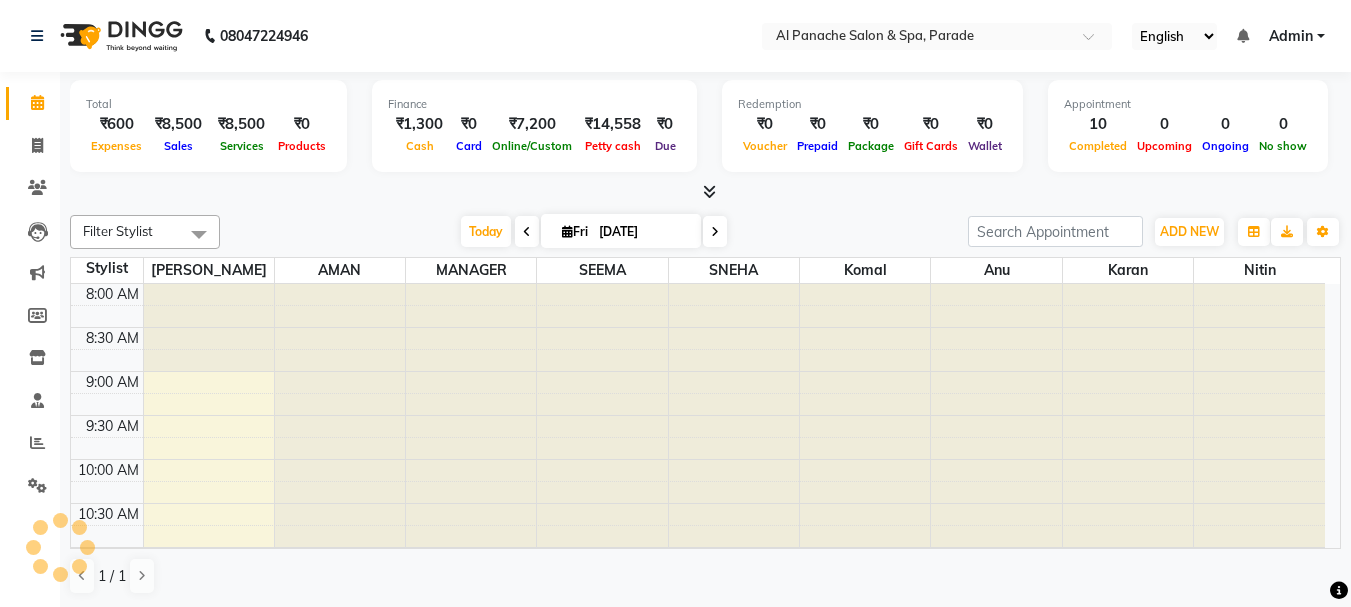 scroll, scrollTop: 0, scrollLeft: 0, axis: both 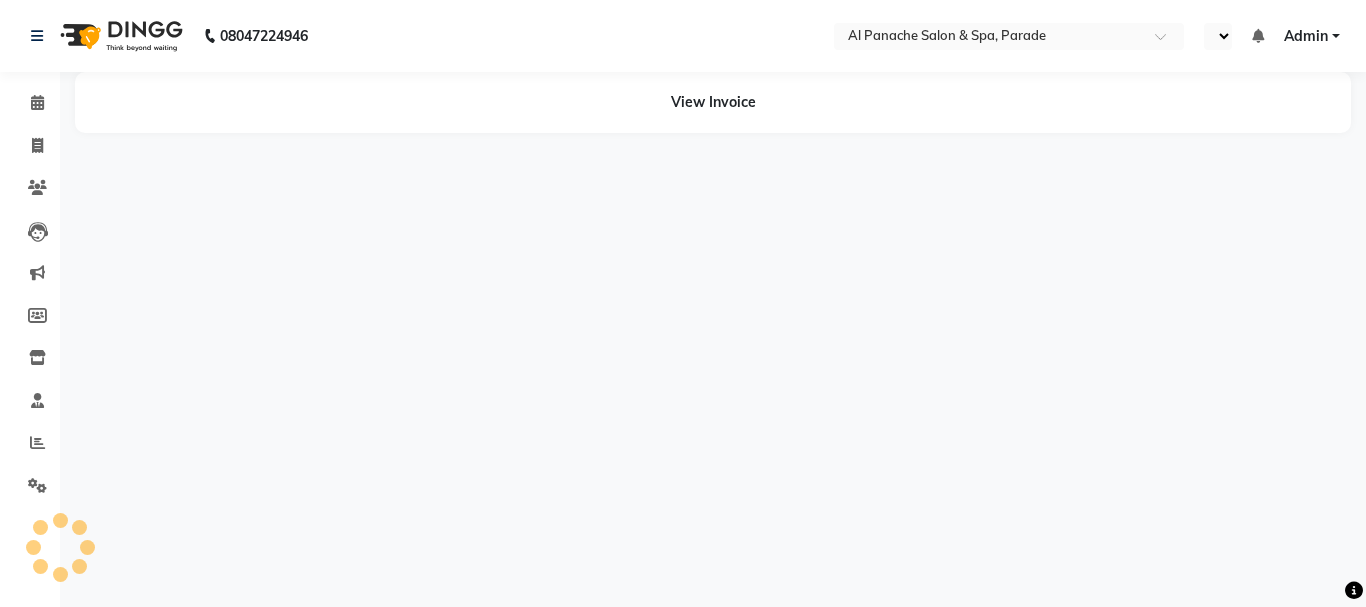 select on "en" 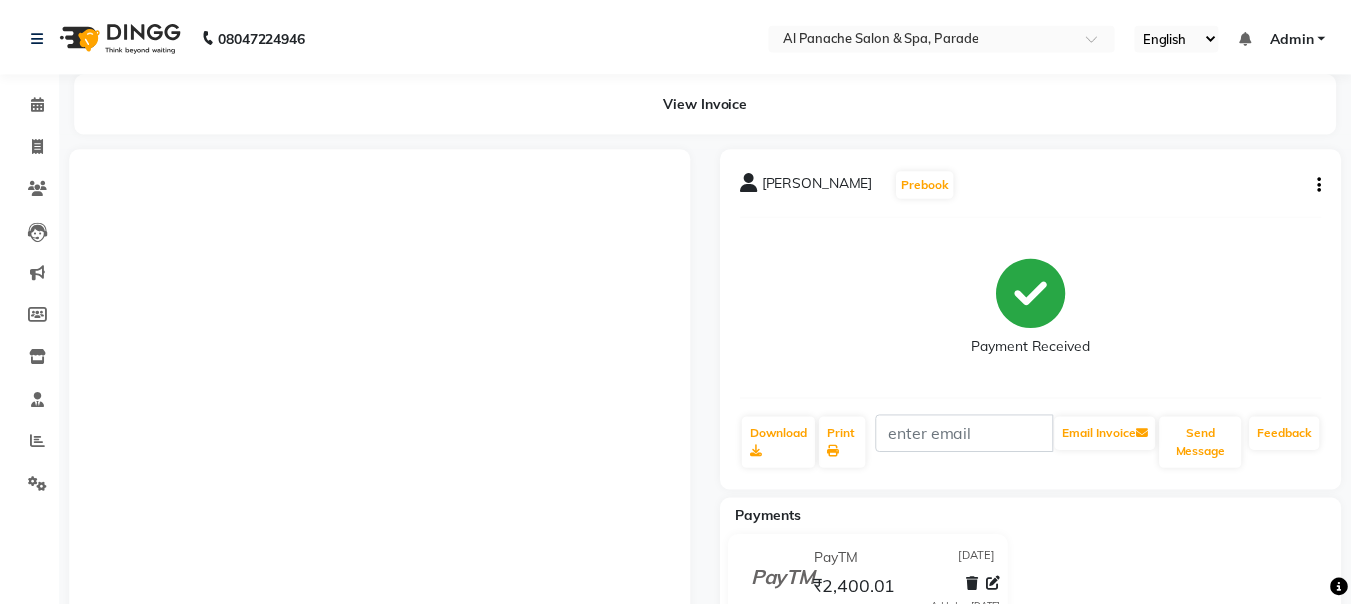 scroll, scrollTop: 0, scrollLeft: 0, axis: both 